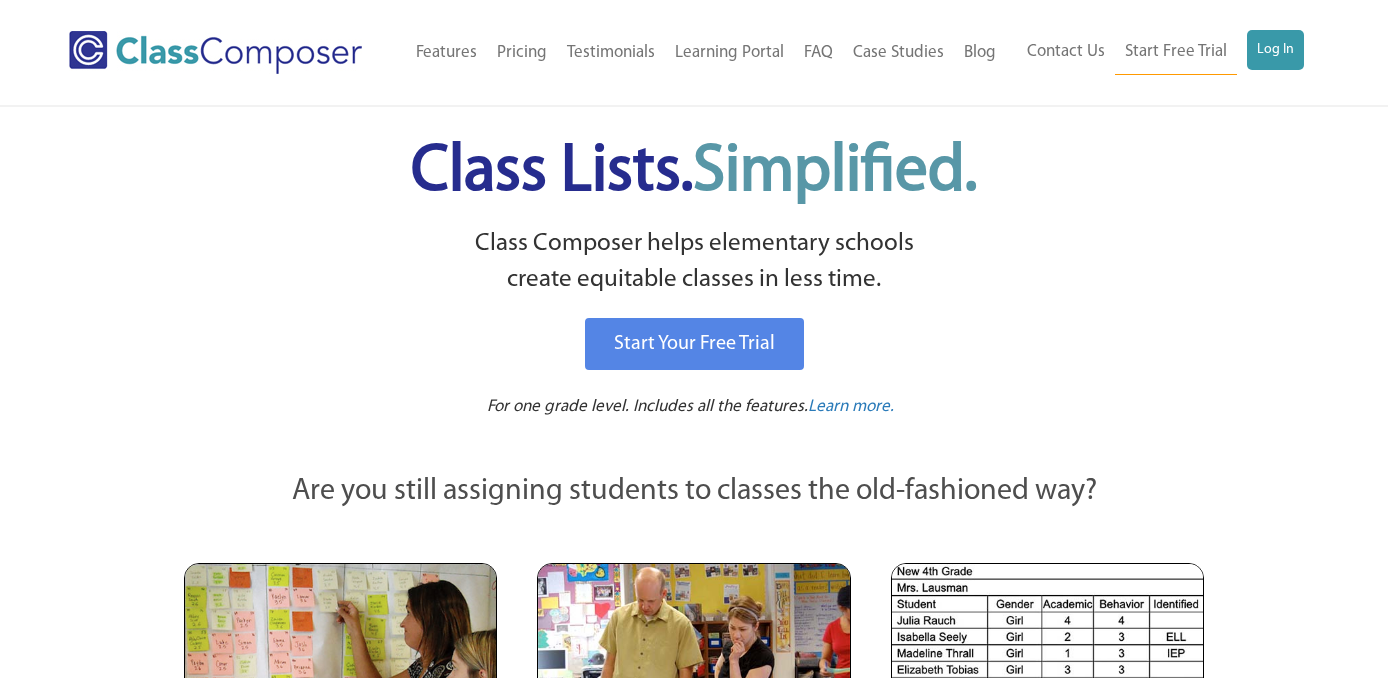 scroll, scrollTop: 0, scrollLeft: 0, axis: both 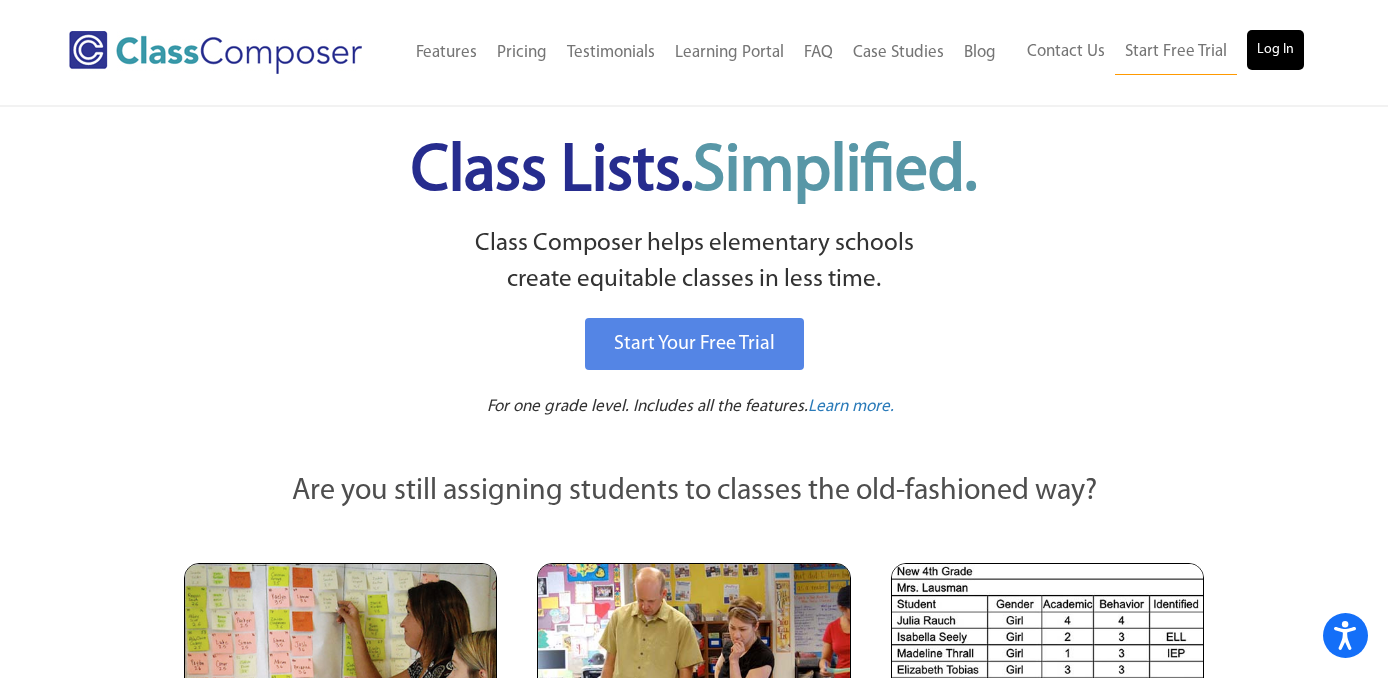 click on "Log In" at bounding box center (1275, 50) 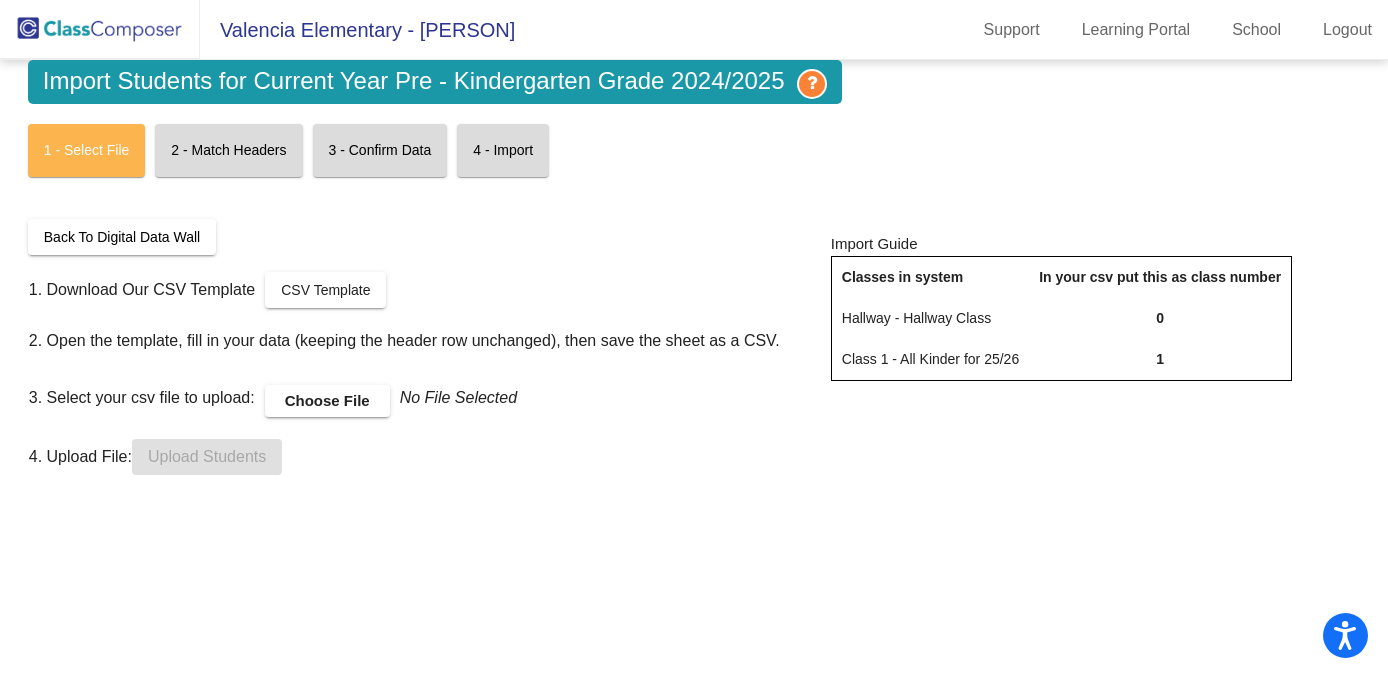 scroll, scrollTop: 0, scrollLeft: 0, axis: both 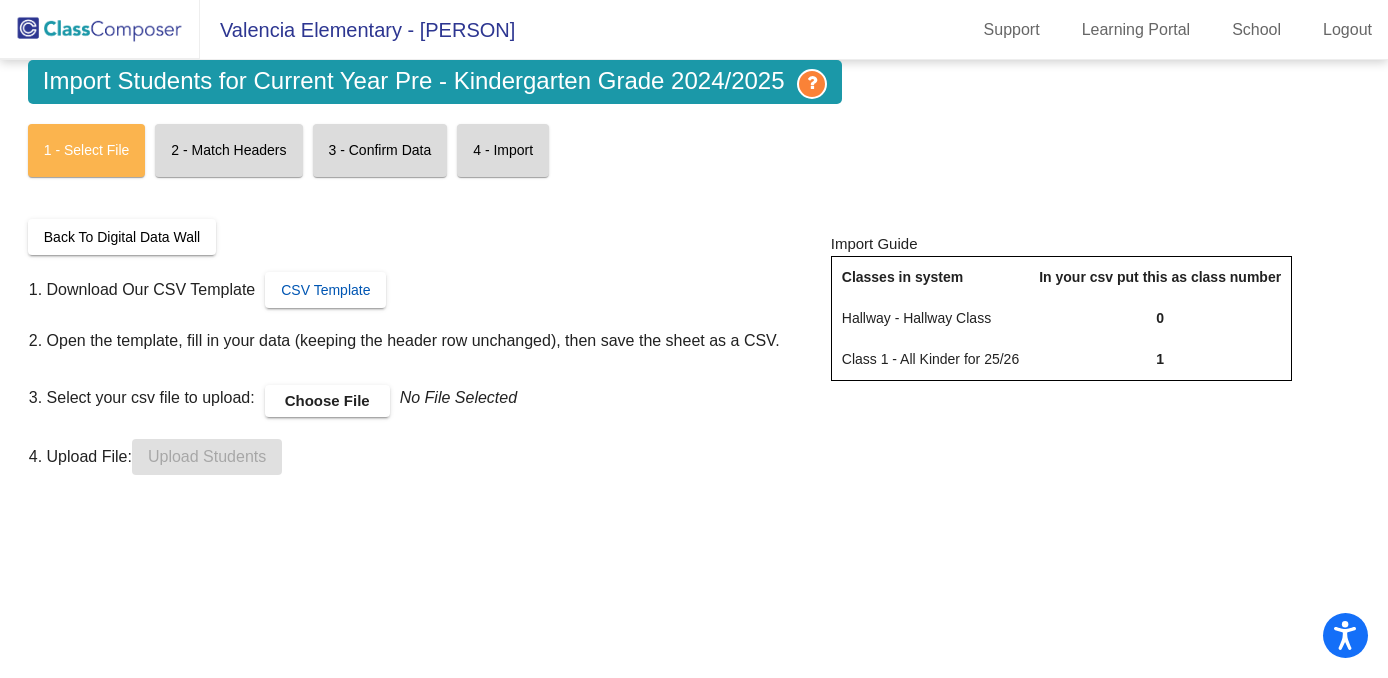 click on "CSV Template" at bounding box center (325, 290) 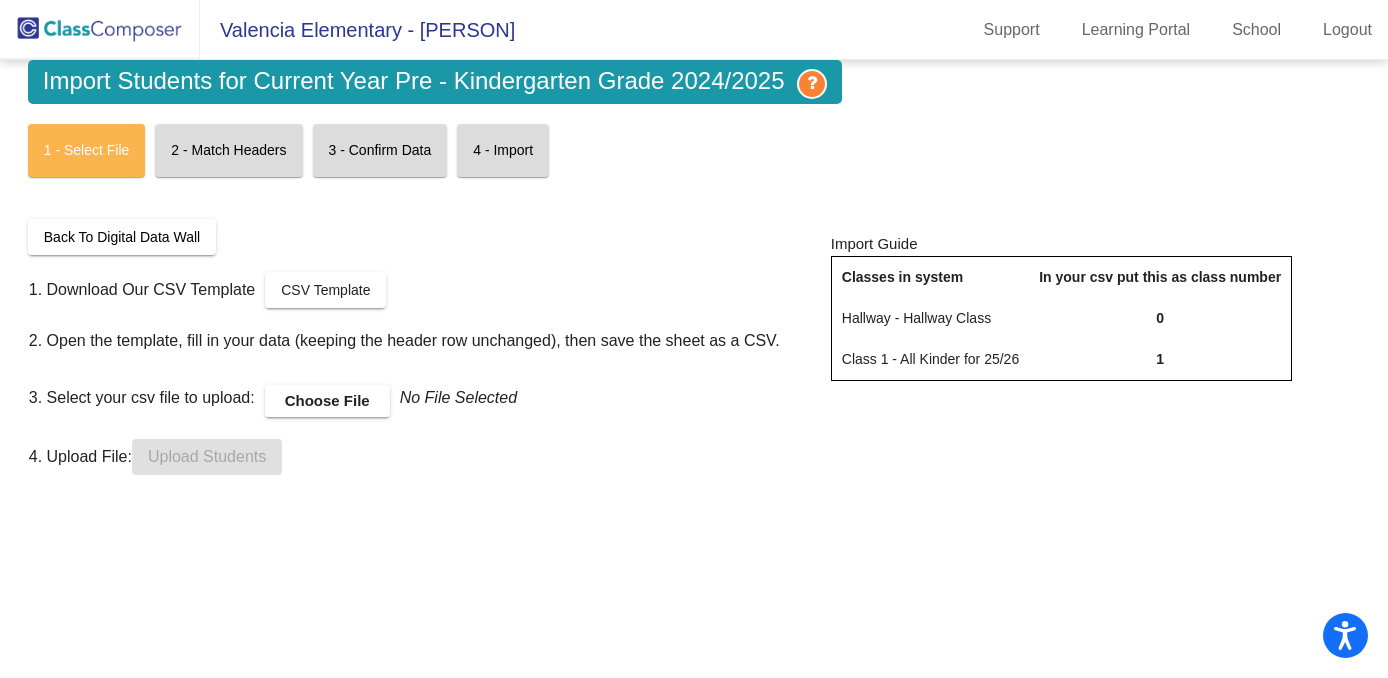 click on "Choose File" at bounding box center (327, 401) 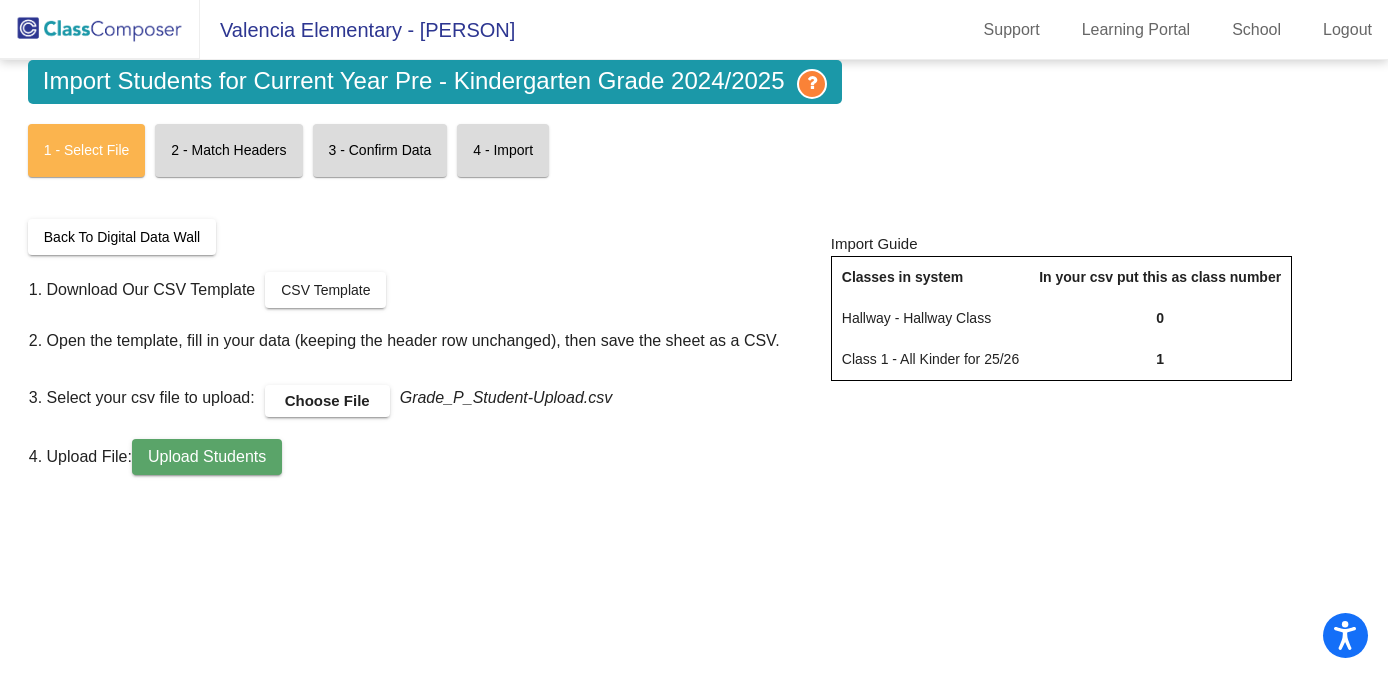 click on "Upload Students" at bounding box center [207, 456] 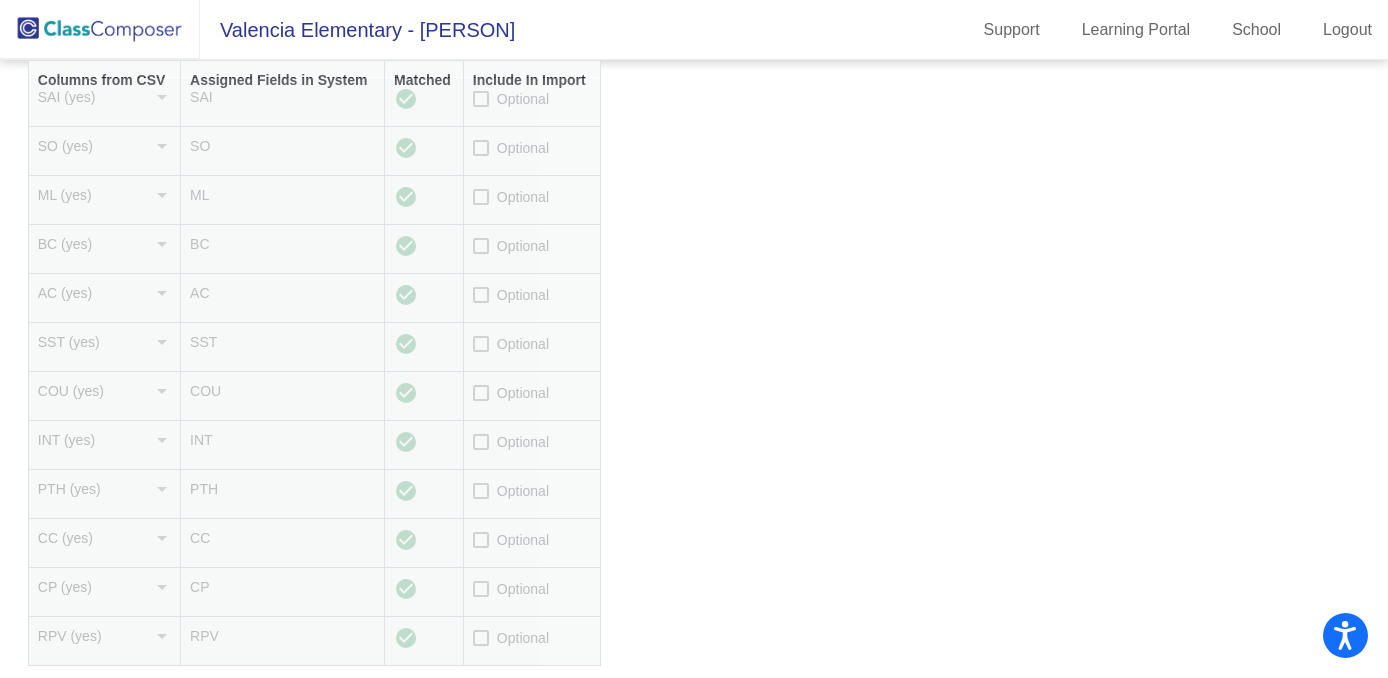 scroll, scrollTop: 824, scrollLeft: 0, axis: vertical 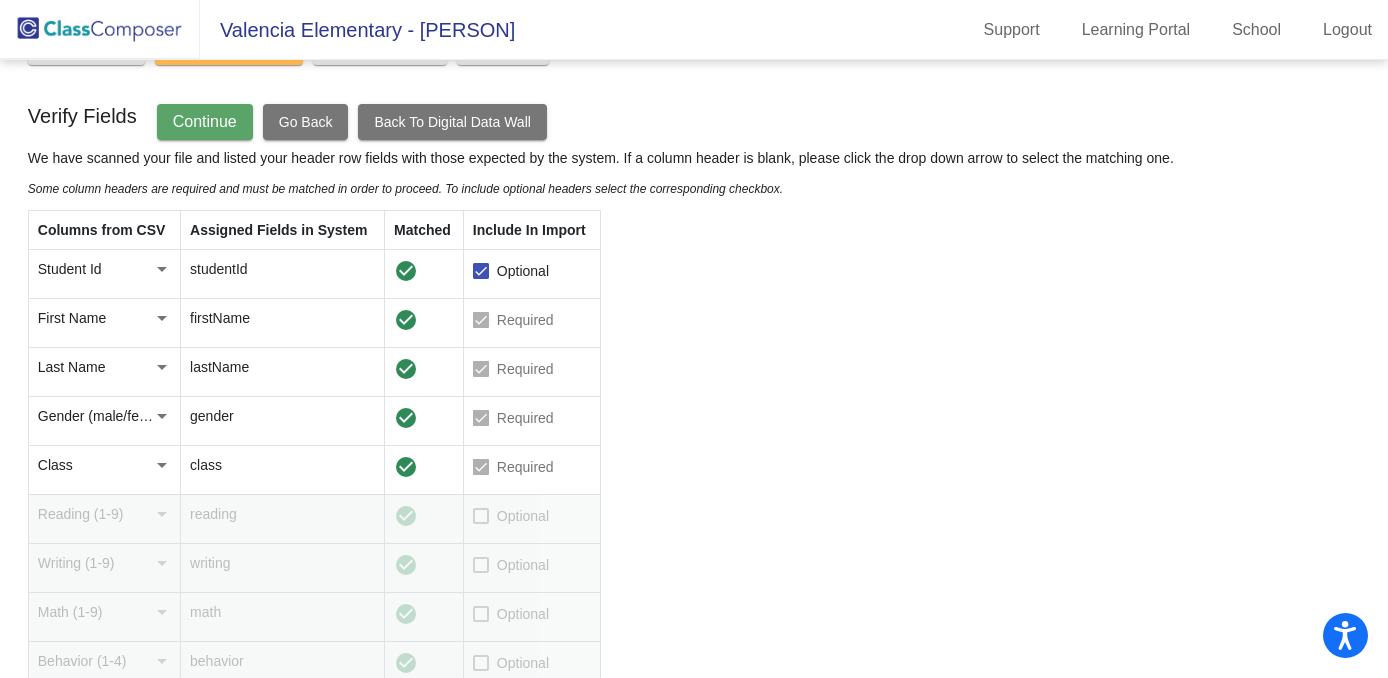 click at bounding box center [481, 467] 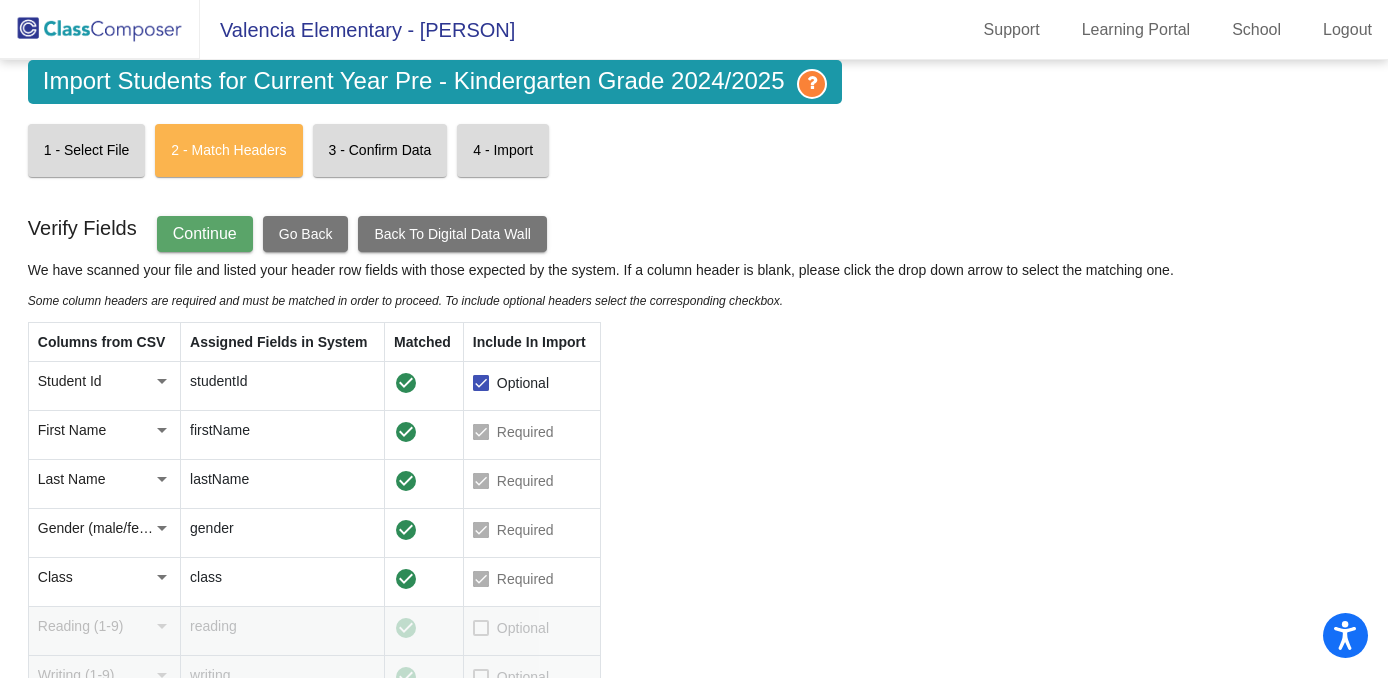 scroll, scrollTop: 0, scrollLeft: 0, axis: both 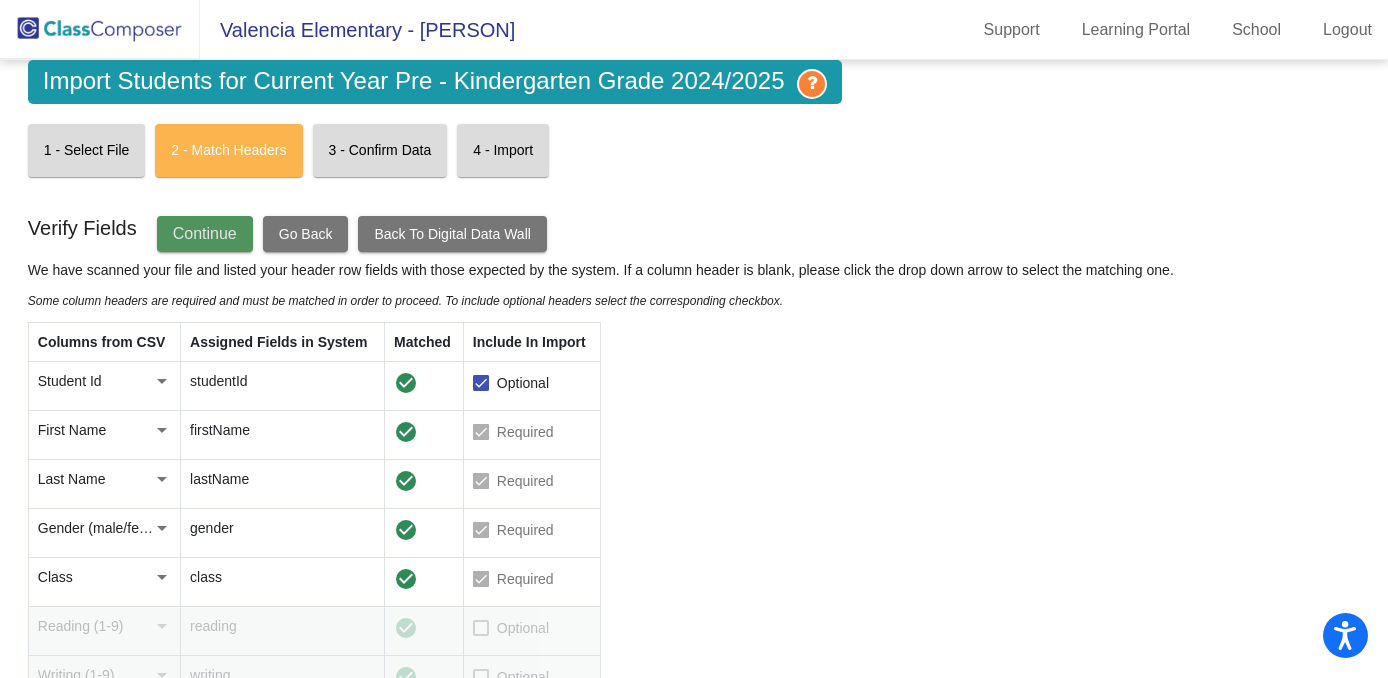 click on "Continue" 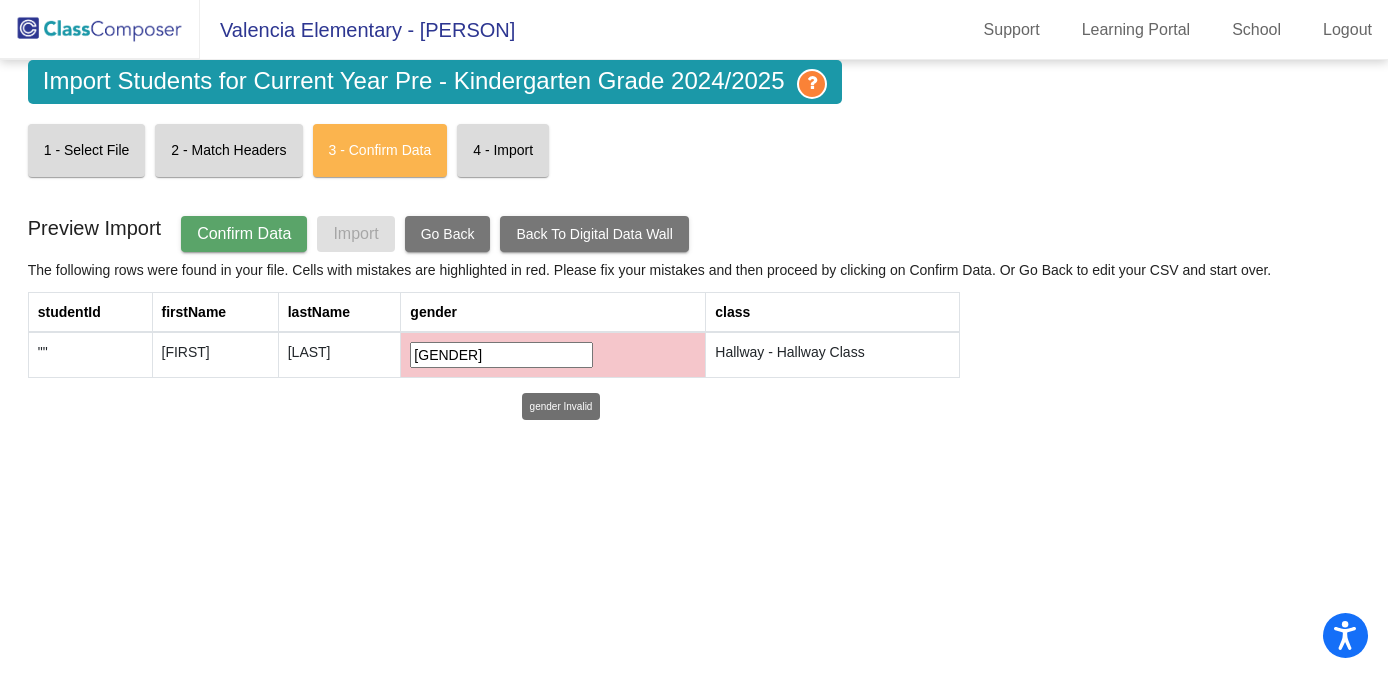 click on ""male"" 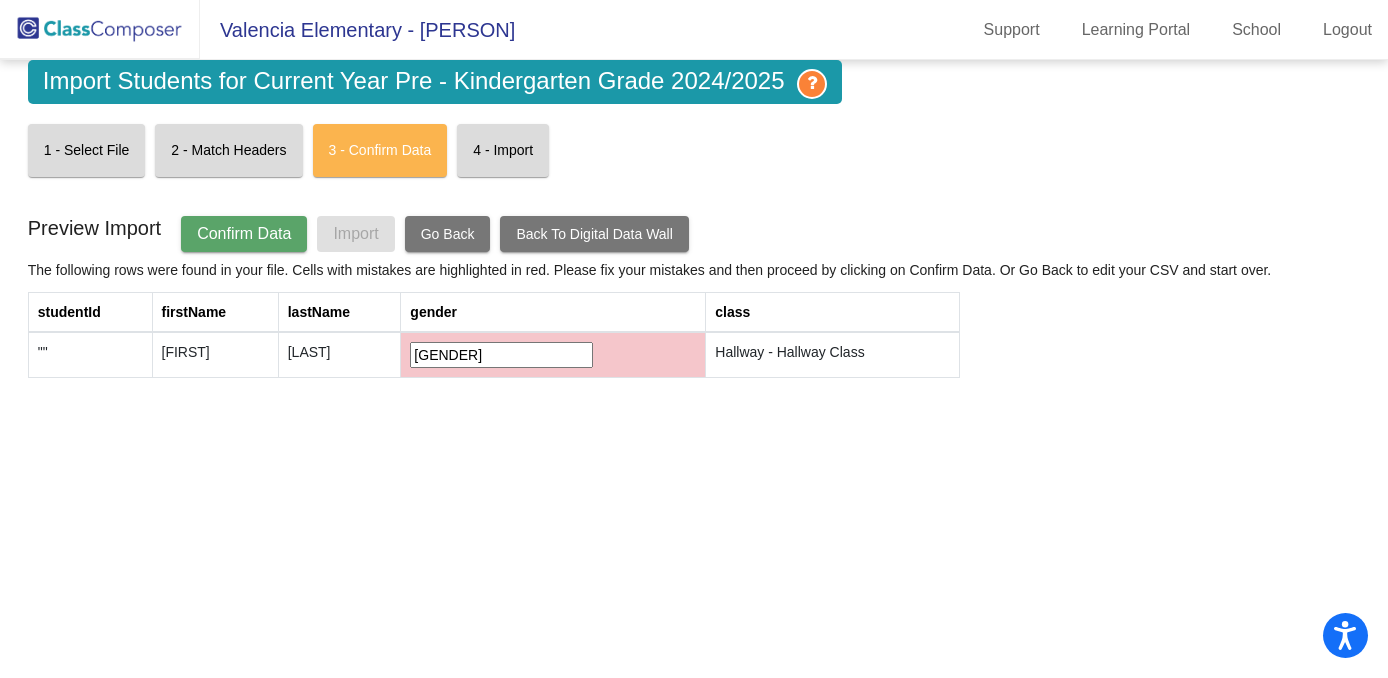 click on ""male"" 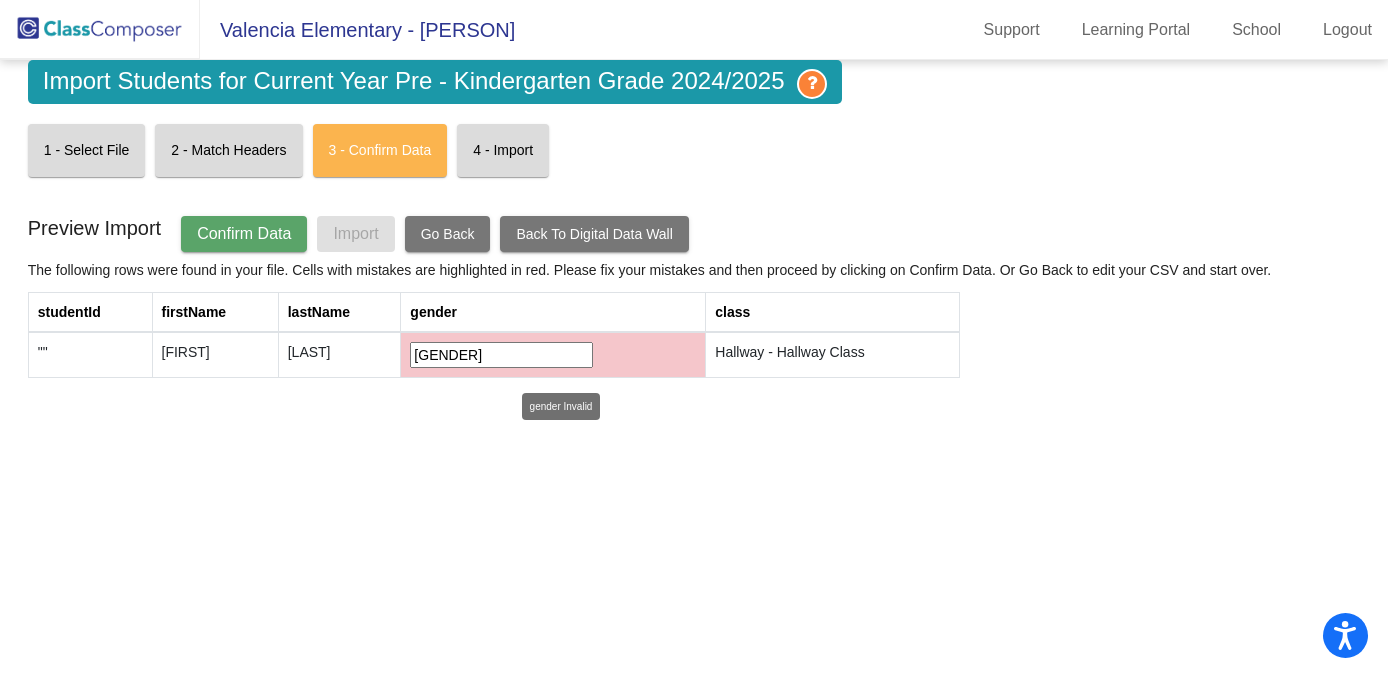 drag, startPoint x: 481, startPoint y: 354, endPoint x: 417, endPoint y: 356, distance: 64.03124 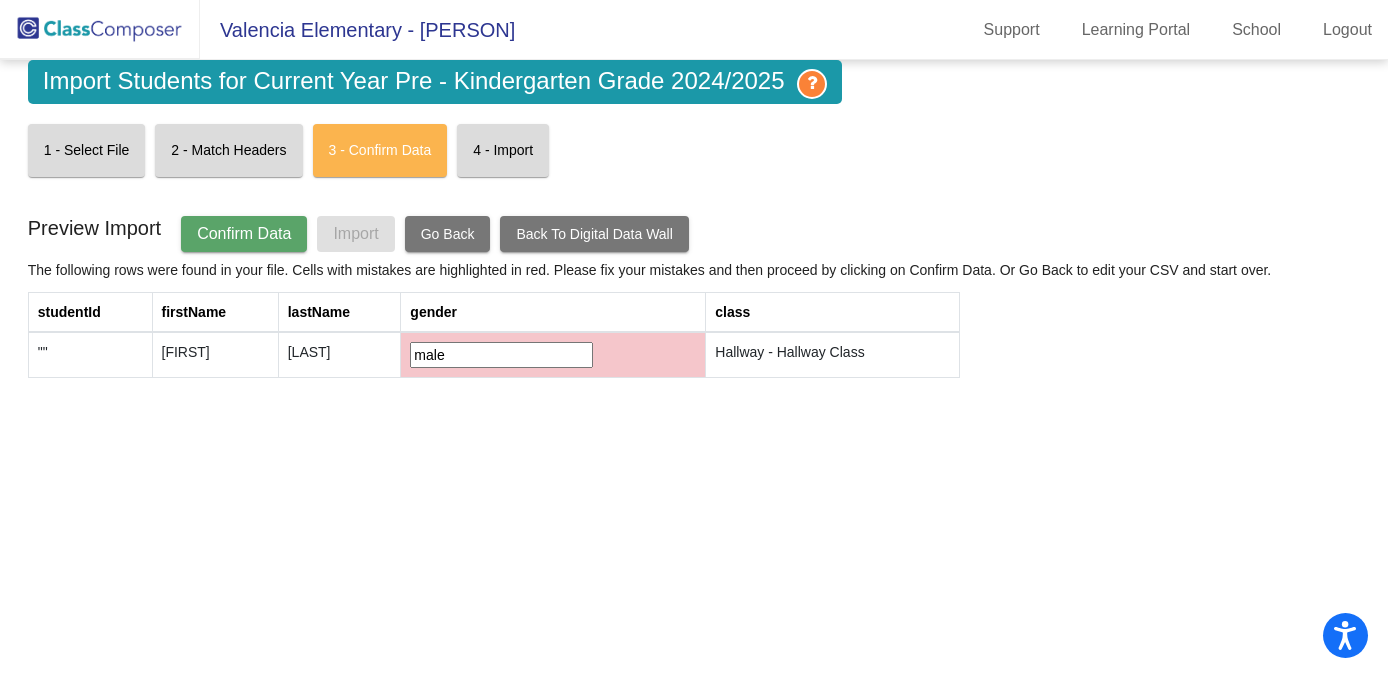 type on "male" 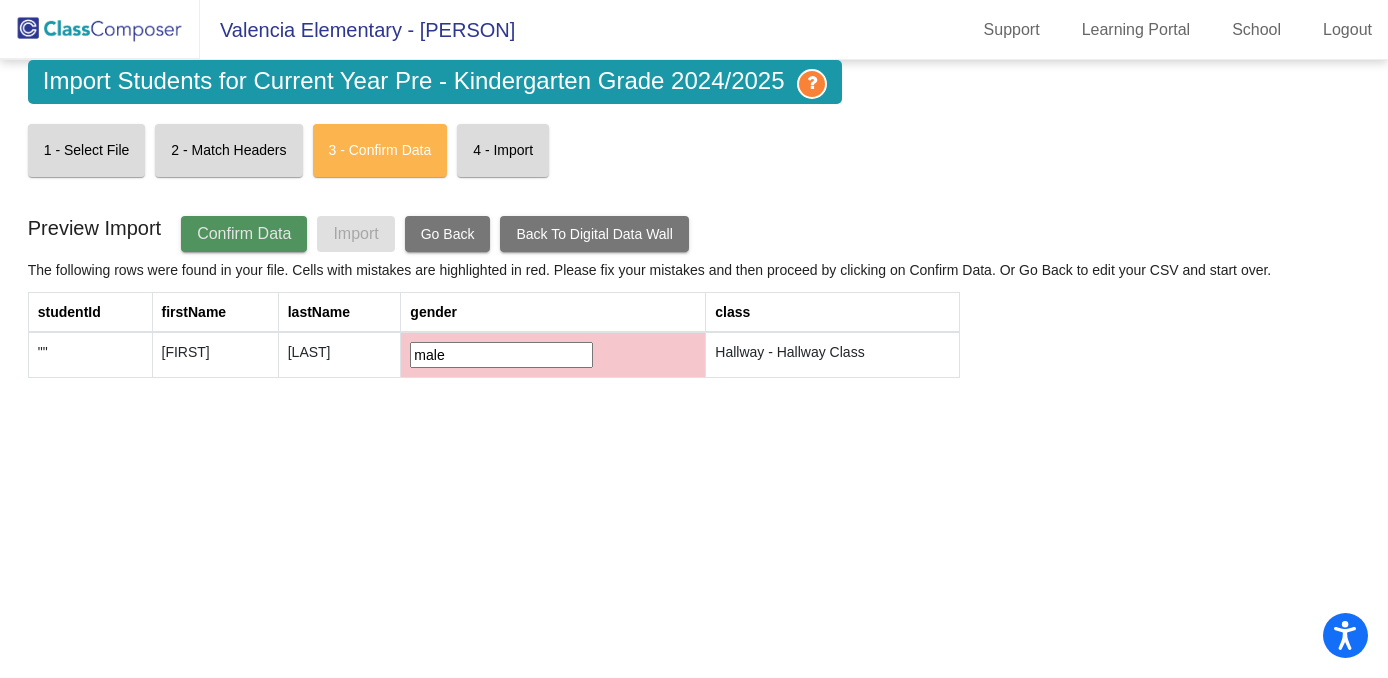 click on "Confirm Data" 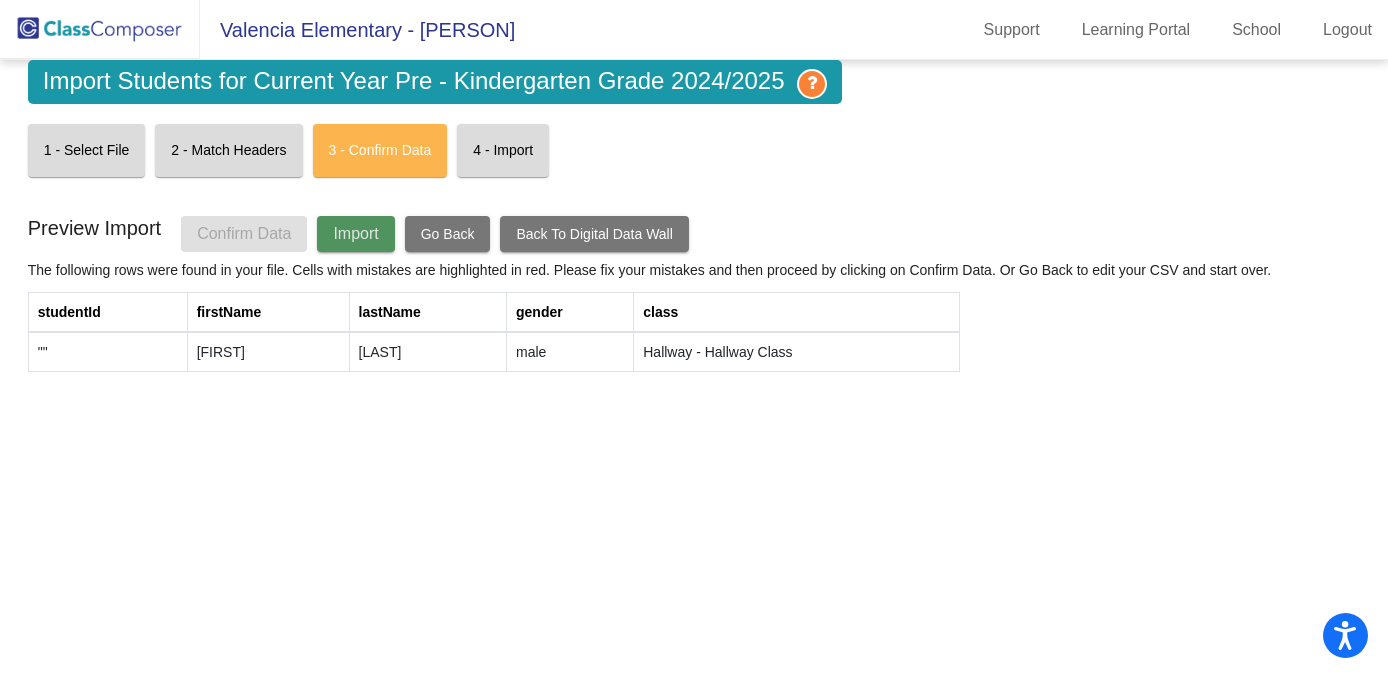 click on "Import" 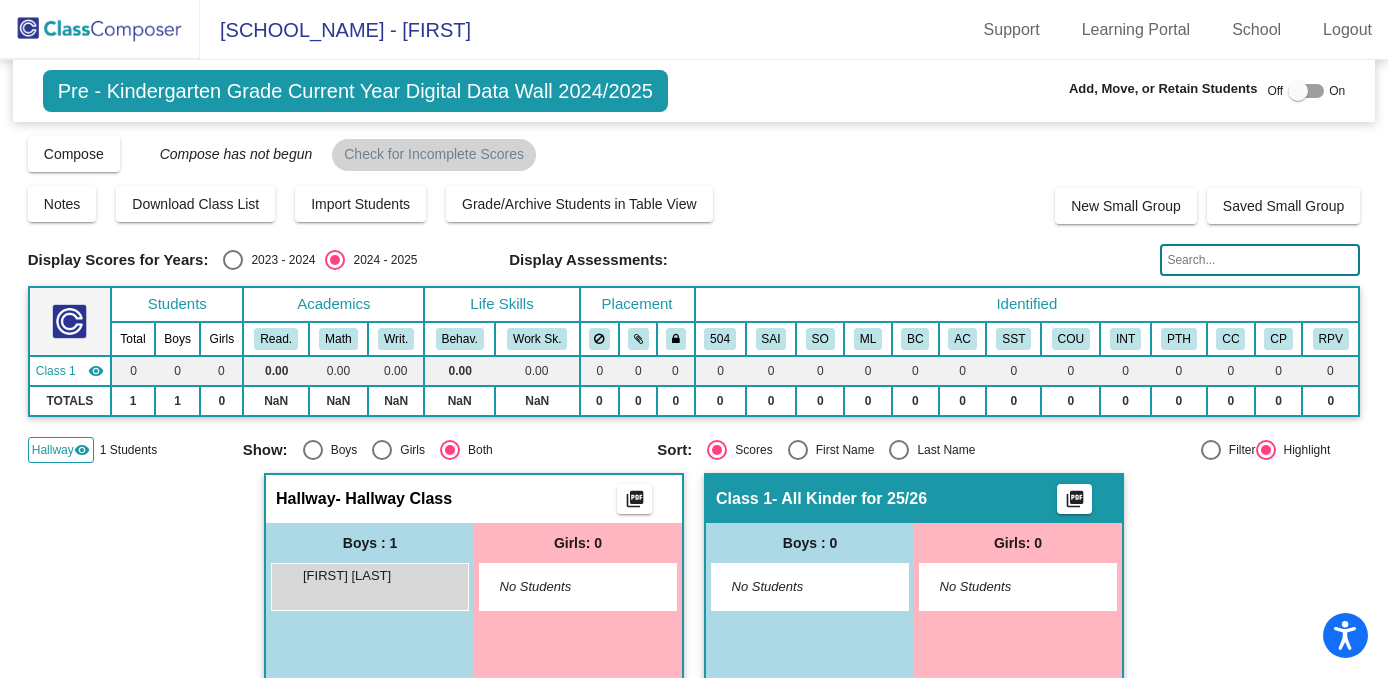 scroll, scrollTop: 0, scrollLeft: 0, axis: both 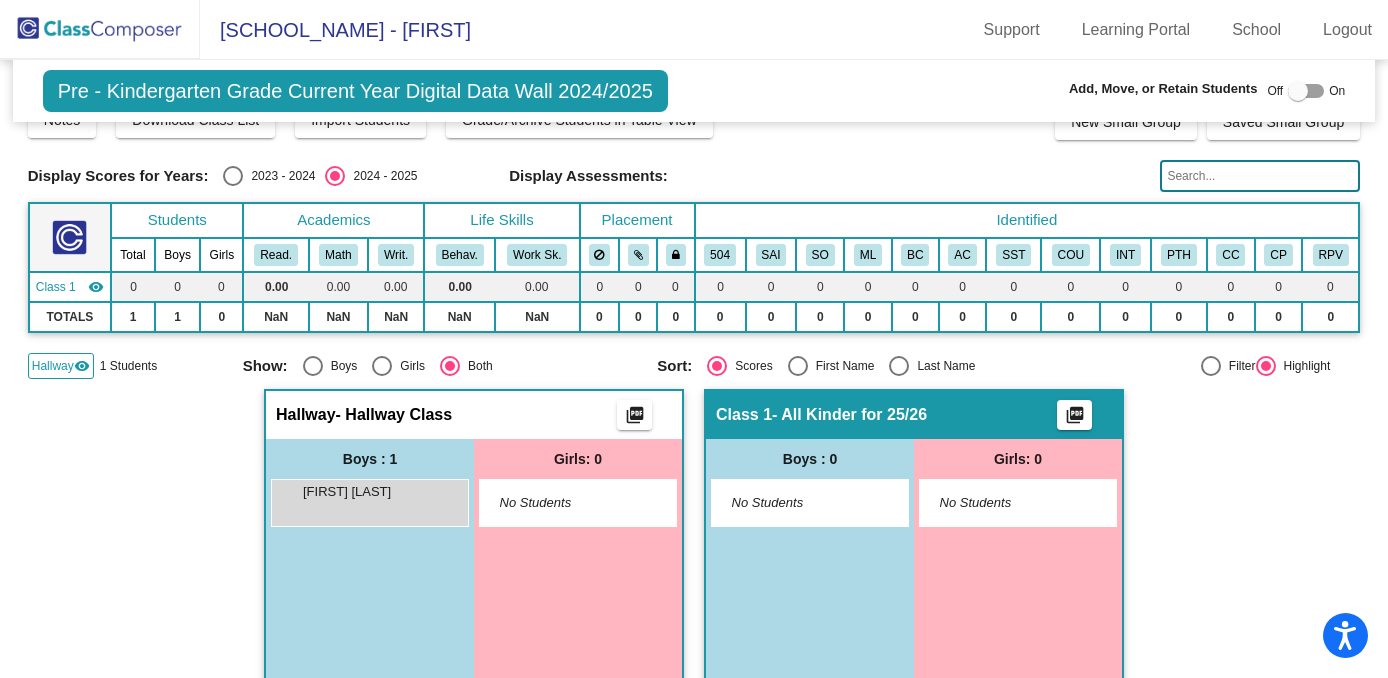 click on "No Students" at bounding box center [810, 503] 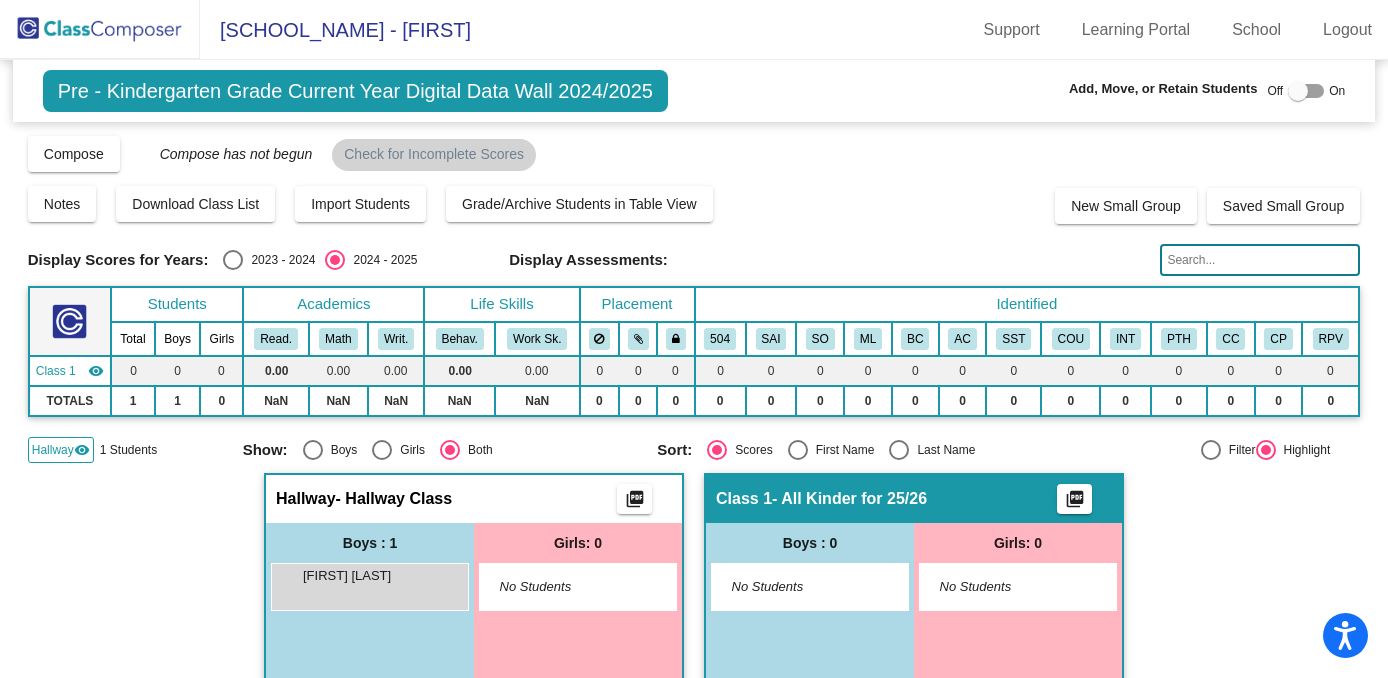 scroll, scrollTop: 0, scrollLeft: 0, axis: both 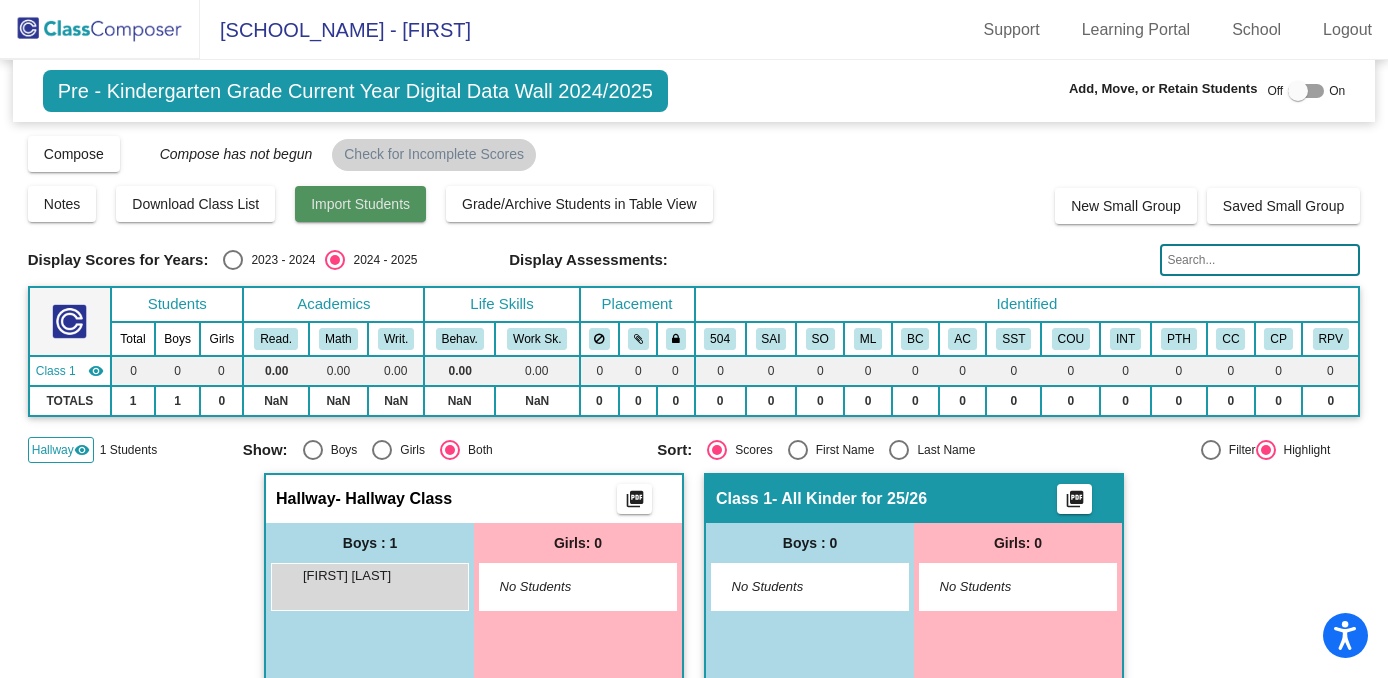 click on "Import Students" 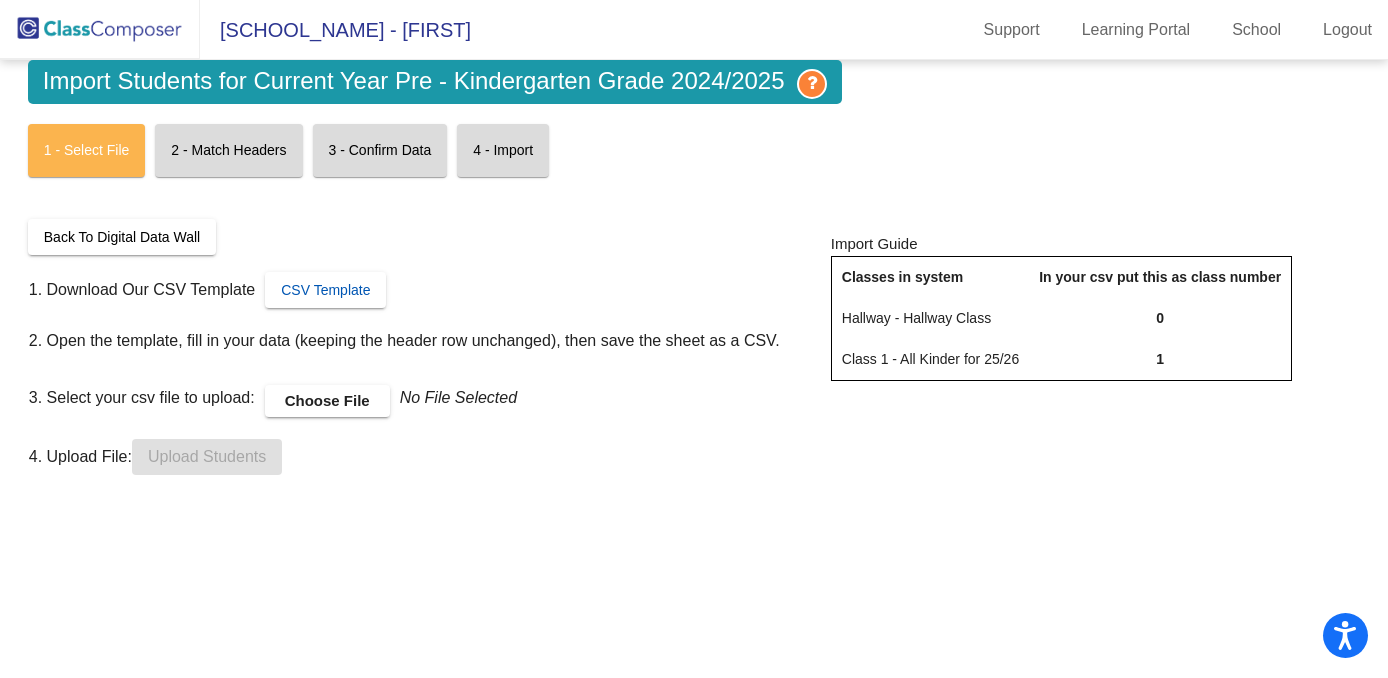 click on "CSV Template" at bounding box center (325, 290) 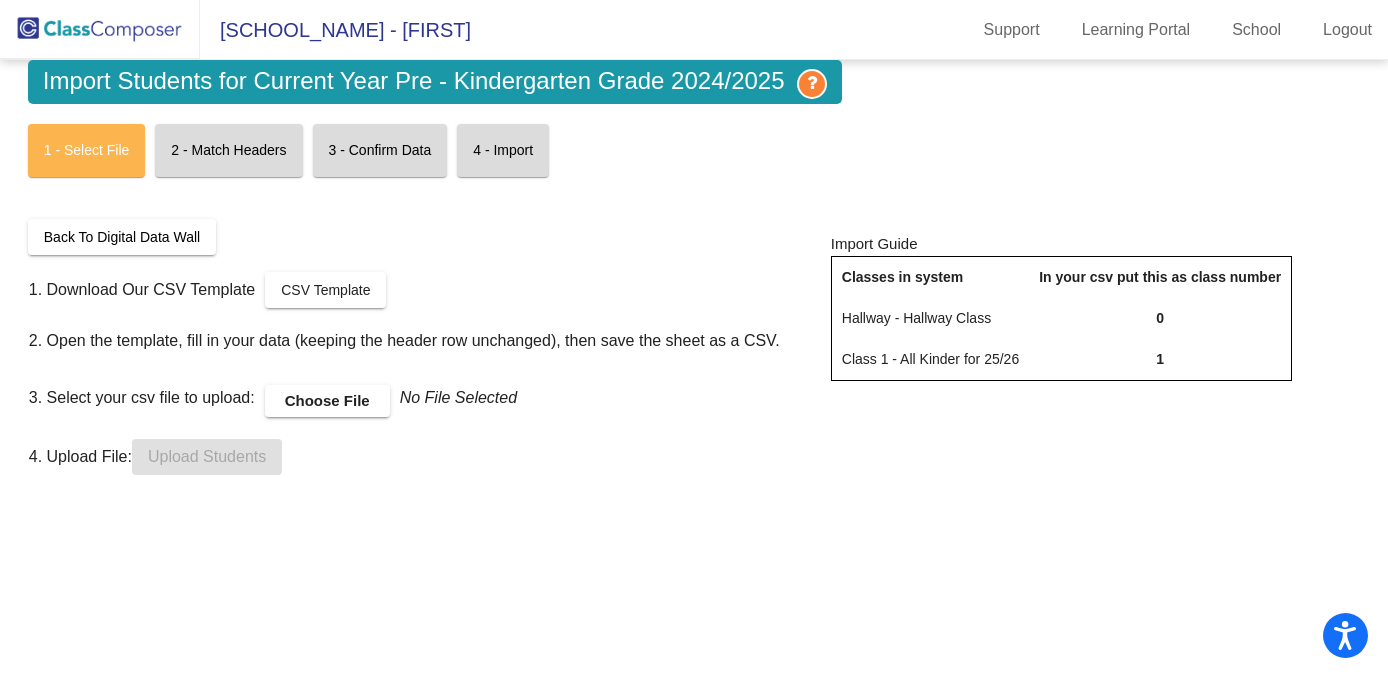 click on "Choose File" at bounding box center (327, 401) 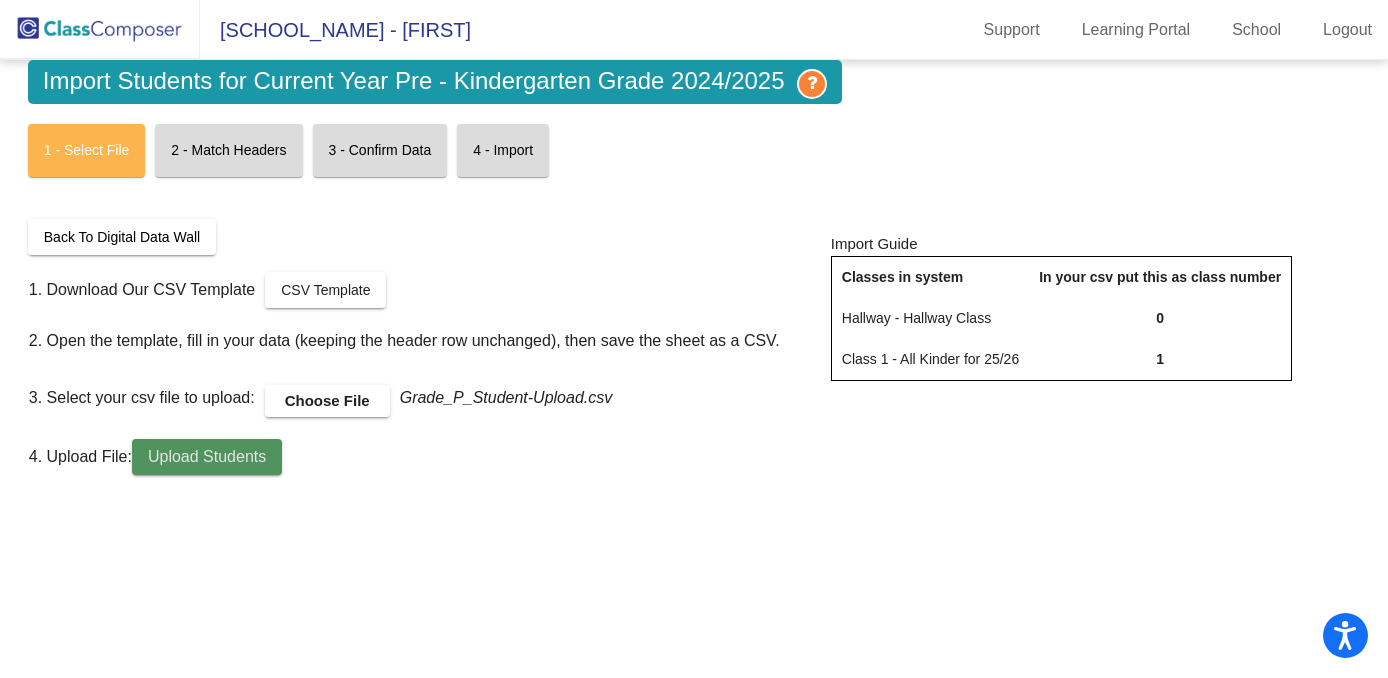 click on "Upload Students" at bounding box center (207, 456) 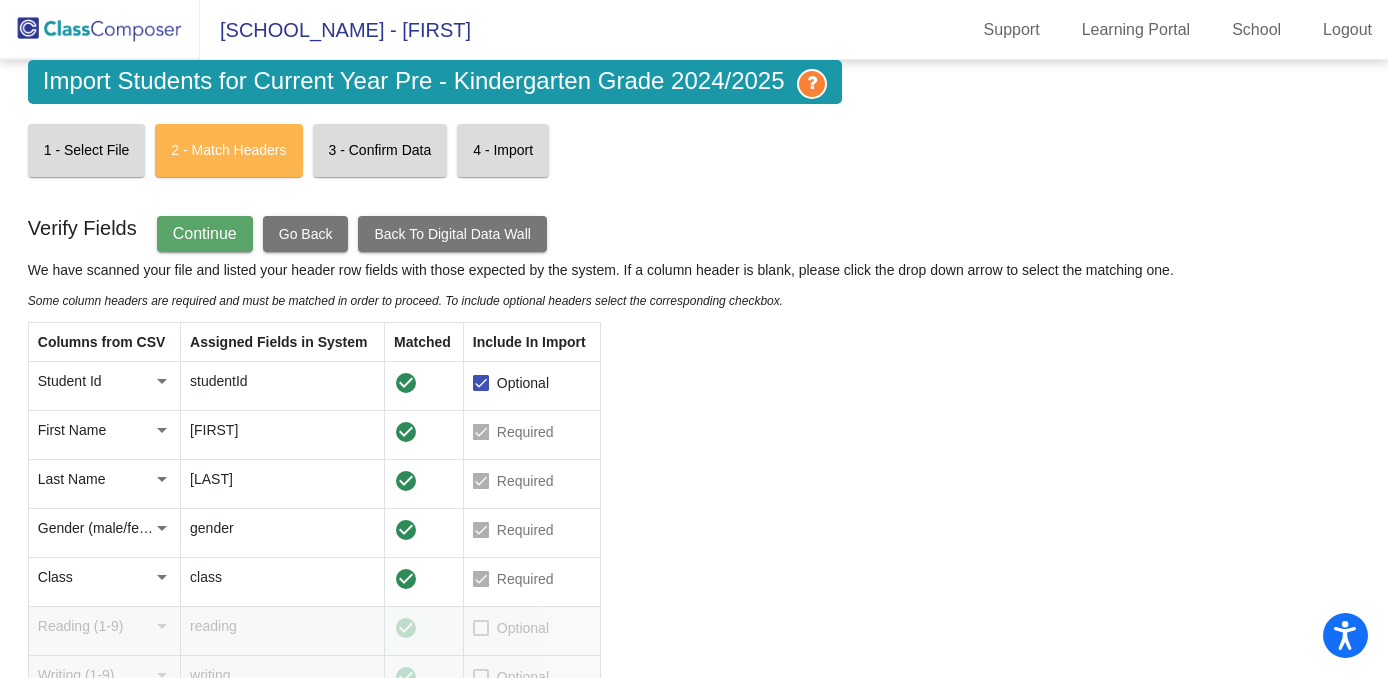 scroll, scrollTop: 0, scrollLeft: 0, axis: both 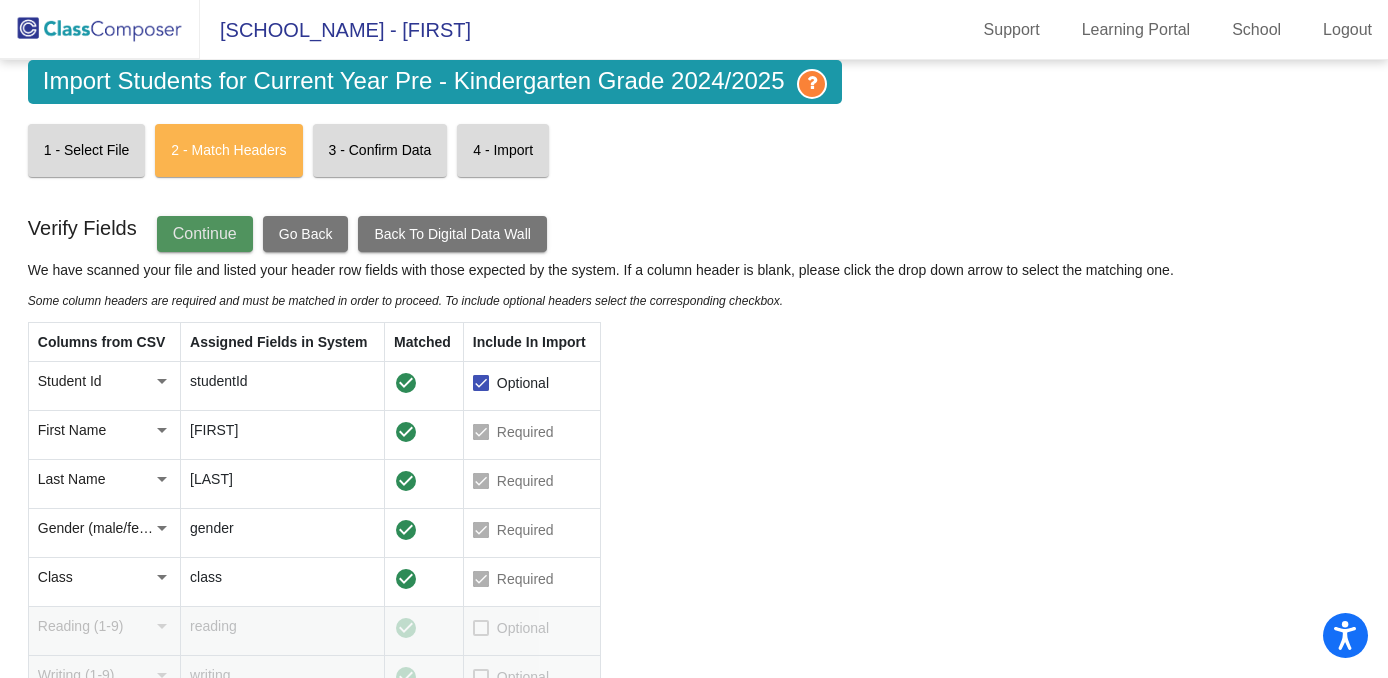 click on "Continue" 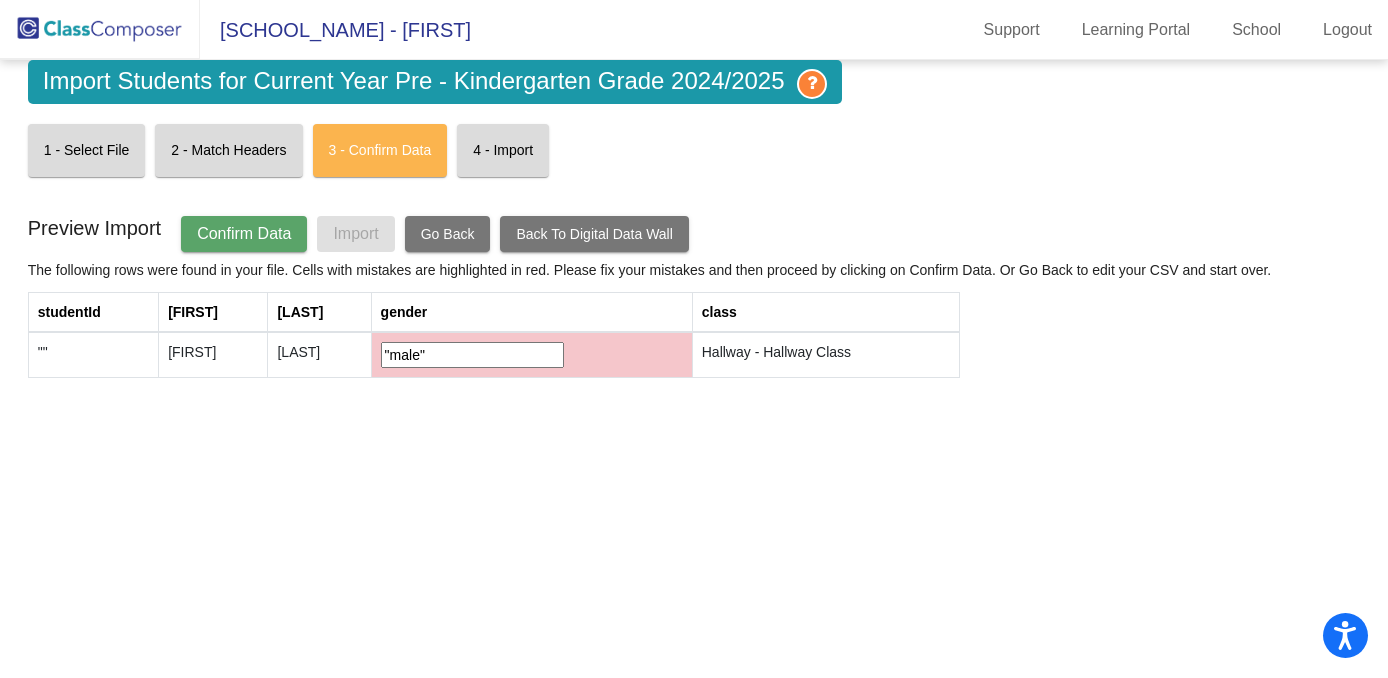 click on "Go Back" 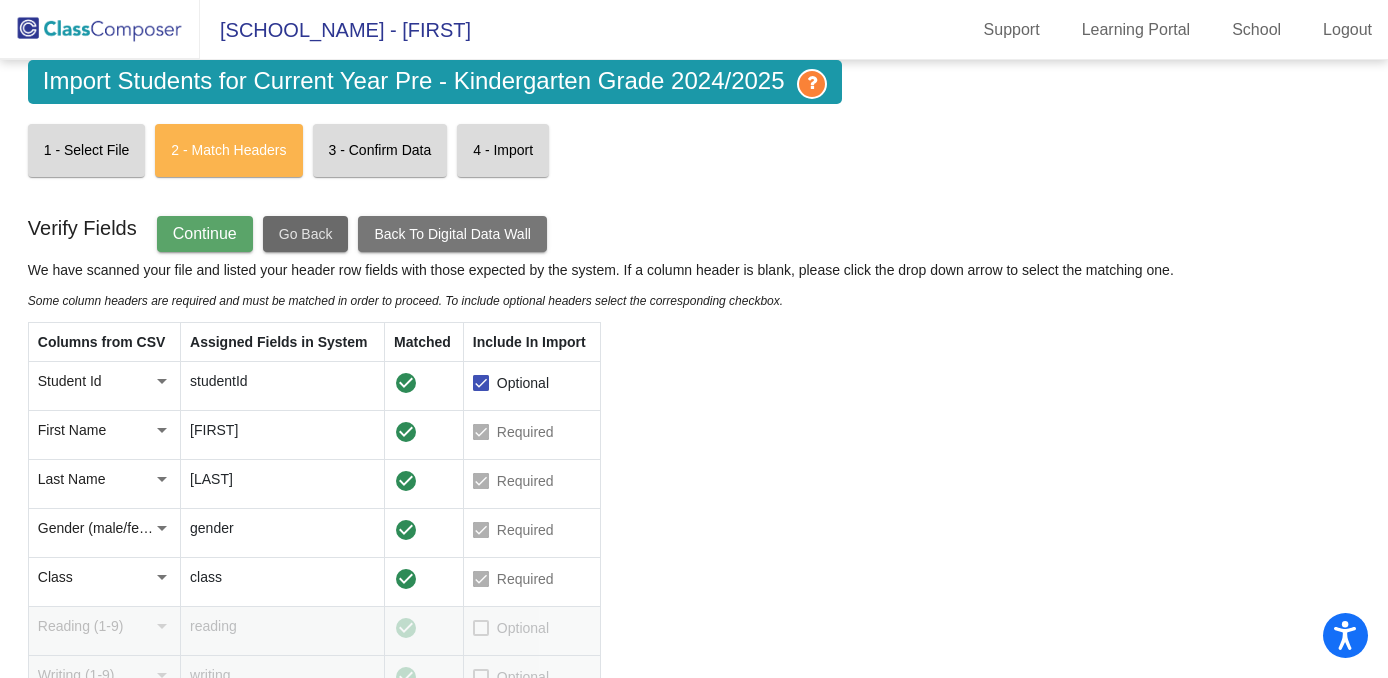 click on "Go Back" 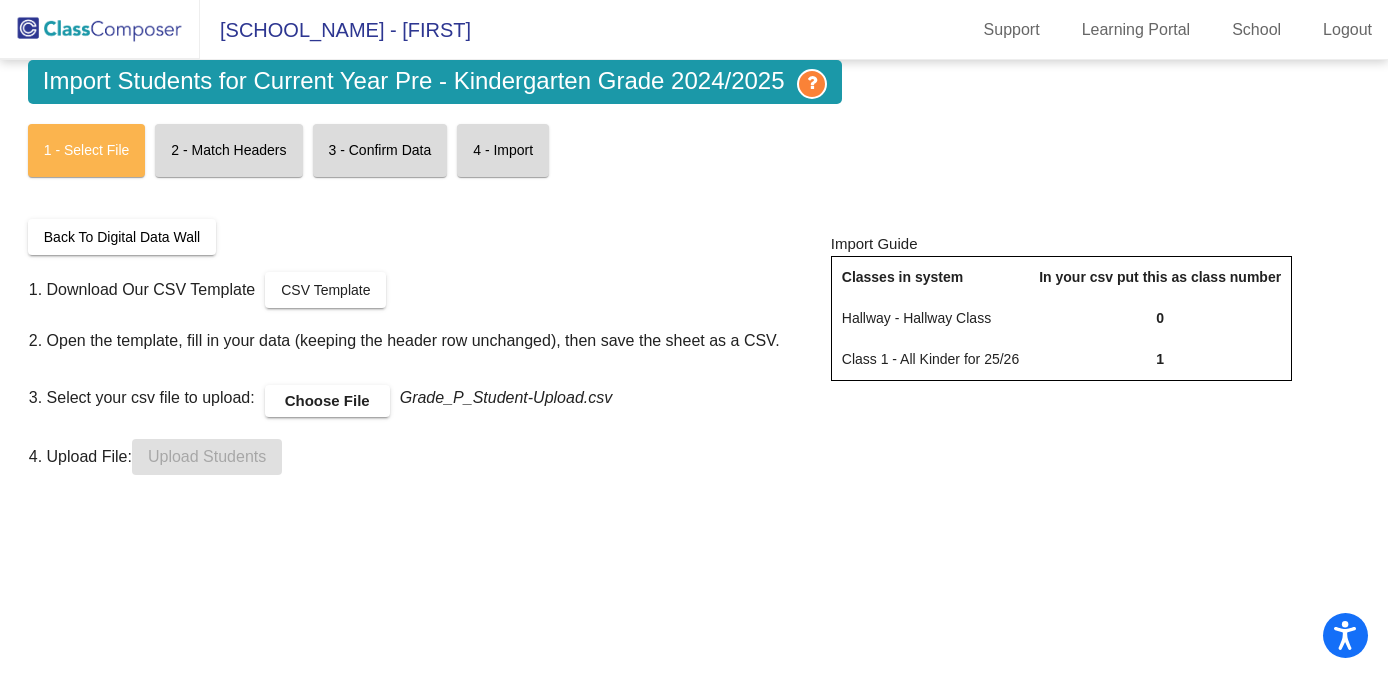 click on "Choose File" at bounding box center (327, 401) 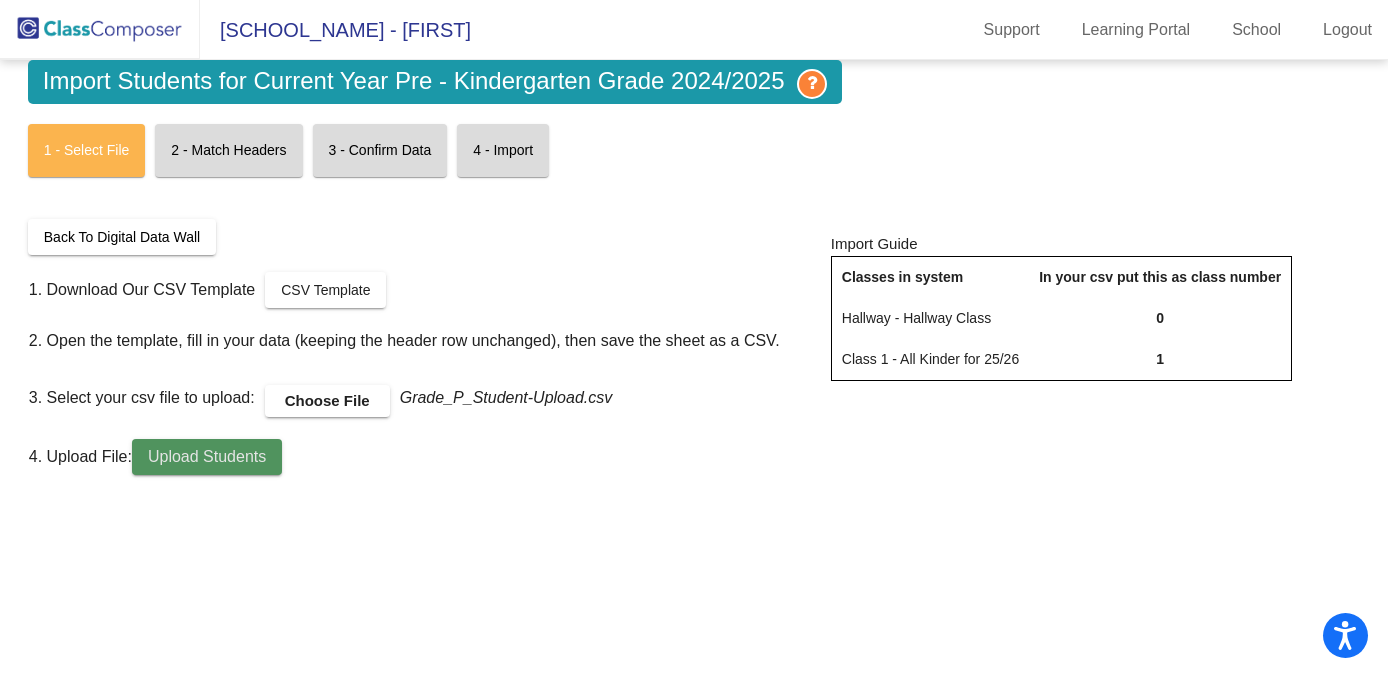 click on "Upload Students" at bounding box center (207, 457) 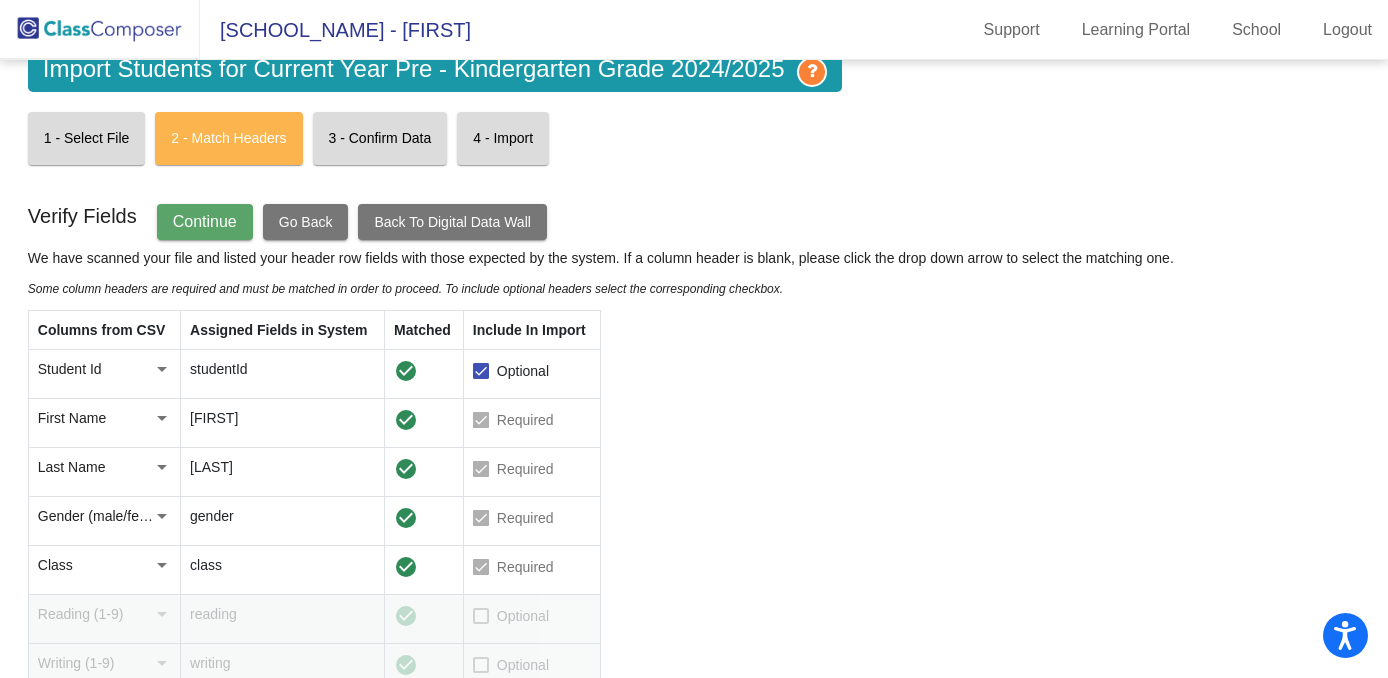 scroll, scrollTop: 17, scrollLeft: 0, axis: vertical 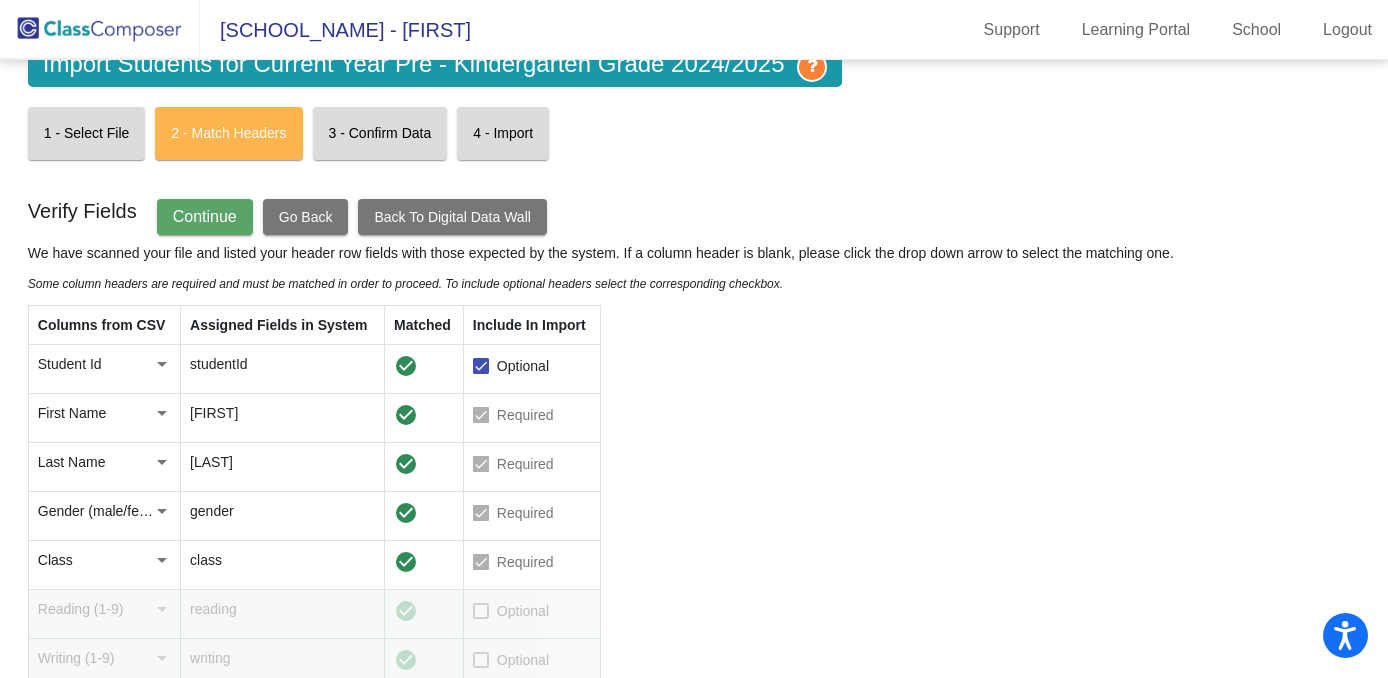 click on "Go Back" 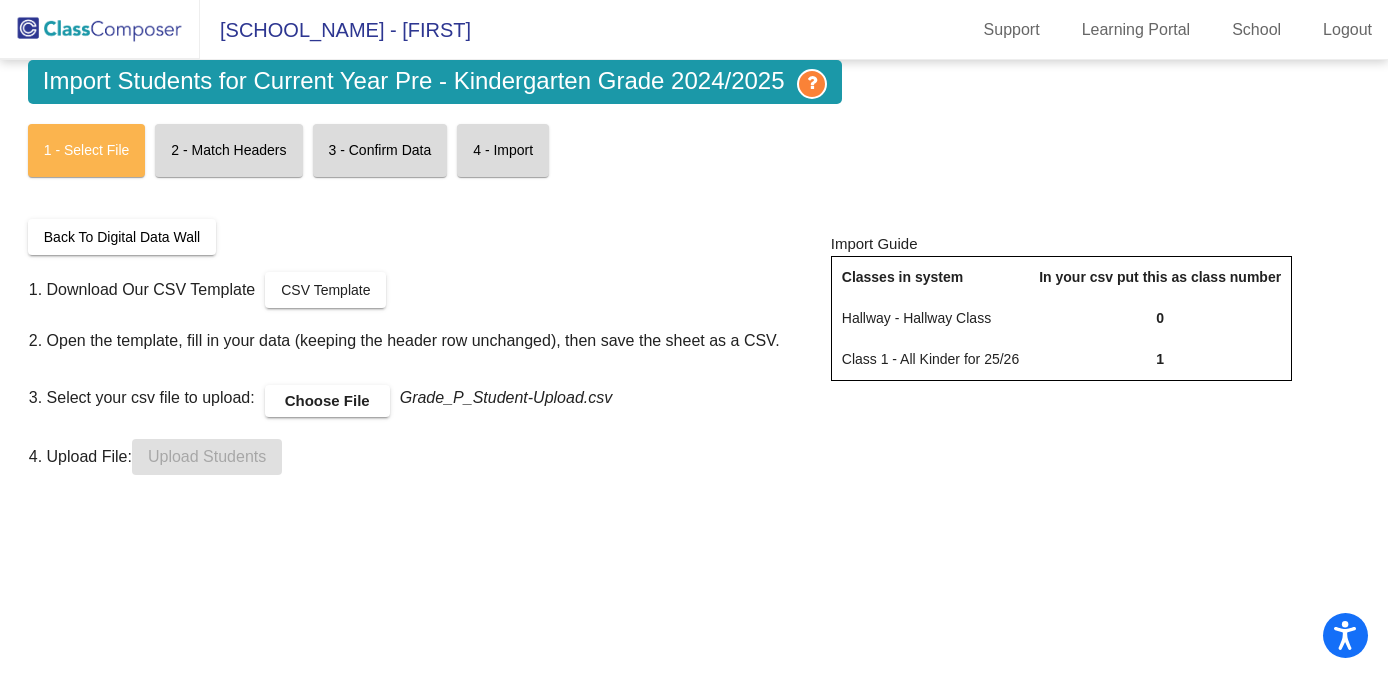 scroll, scrollTop: 0, scrollLeft: 0, axis: both 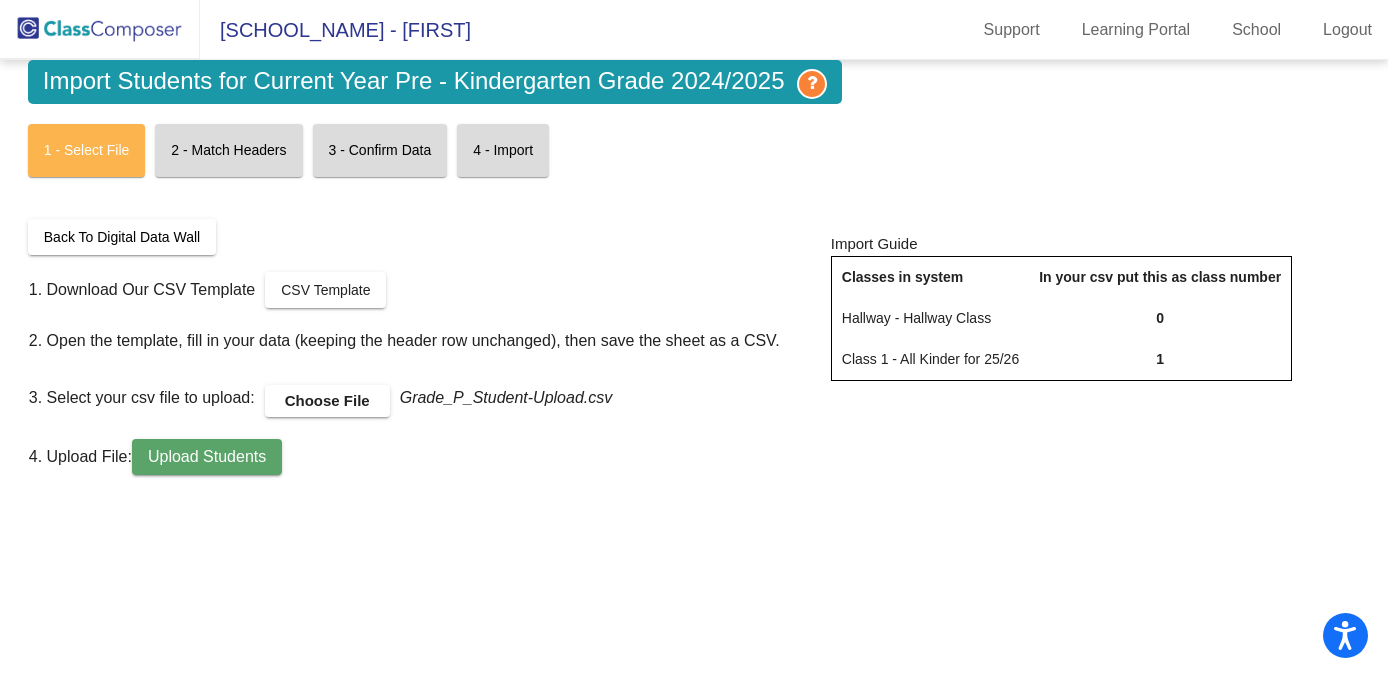 click on "Upload Students" at bounding box center (207, 456) 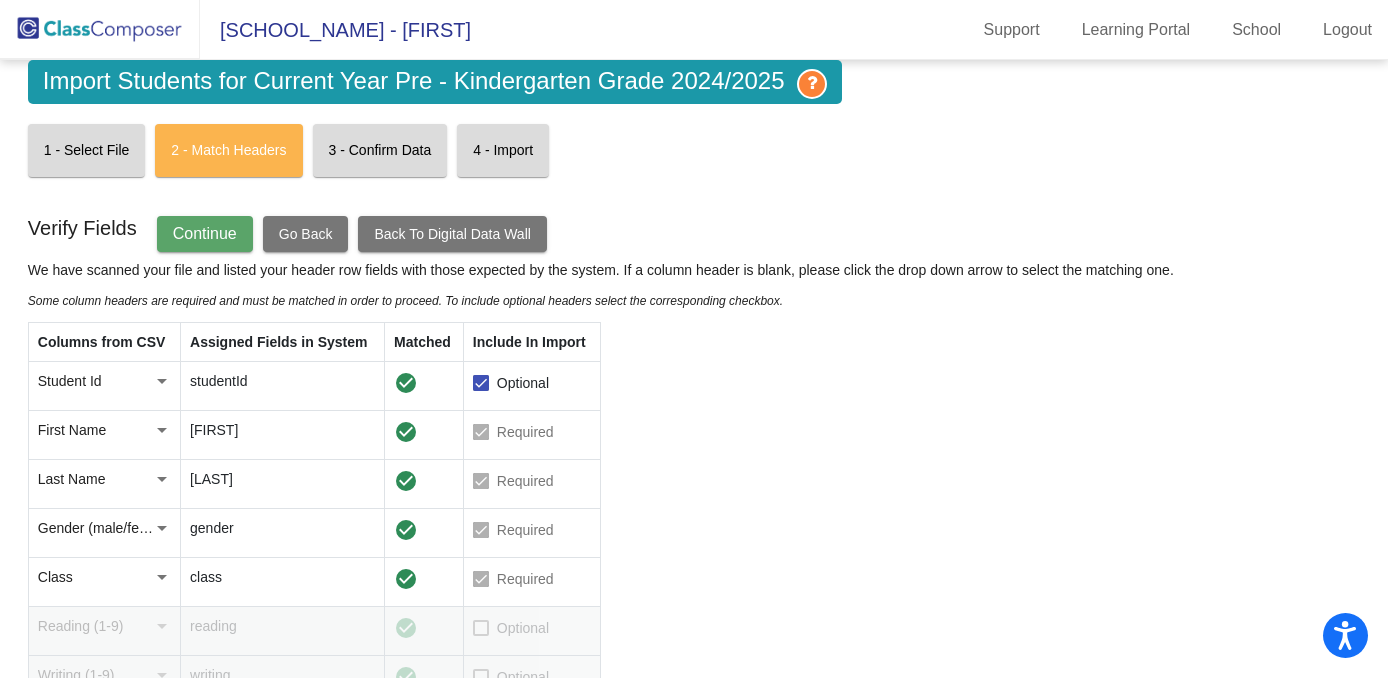 click on "Continue" 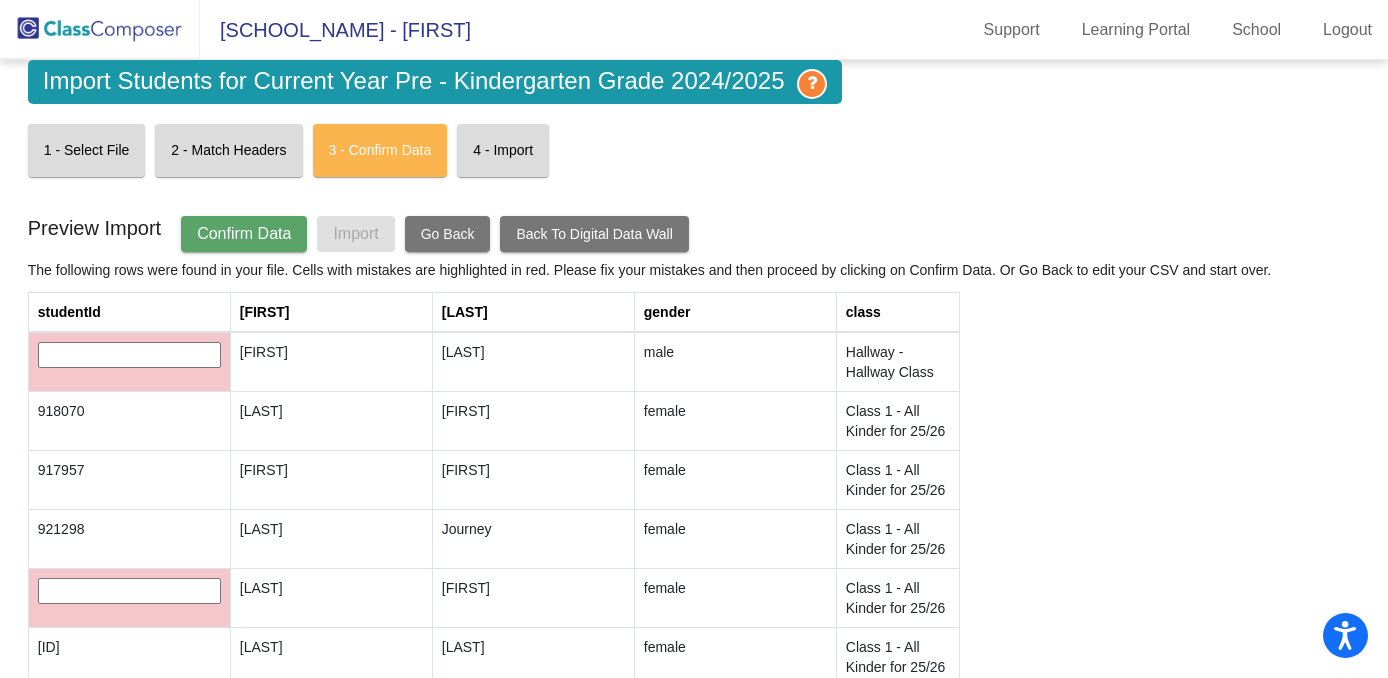 scroll, scrollTop: 0, scrollLeft: 0, axis: both 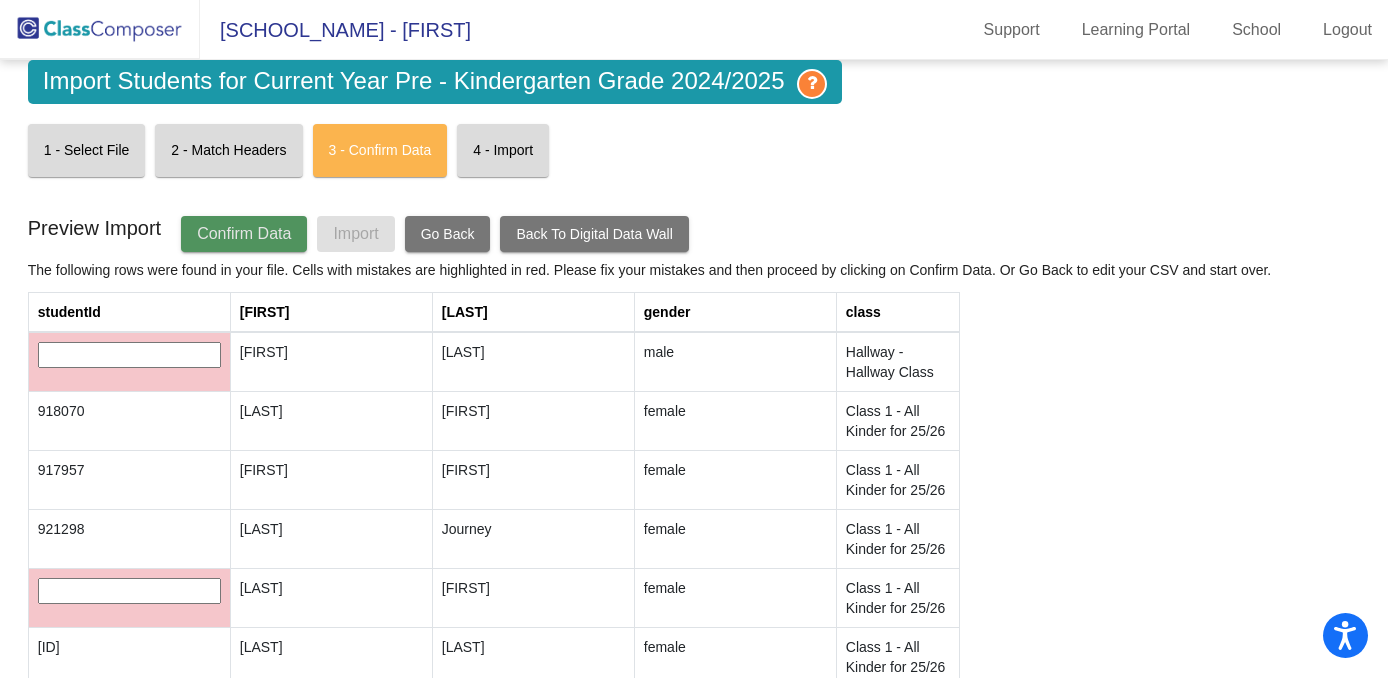 click on "Confirm Data" 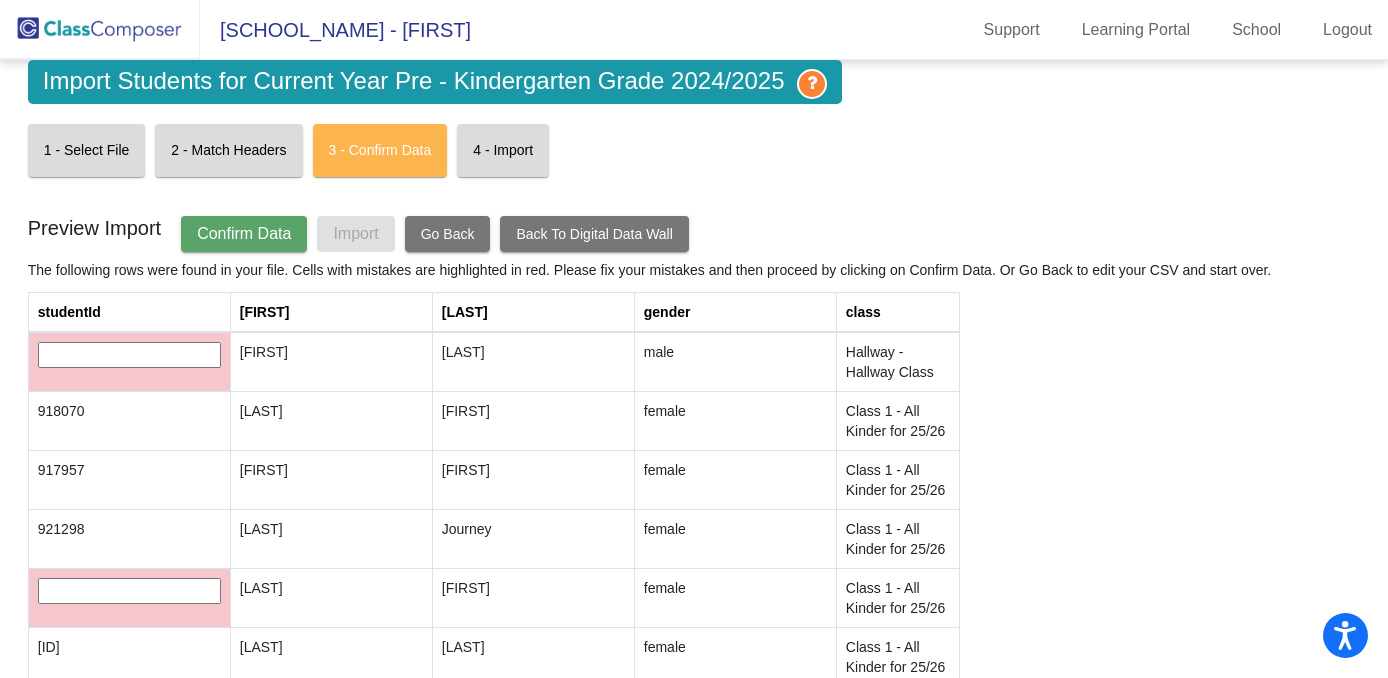 click on "Confirm Data" 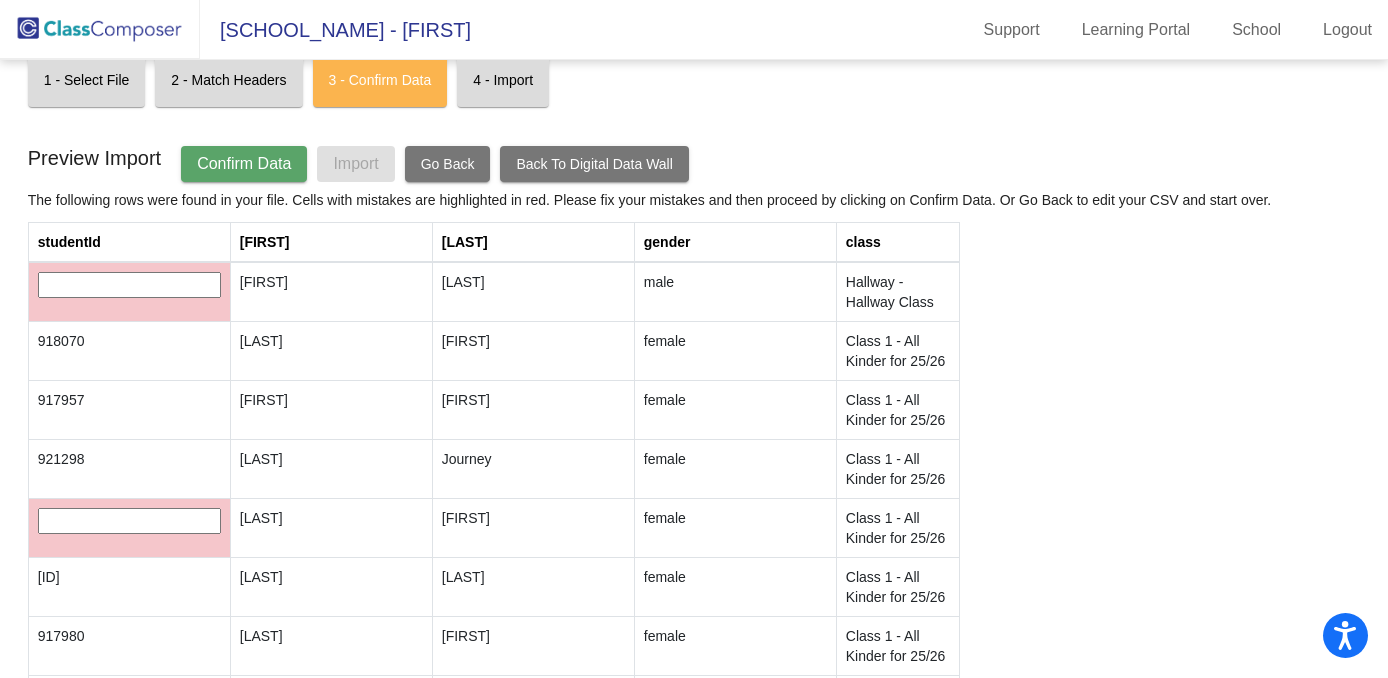 scroll, scrollTop: 76, scrollLeft: 0, axis: vertical 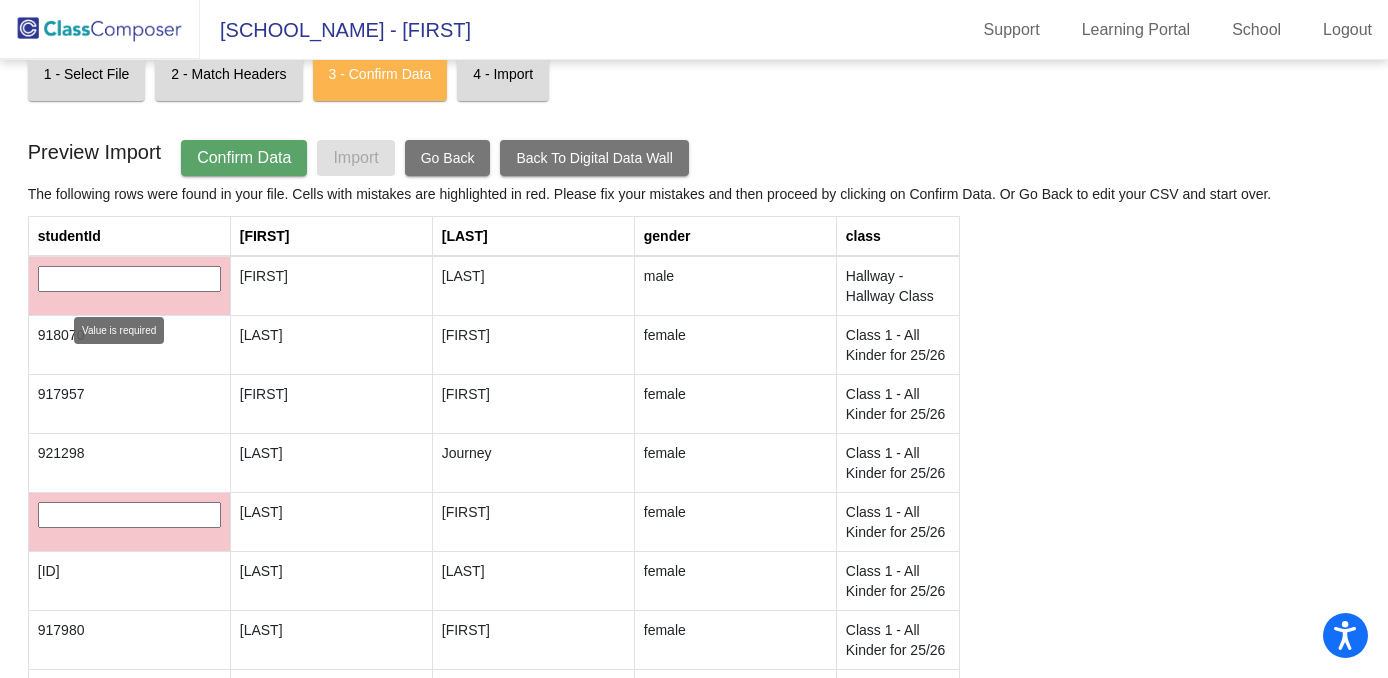 click 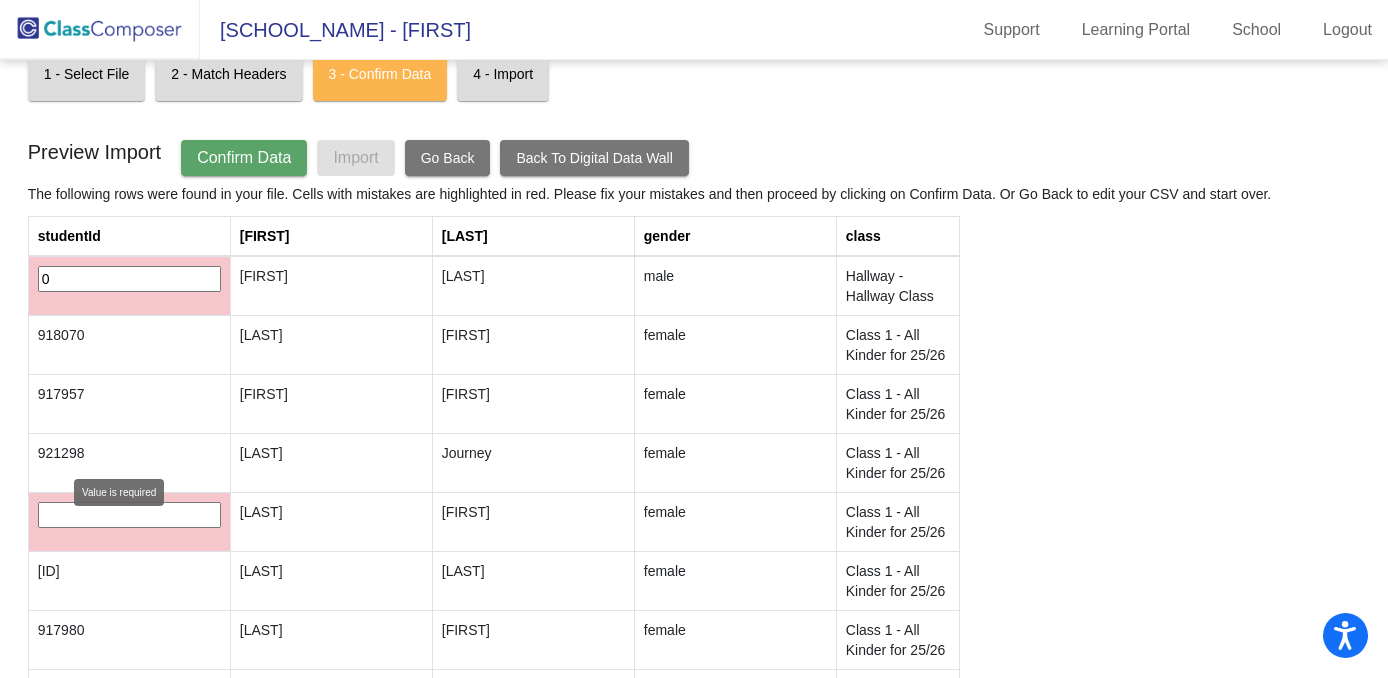 type on "0" 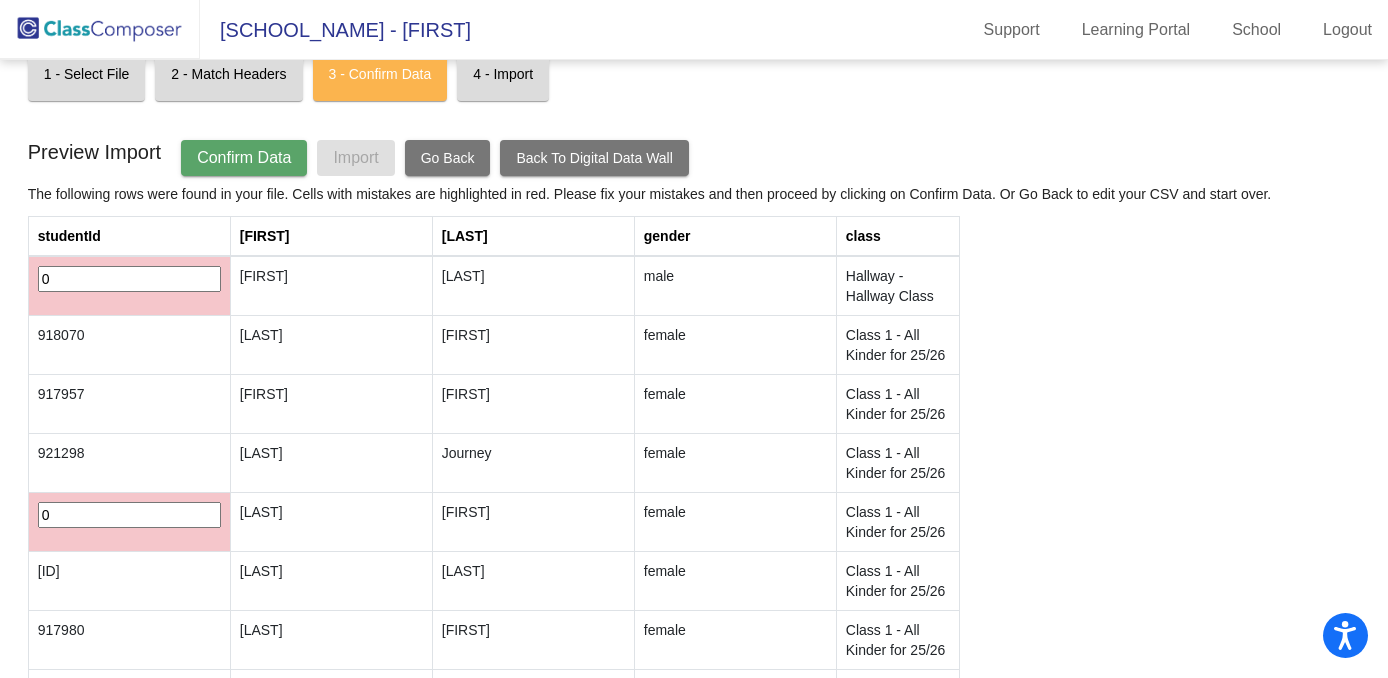 click on "Confirm Data" 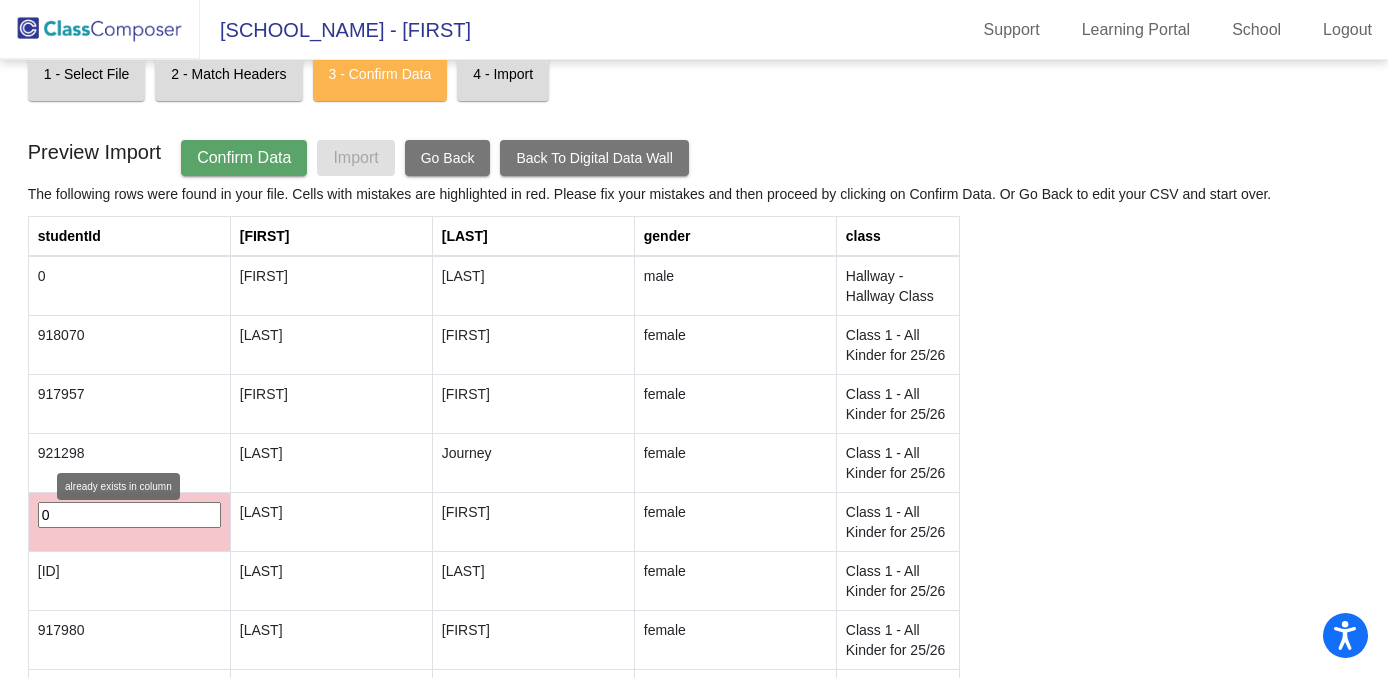 click on "0" 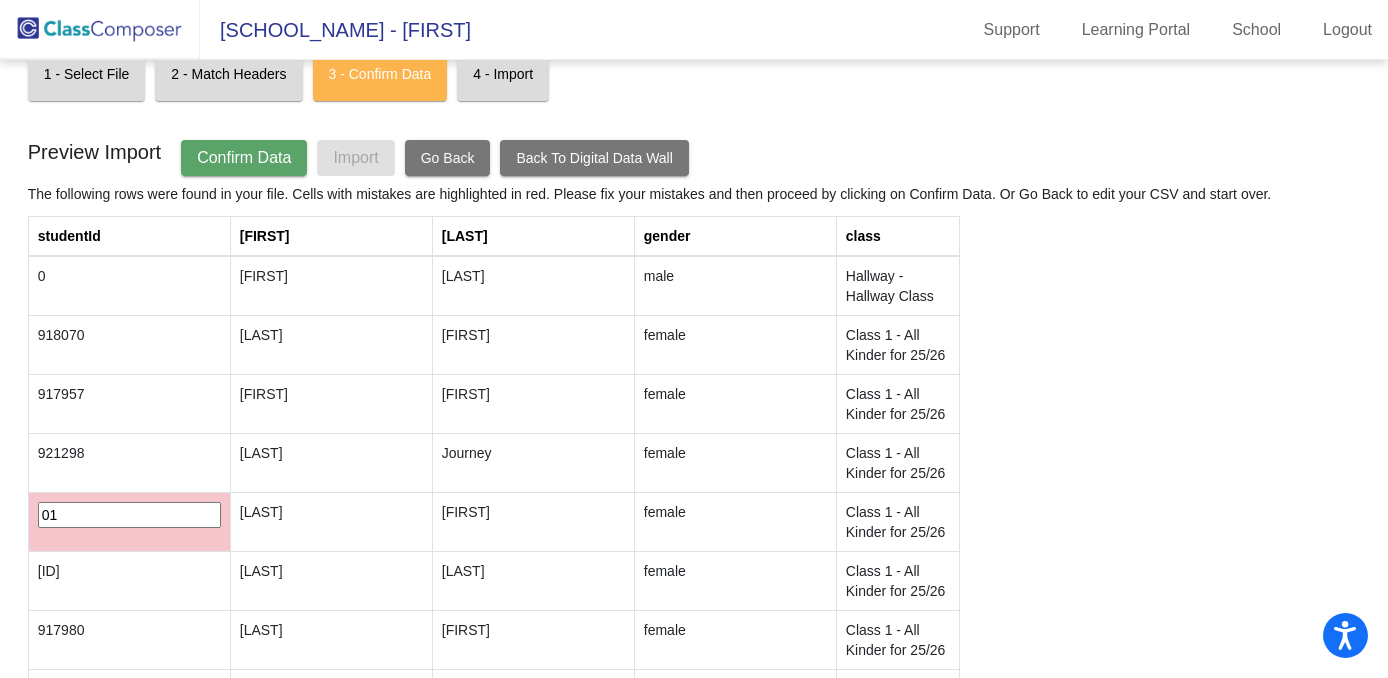 type on "01" 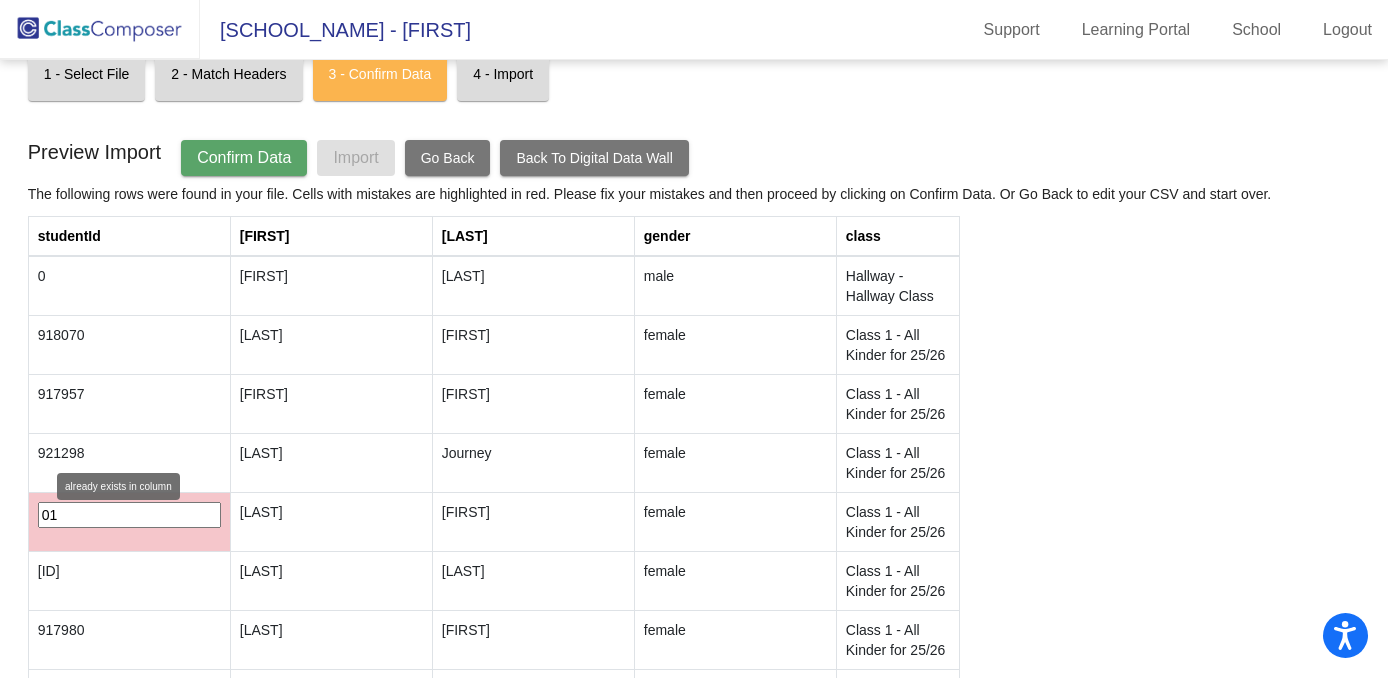 click on "01" 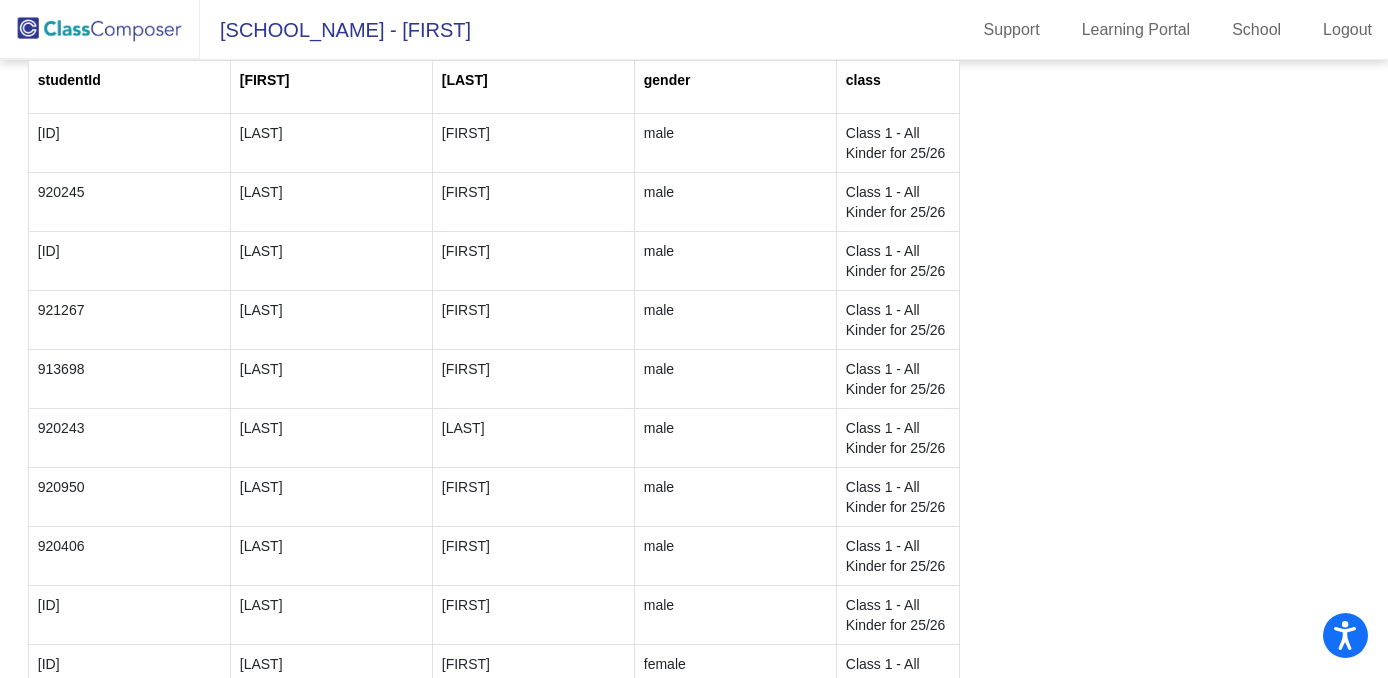 scroll, scrollTop: 1283, scrollLeft: 0, axis: vertical 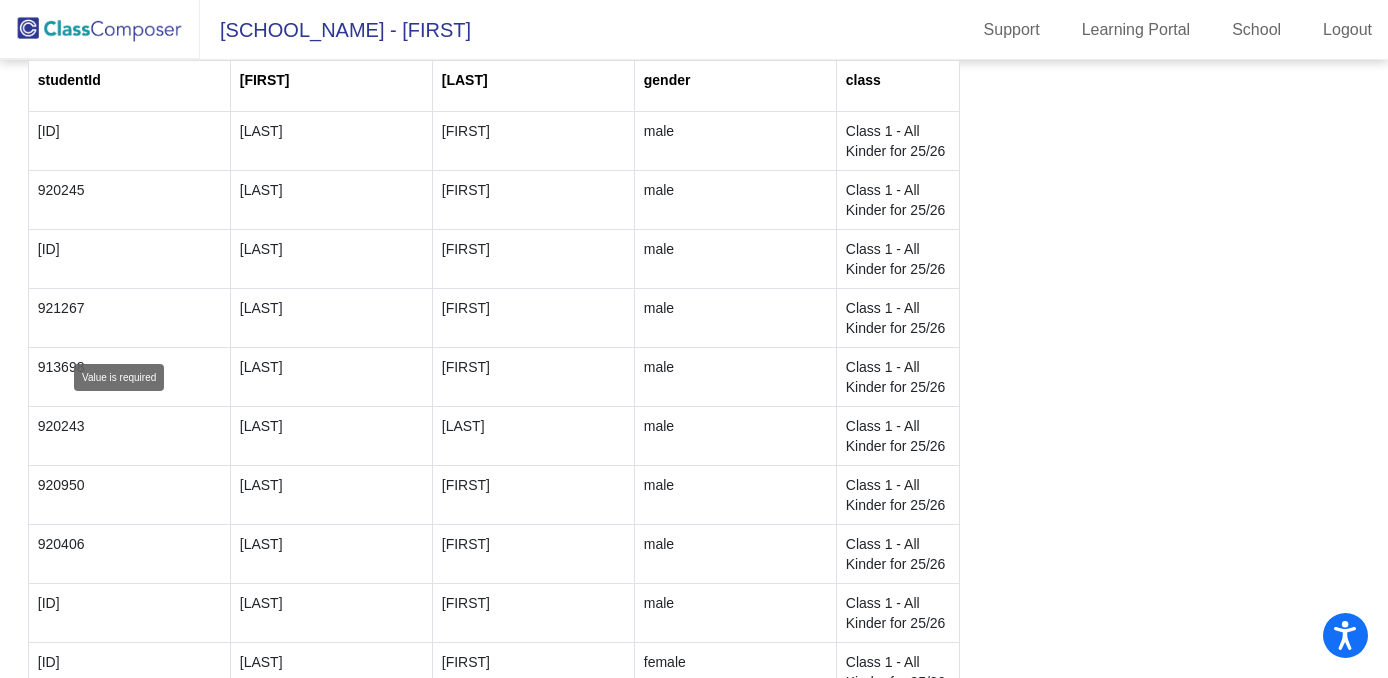 click 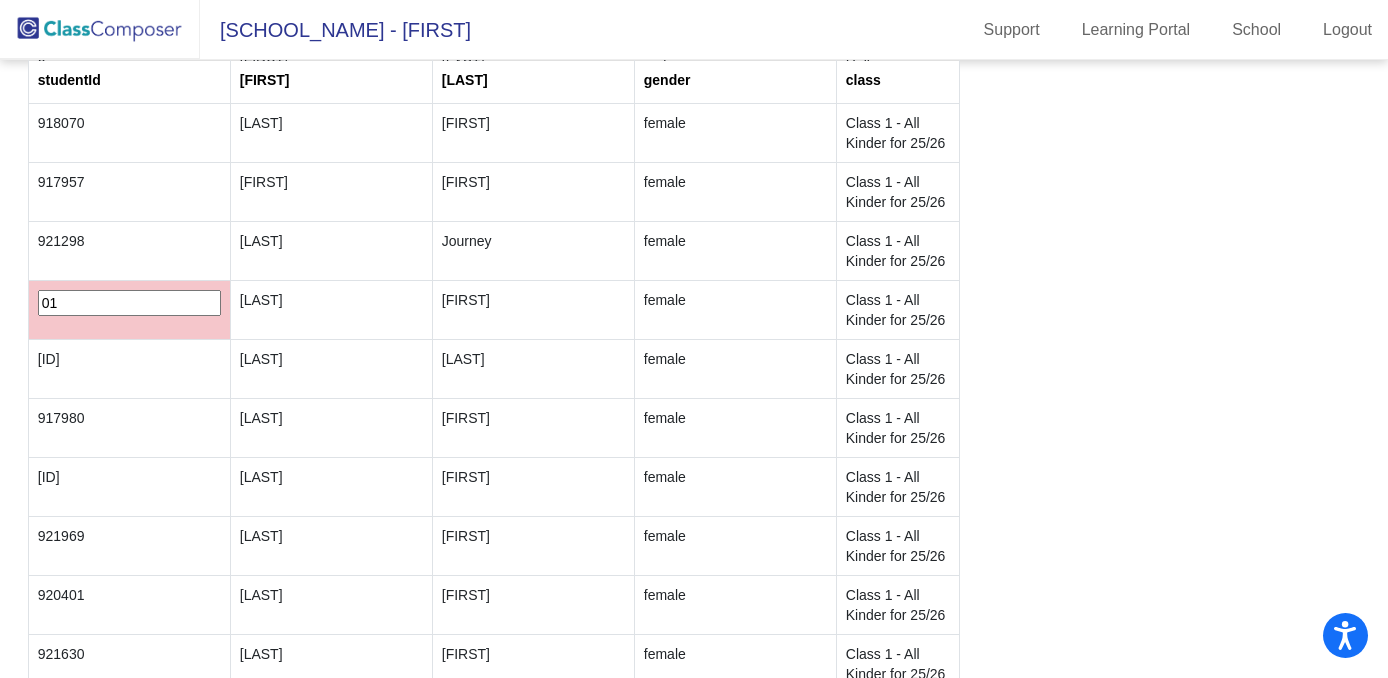 scroll, scrollTop: 213, scrollLeft: 0, axis: vertical 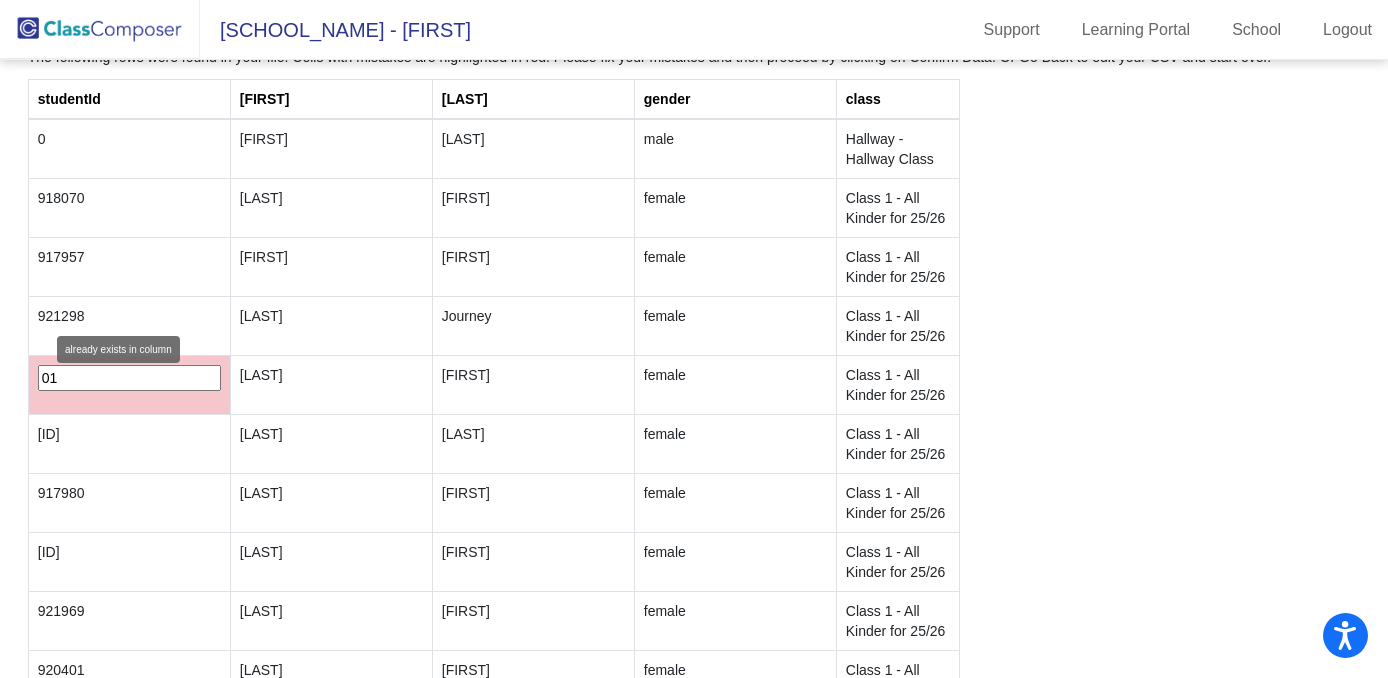 type on "2" 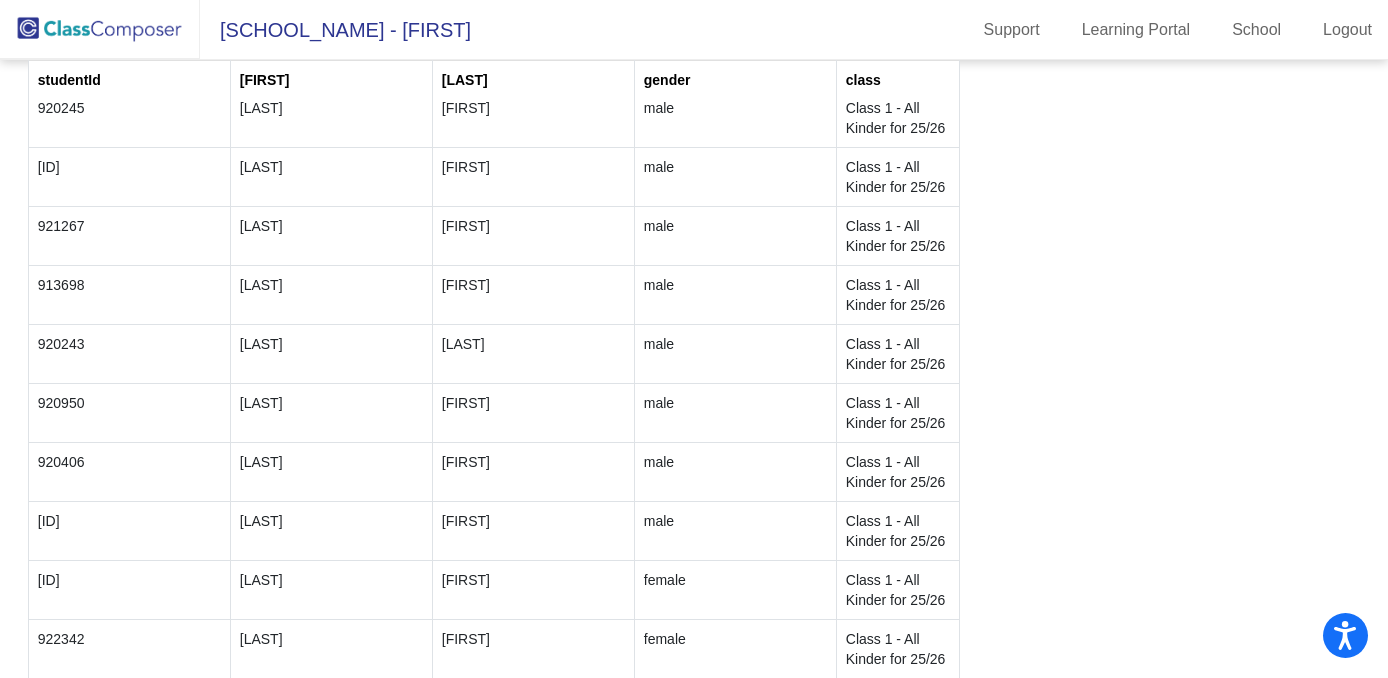 scroll, scrollTop: 1368, scrollLeft: 0, axis: vertical 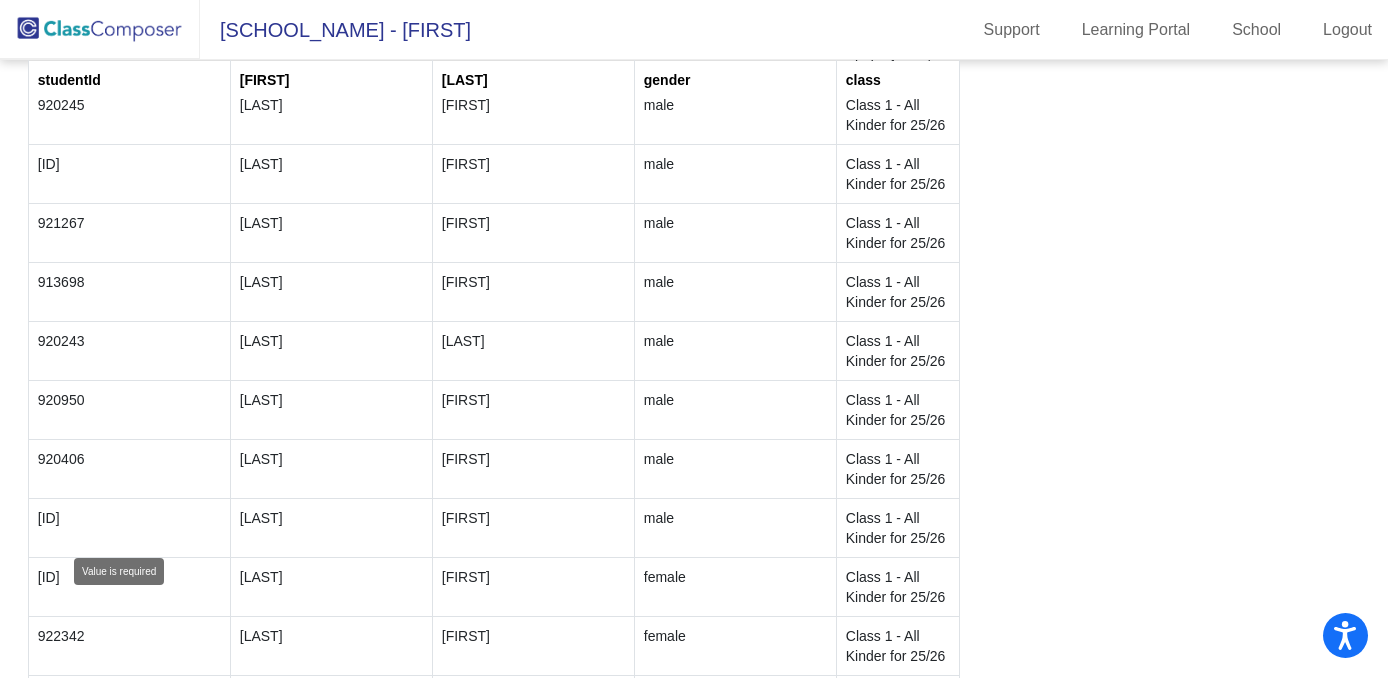 type on "1" 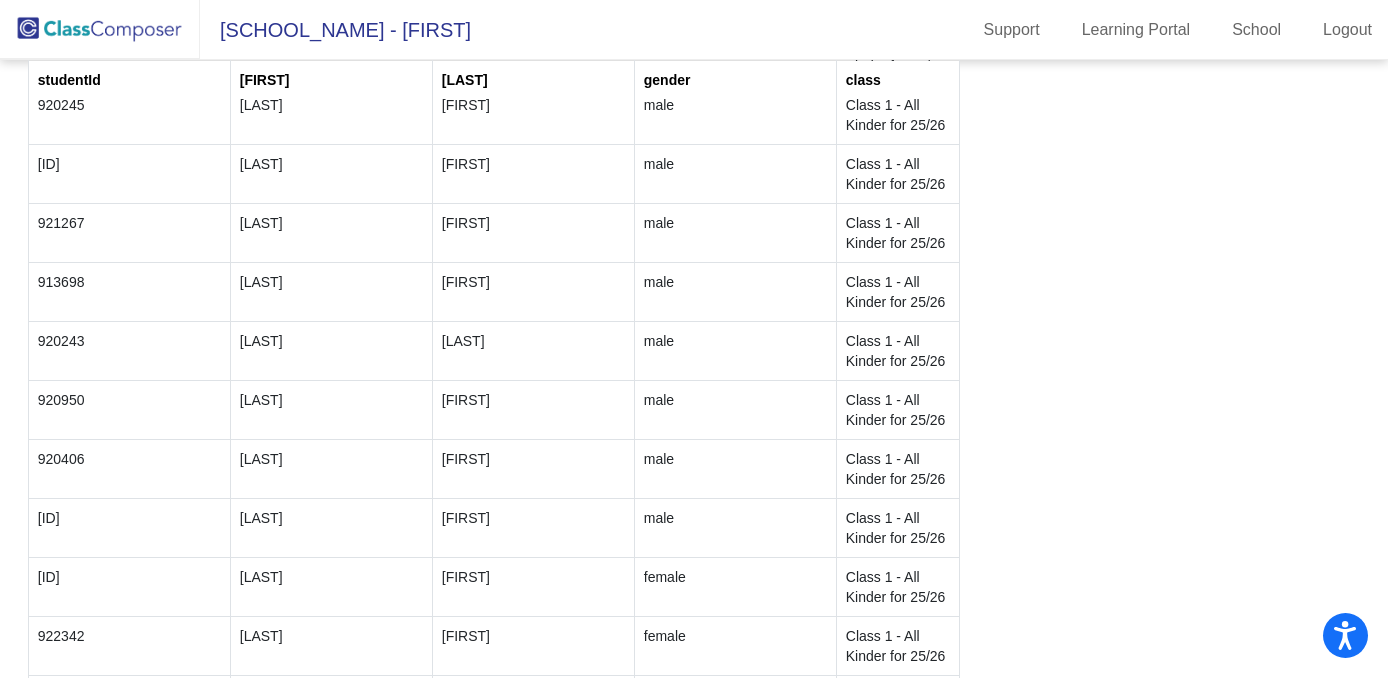 type on "3" 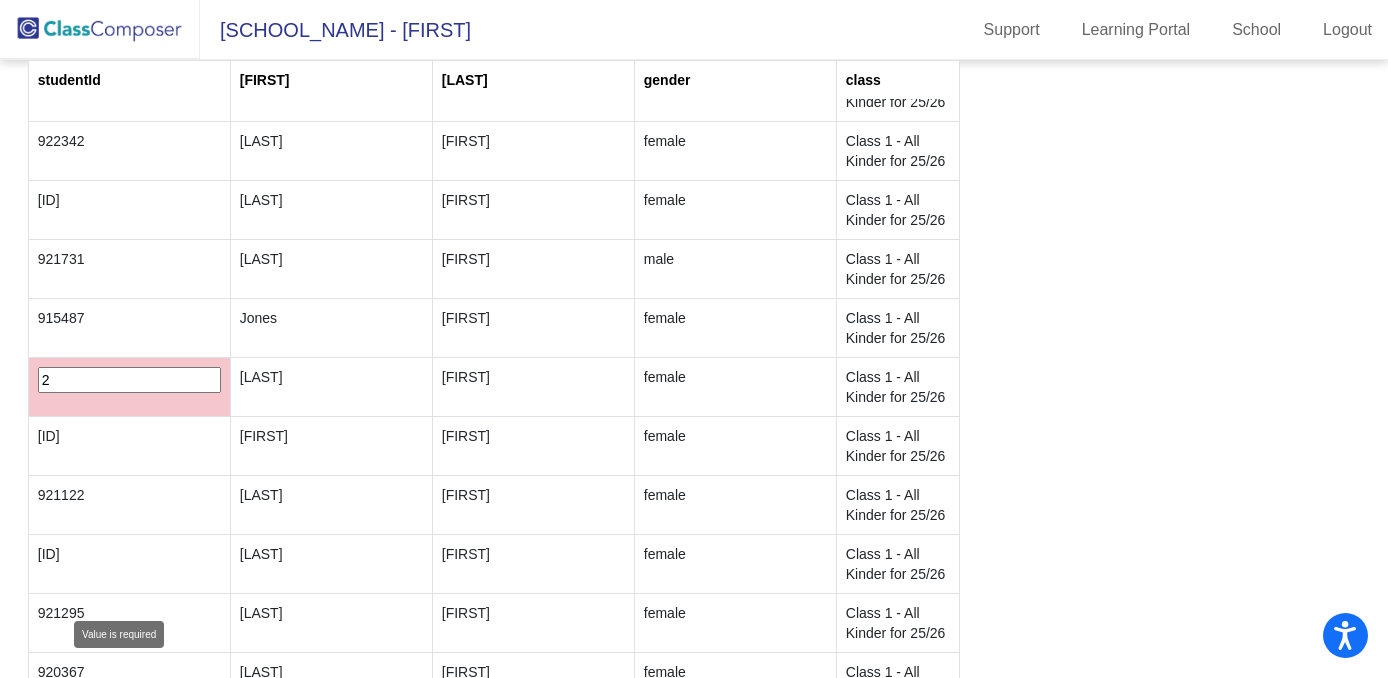 scroll, scrollTop: 928, scrollLeft: 0, axis: vertical 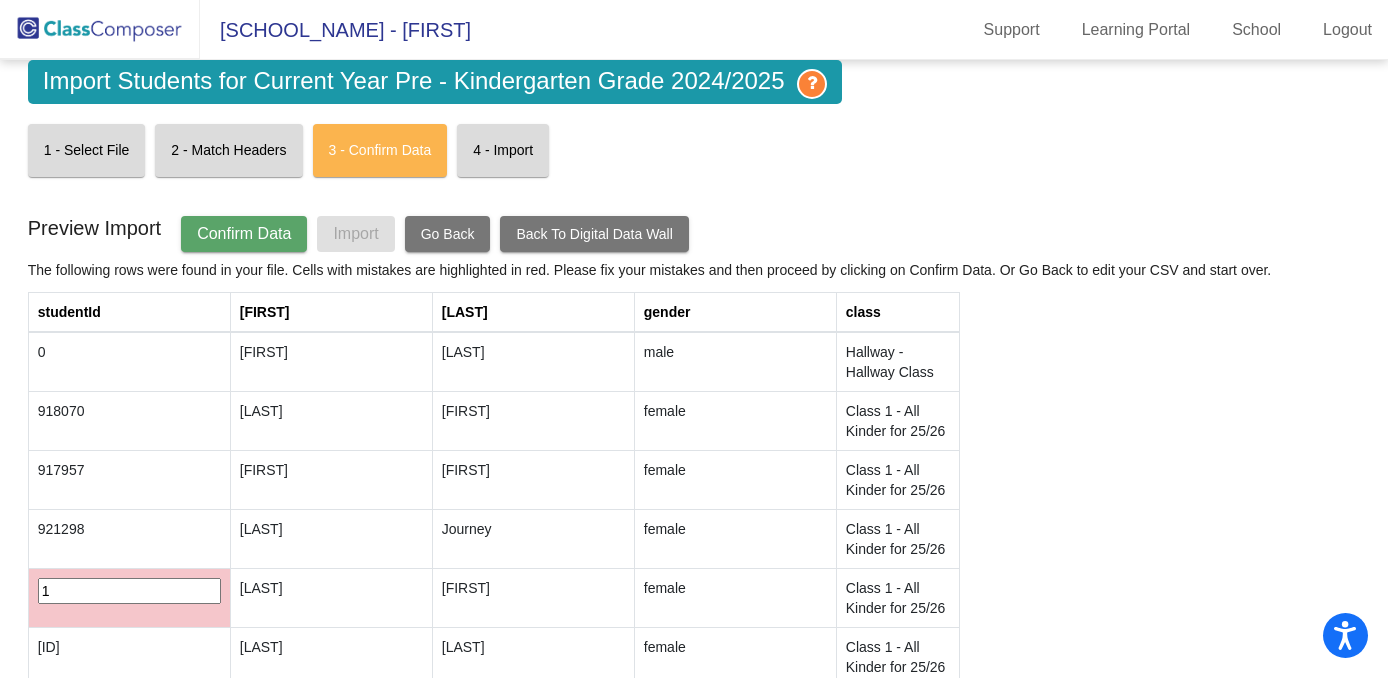 click on "Confirm Data" 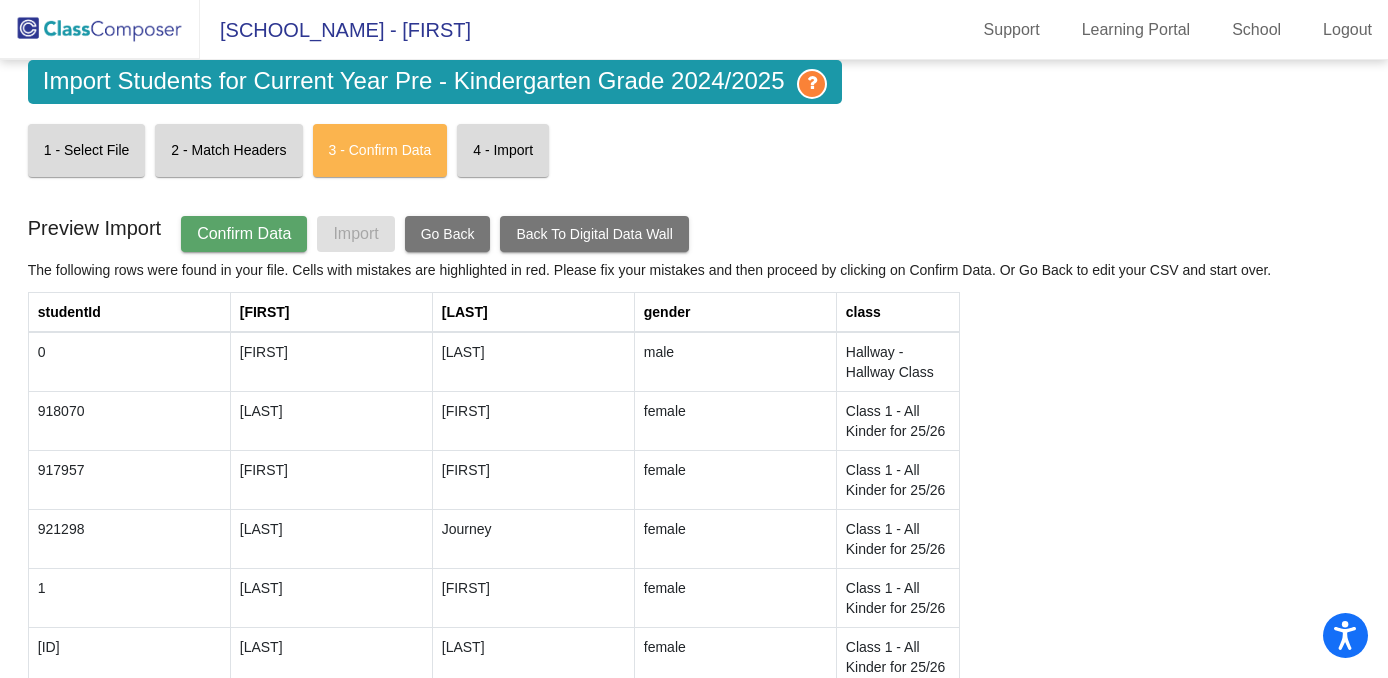 scroll, scrollTop: 0, scrollLeft: 0, axis: both 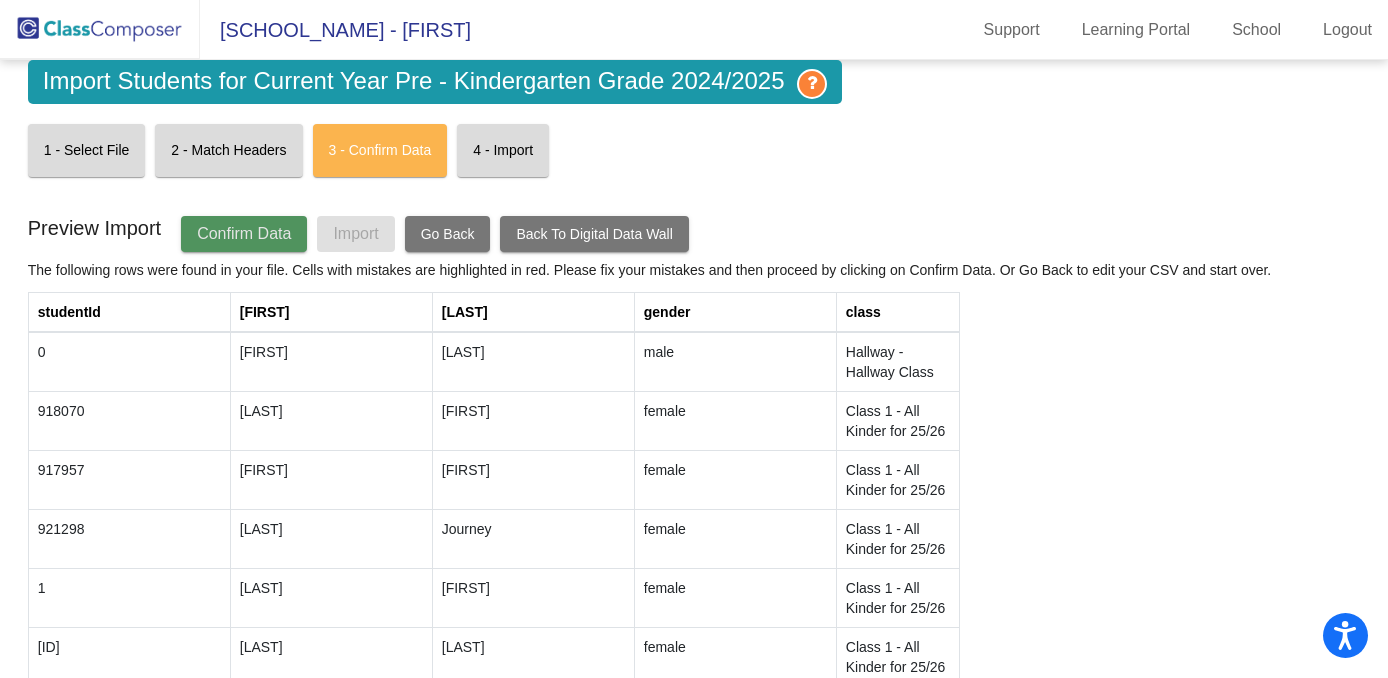 click on "Confirm Data" 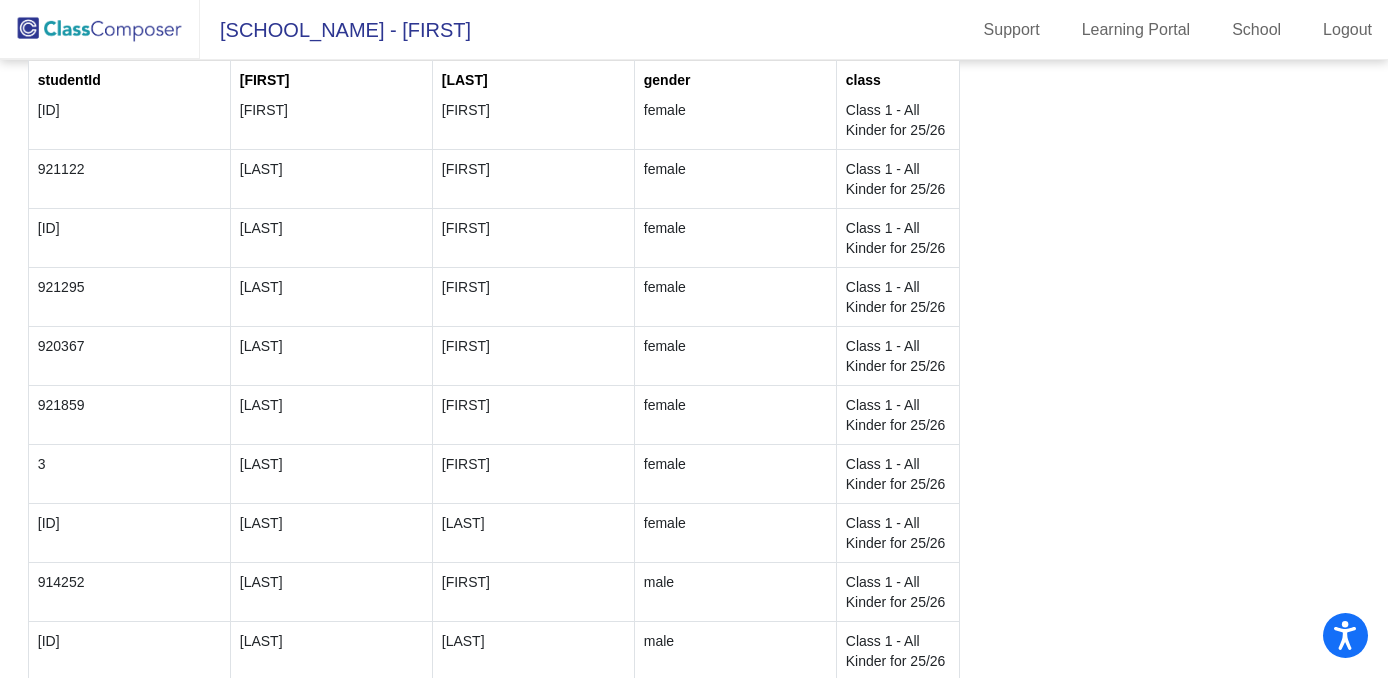 scroll, scrollTop: 2203, scrollLeft: 0, axis: vertical 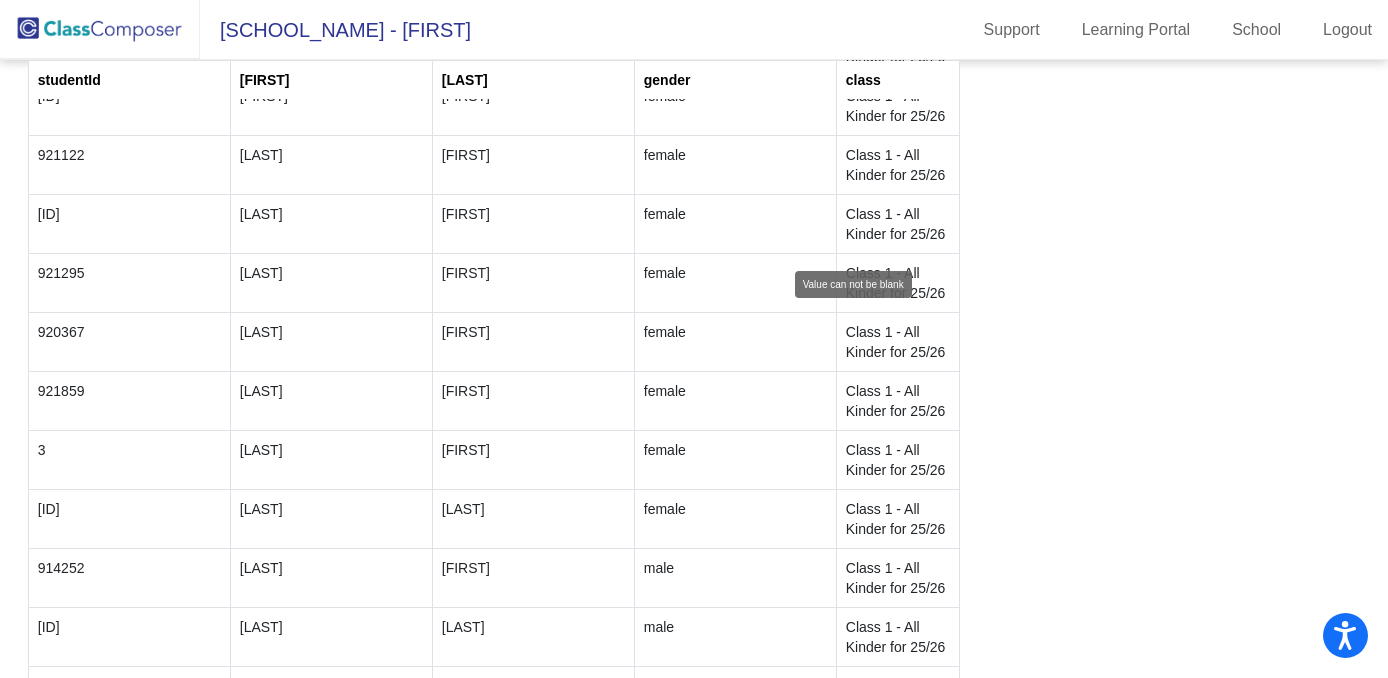 click at bounding box center (931, 1286) 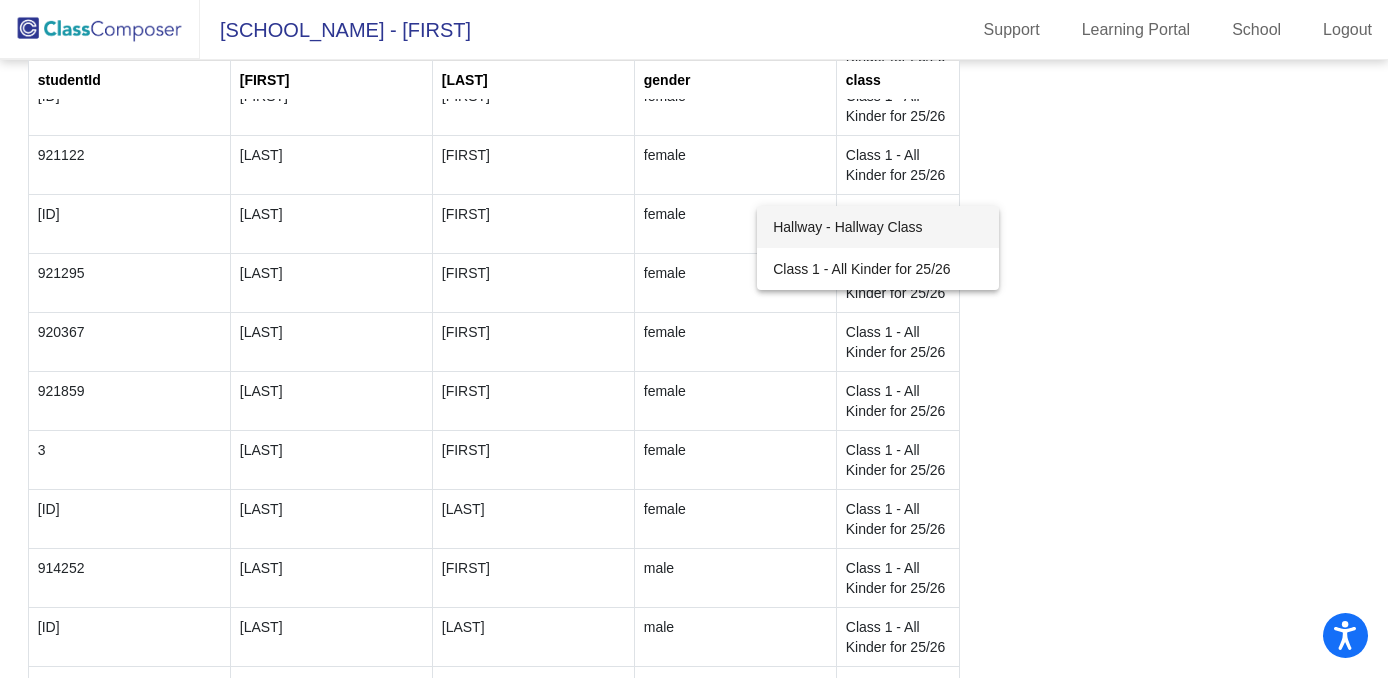 click at bounding box center (694, 339) 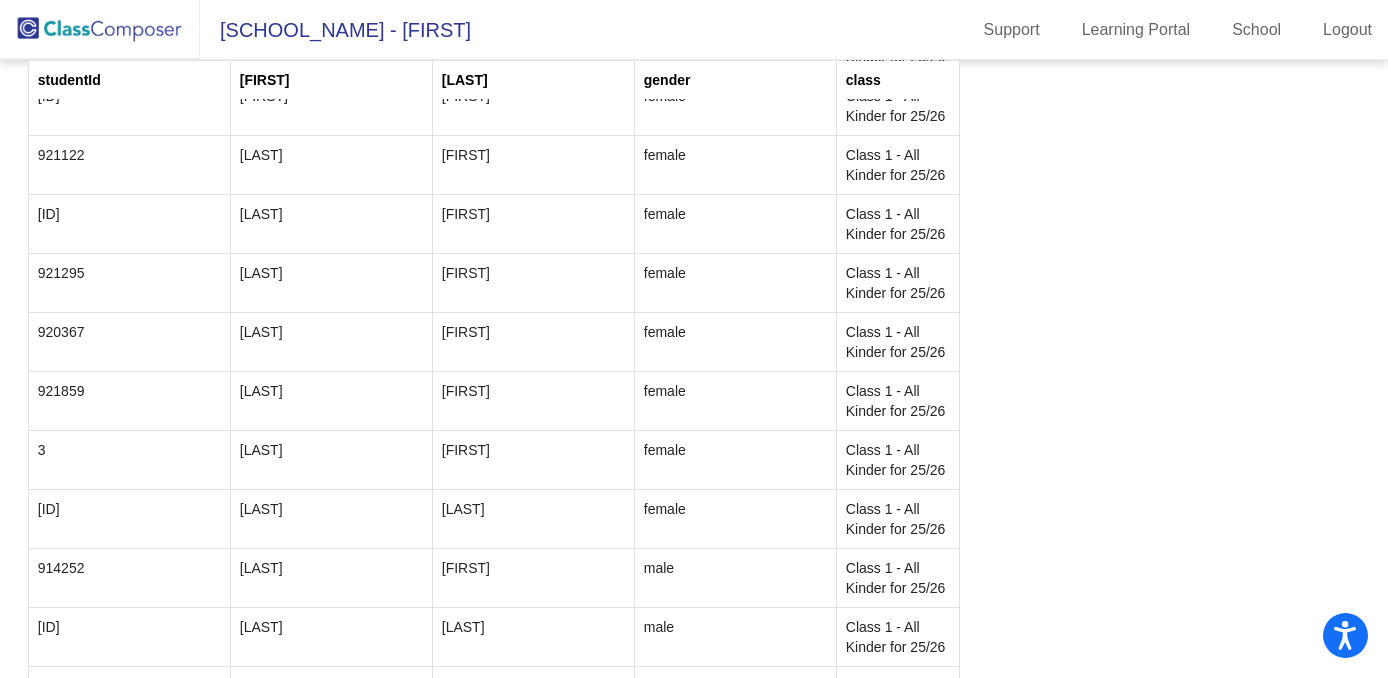 click on "studentId [FIRST] [LAST] gender class 0 [FIRST] [LAST] male [CLASS] [ID] [LAST] [FIRST] female [CLASS] [ID] [LAST] [FIRST] female [CLASS] [ID] [LAST] [FIRST] female [CLASS] [ID] [LAST] [FIRST] female [CLASS] [ID] [LAST] [FIRST] female [CLASS] [ID] [LAST] [FIRST] female [CLASS] [ID] [LAST] [FIRST] female [CLASS] [ID] [LAST] [FIRST] female [CLASS] [ID] [LAST] [FIRST] [LAST]" 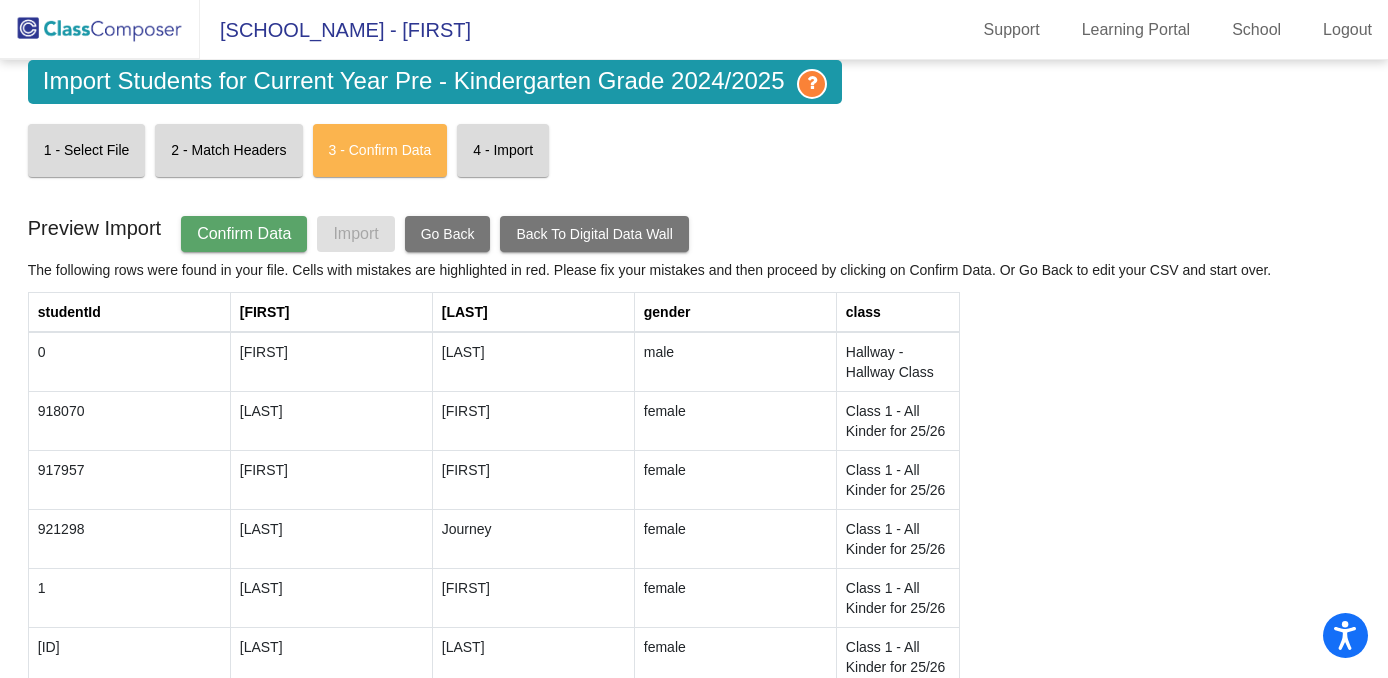 scroll, scrollTop: 0, scrollLeft: 0, axis: both 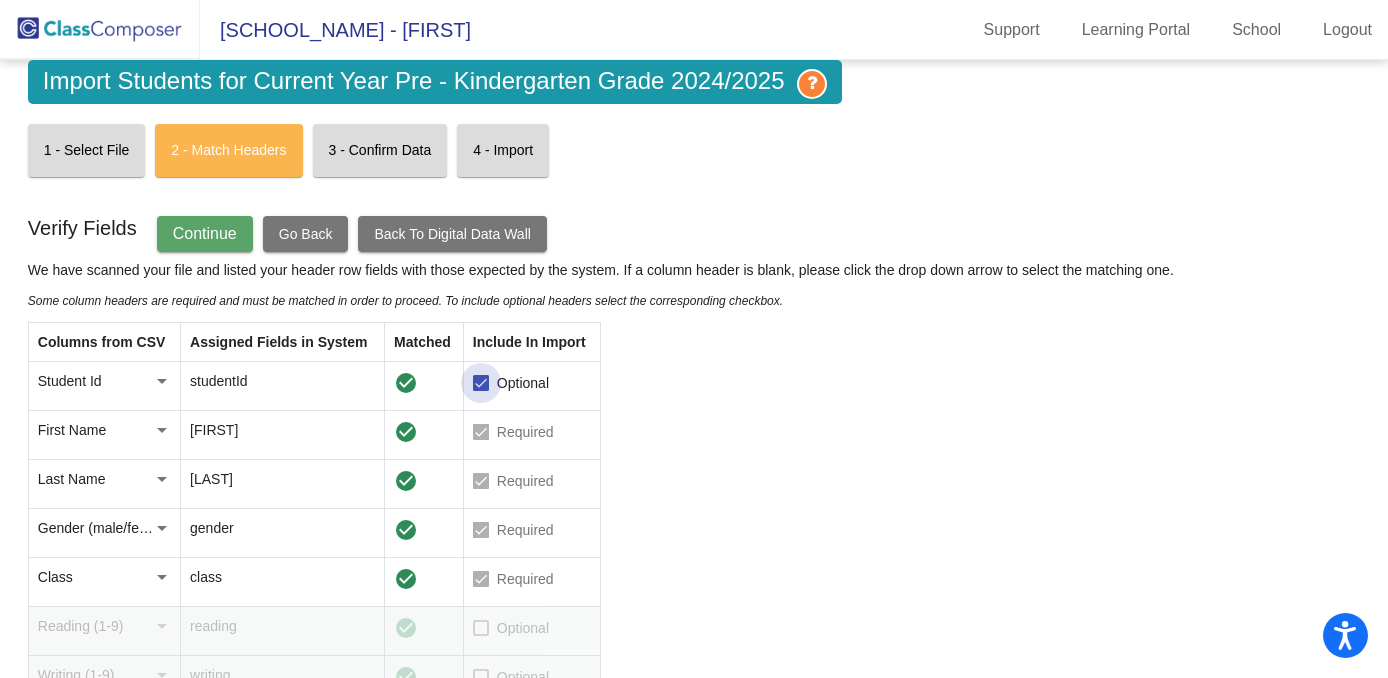 click at bounding box center [481, 383] 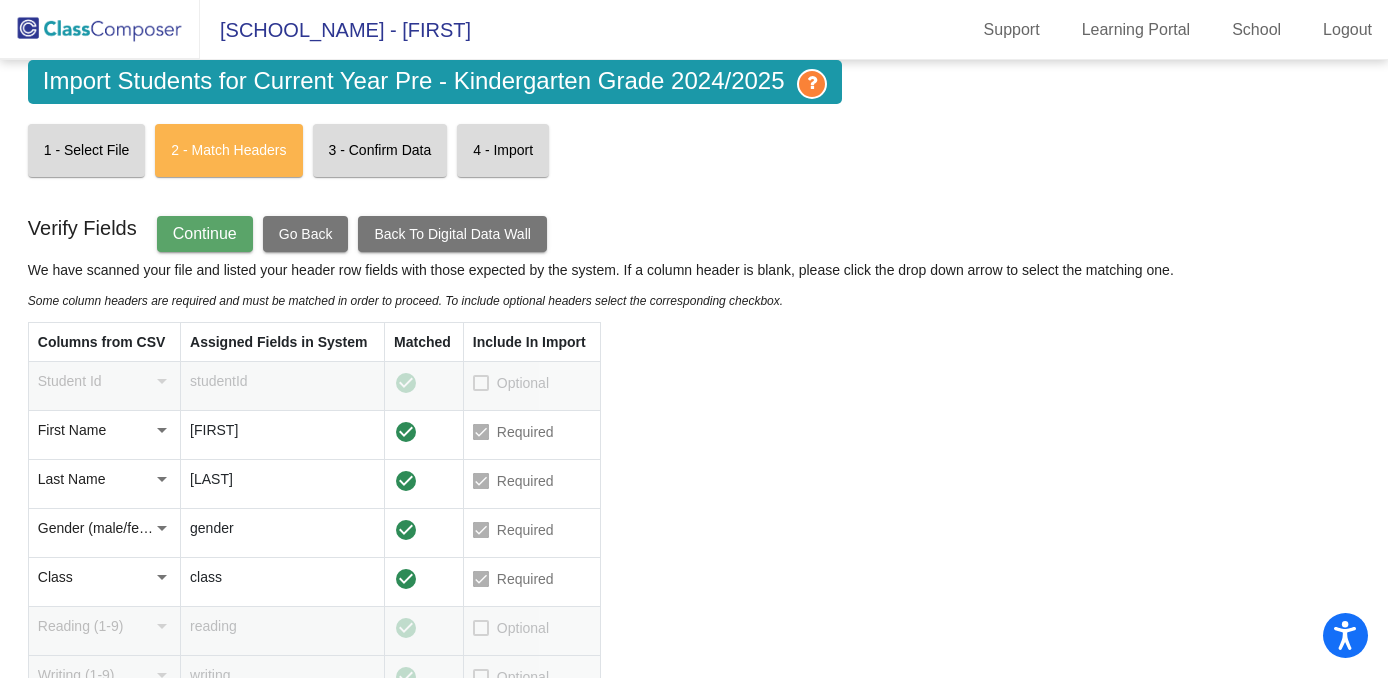 click at bounding box center (481, 383) 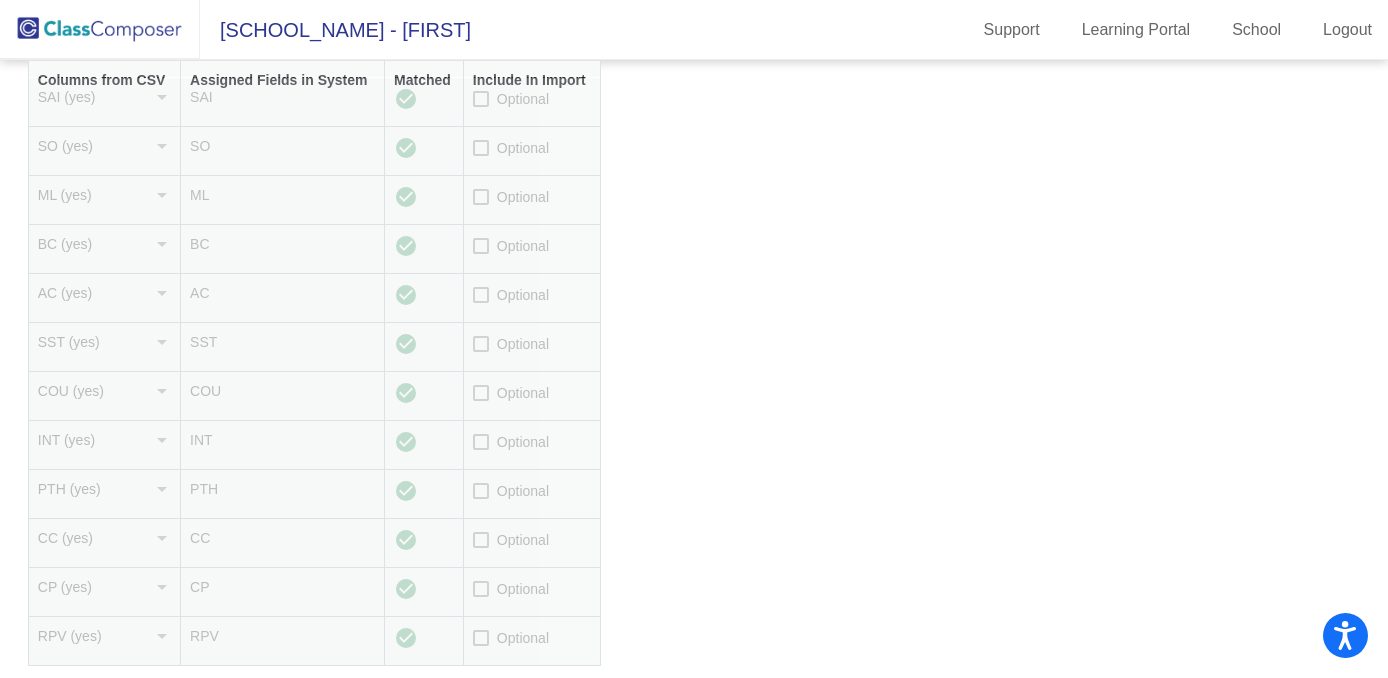 scroll, scrollTop: 824, scrollLeft: 0, axis: vertical 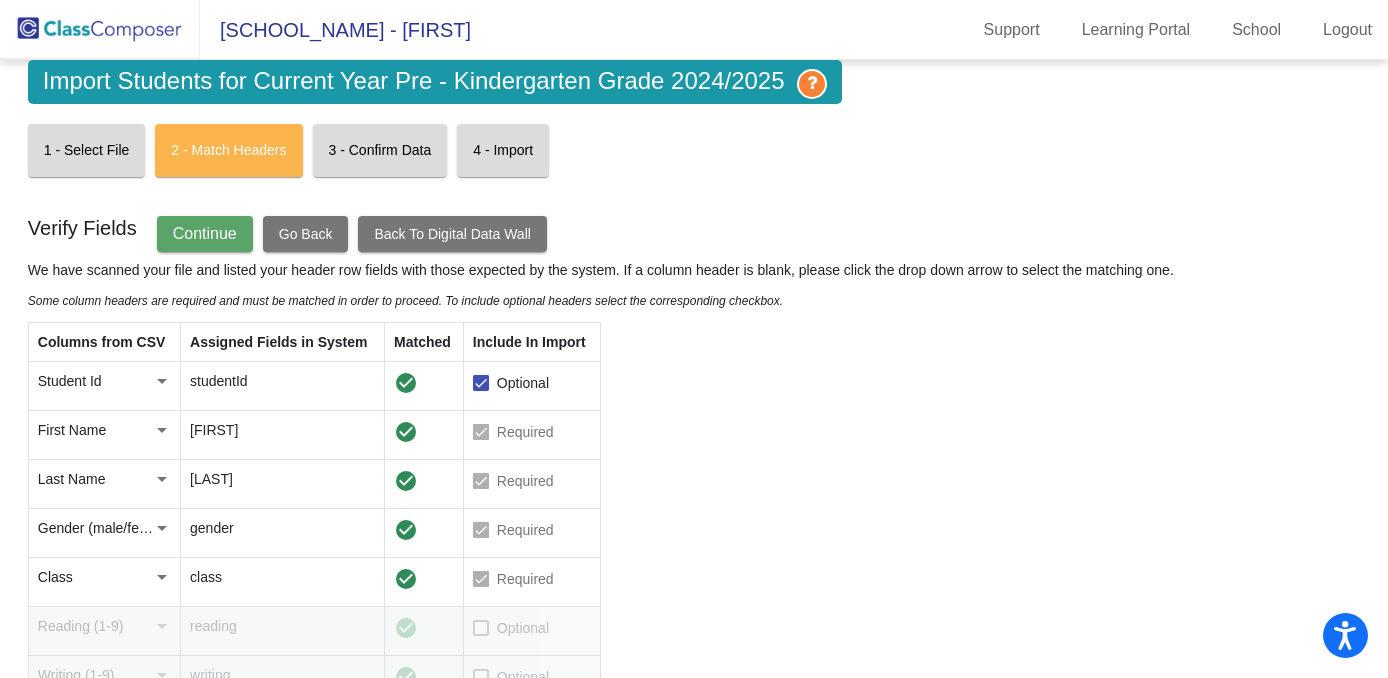 click on "Continue" 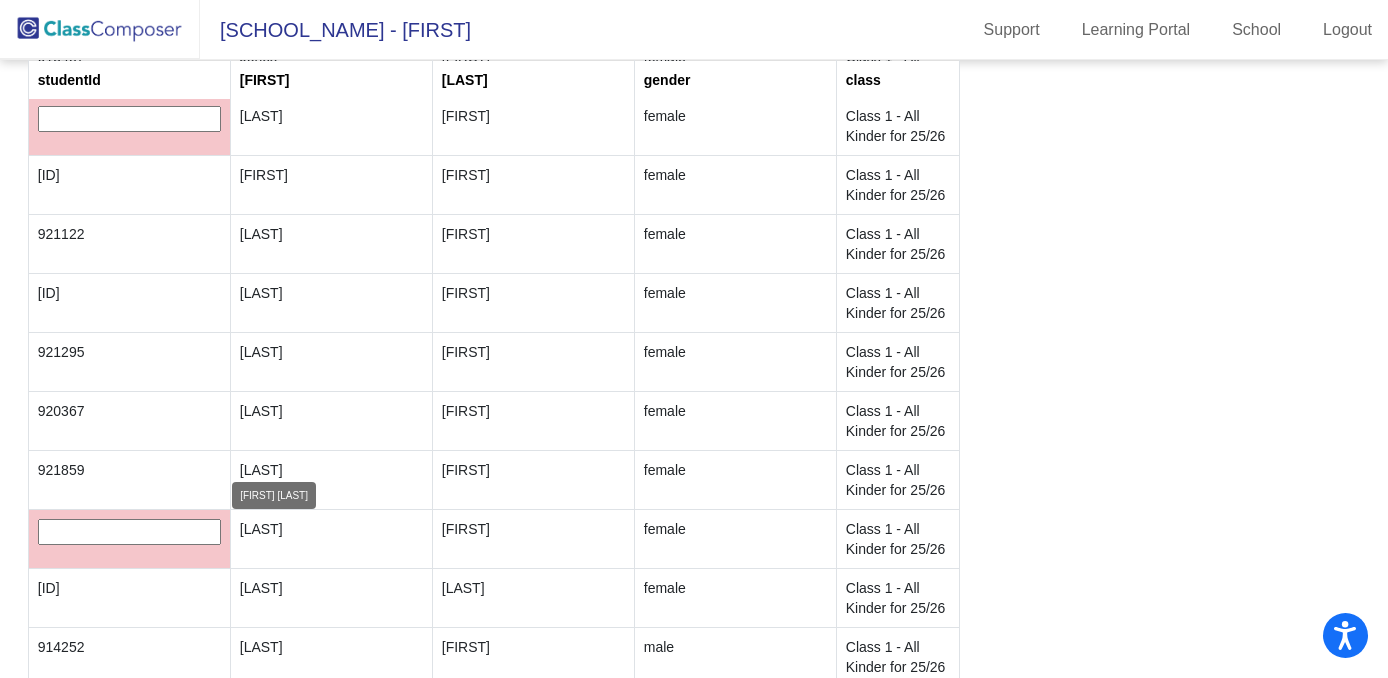 scroll, scrollTop: 2122, scrollLeft: 0, axis: vertical 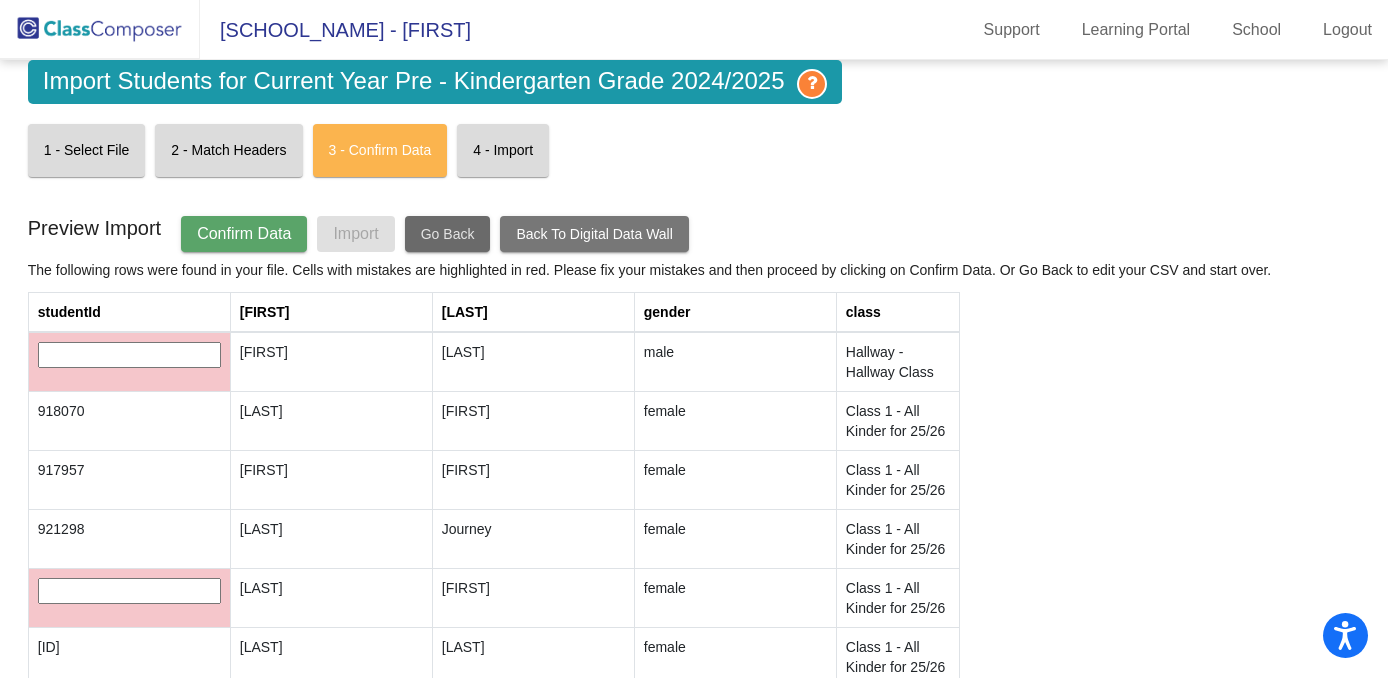 click on "Go Back" 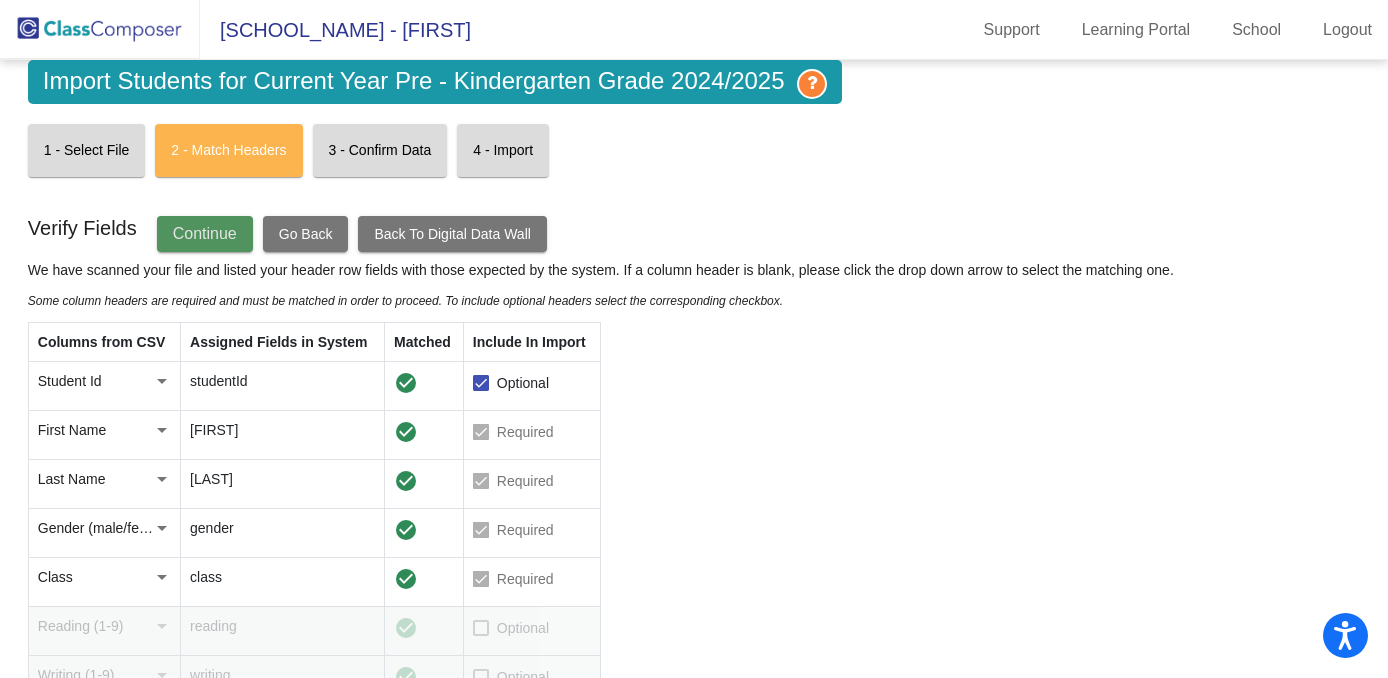 click on "Continue" 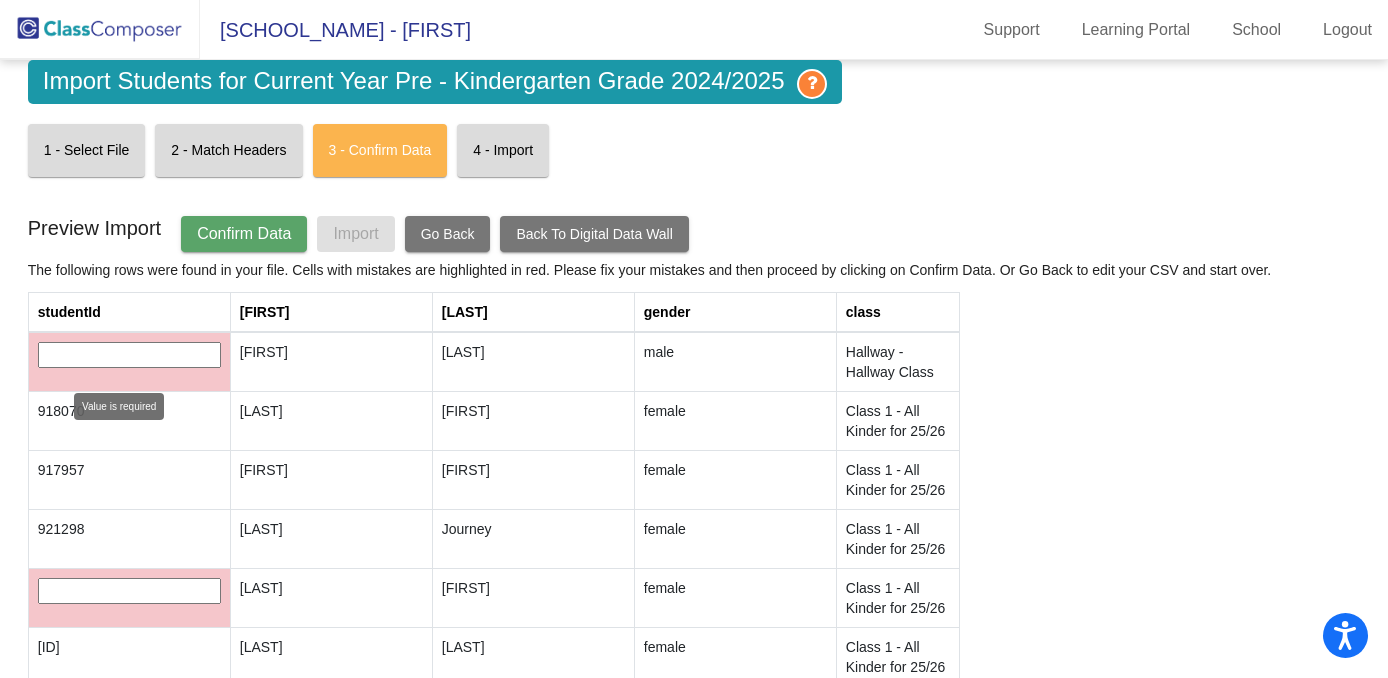 click 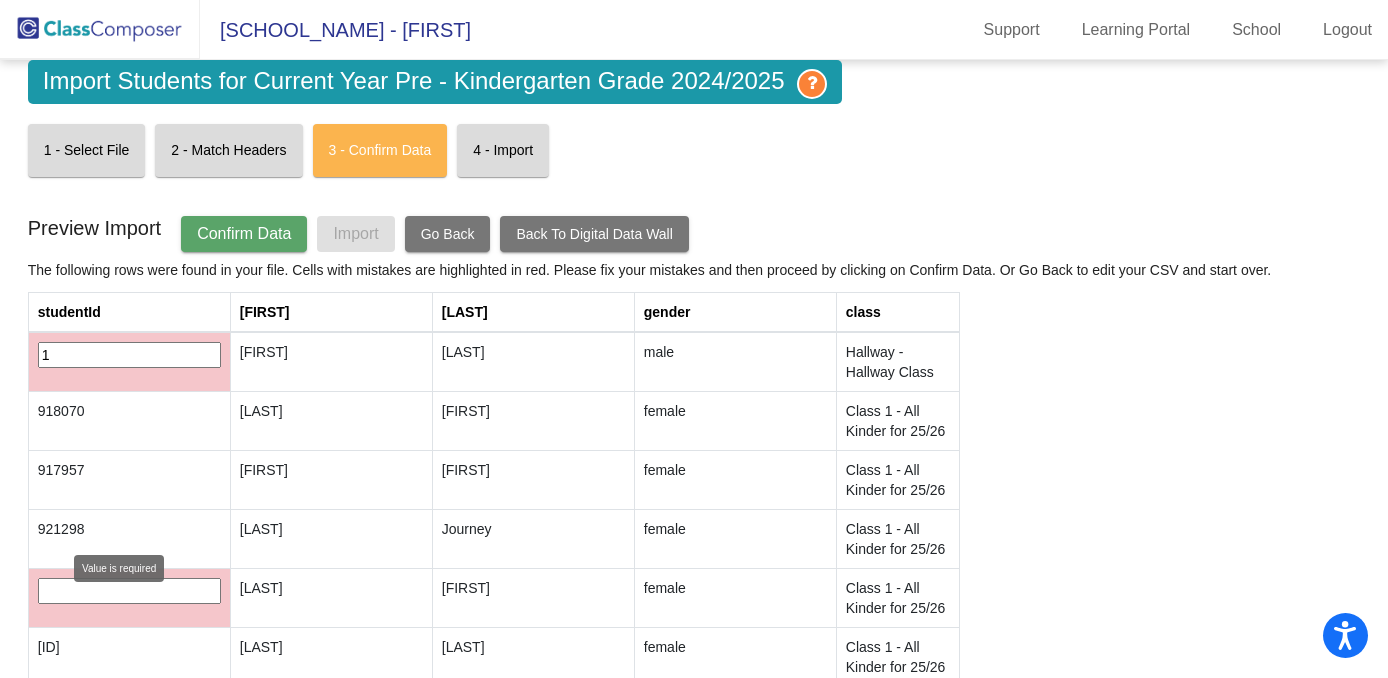 type on "1" 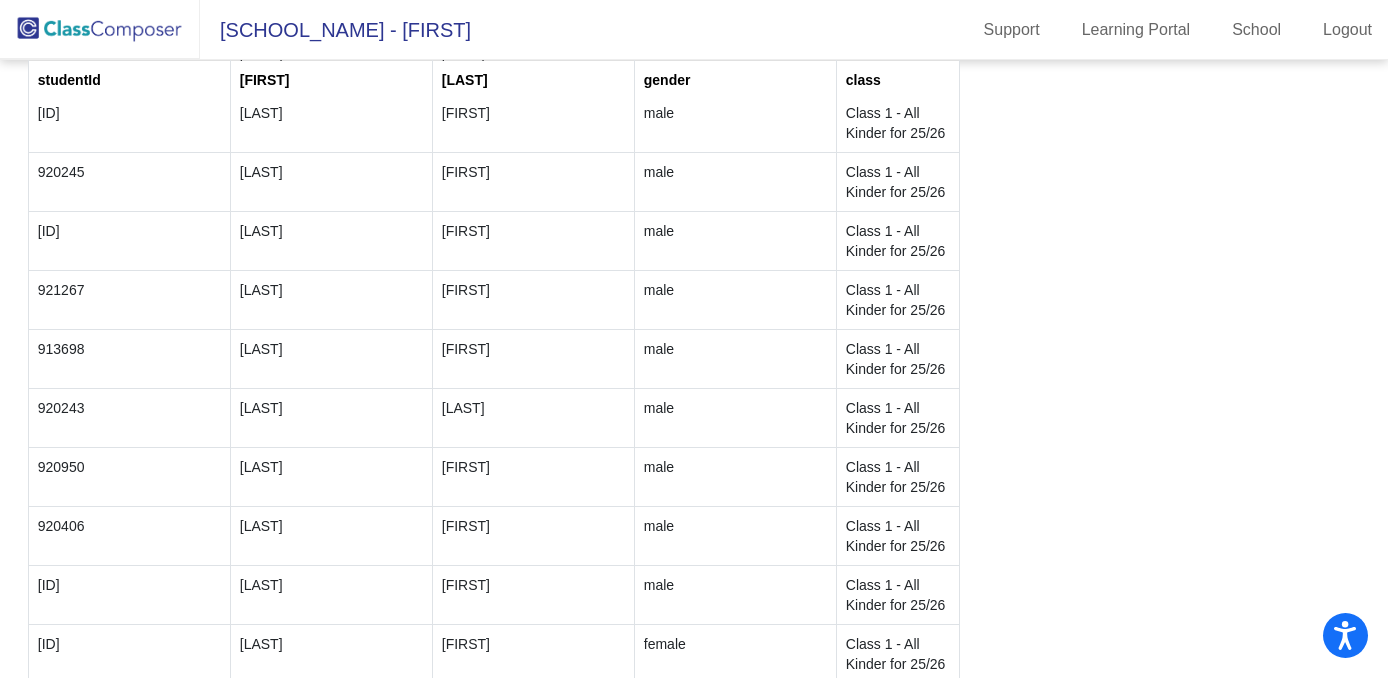 scroll, scrollTop: 1311, scrollLeft: 0, axis: vertical 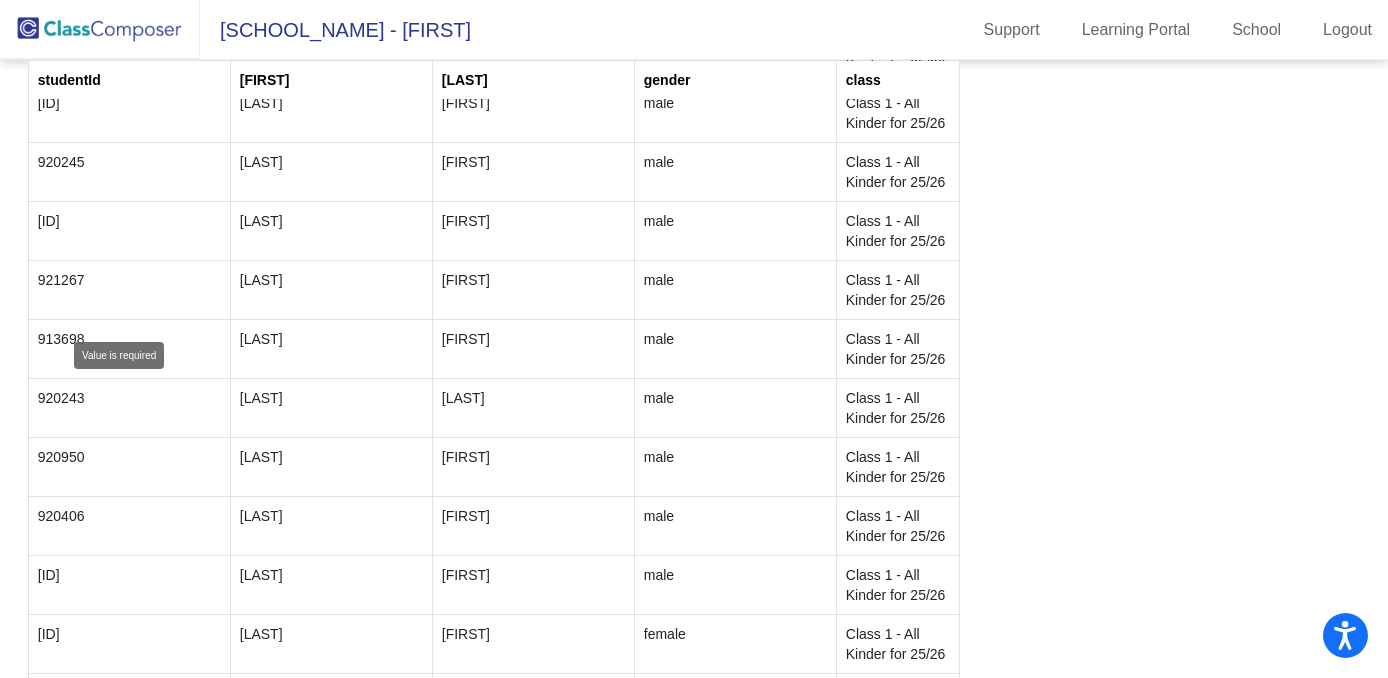 type on "2" 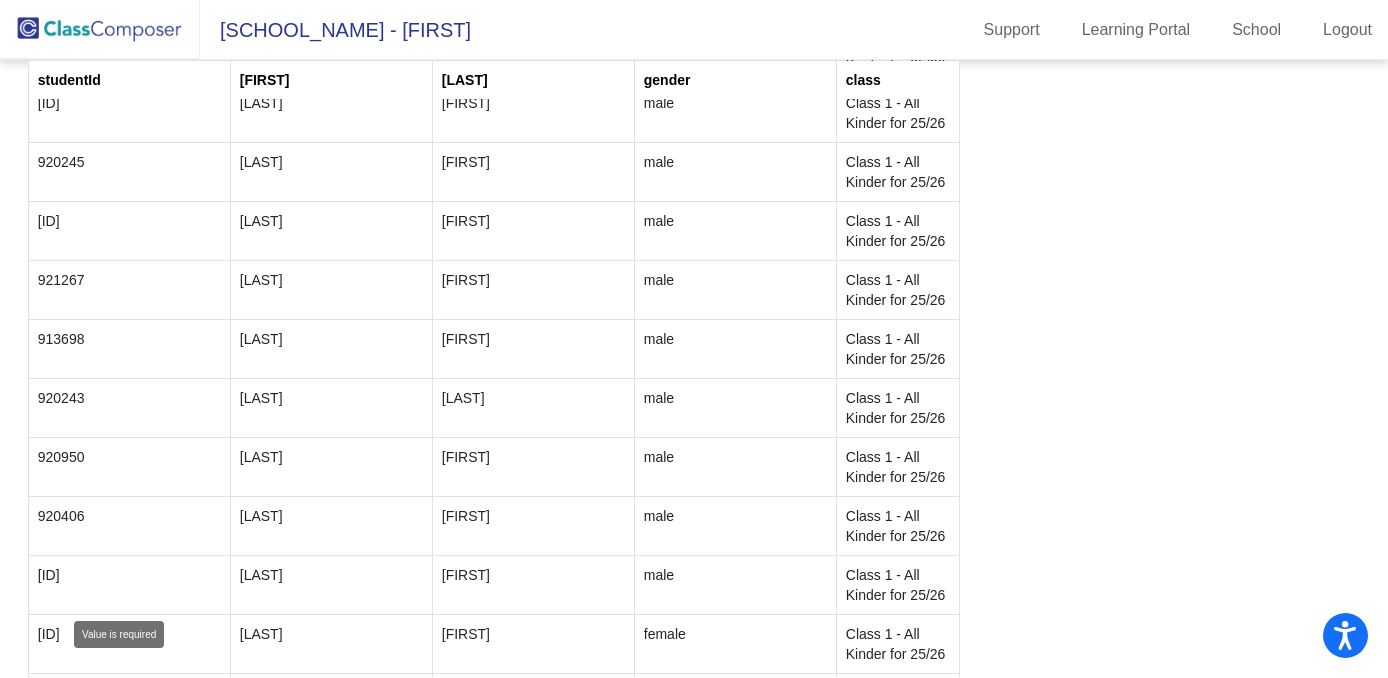 type on "3" 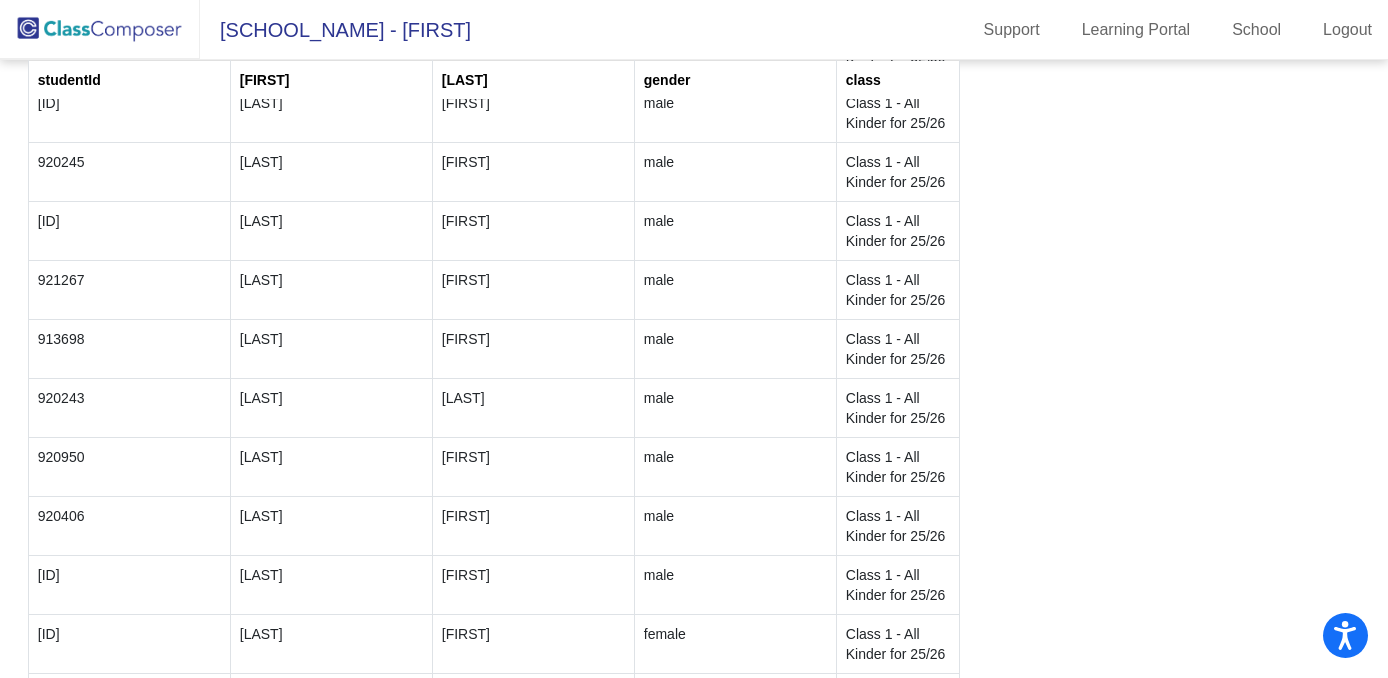 type on "4" 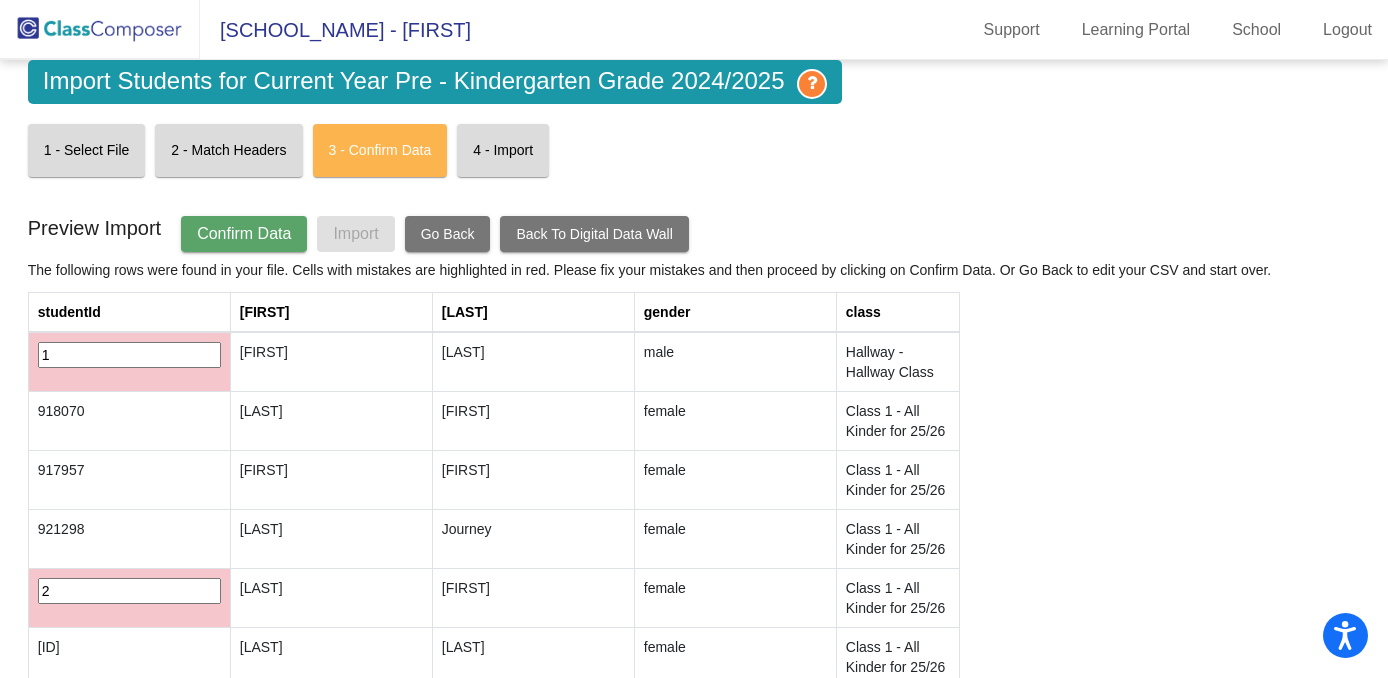 scroll, scrollTop: 0, scrollLeft: 0, axis: both 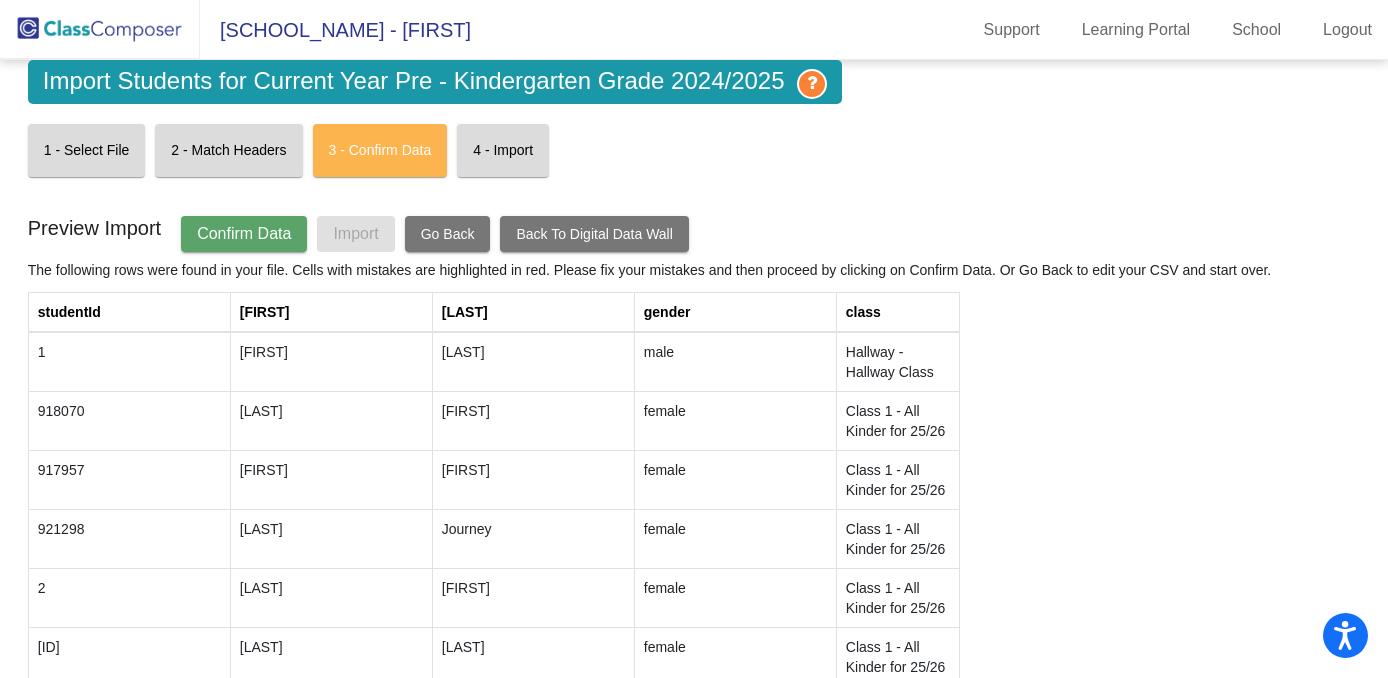 click on "Back To Digital Data Wall" 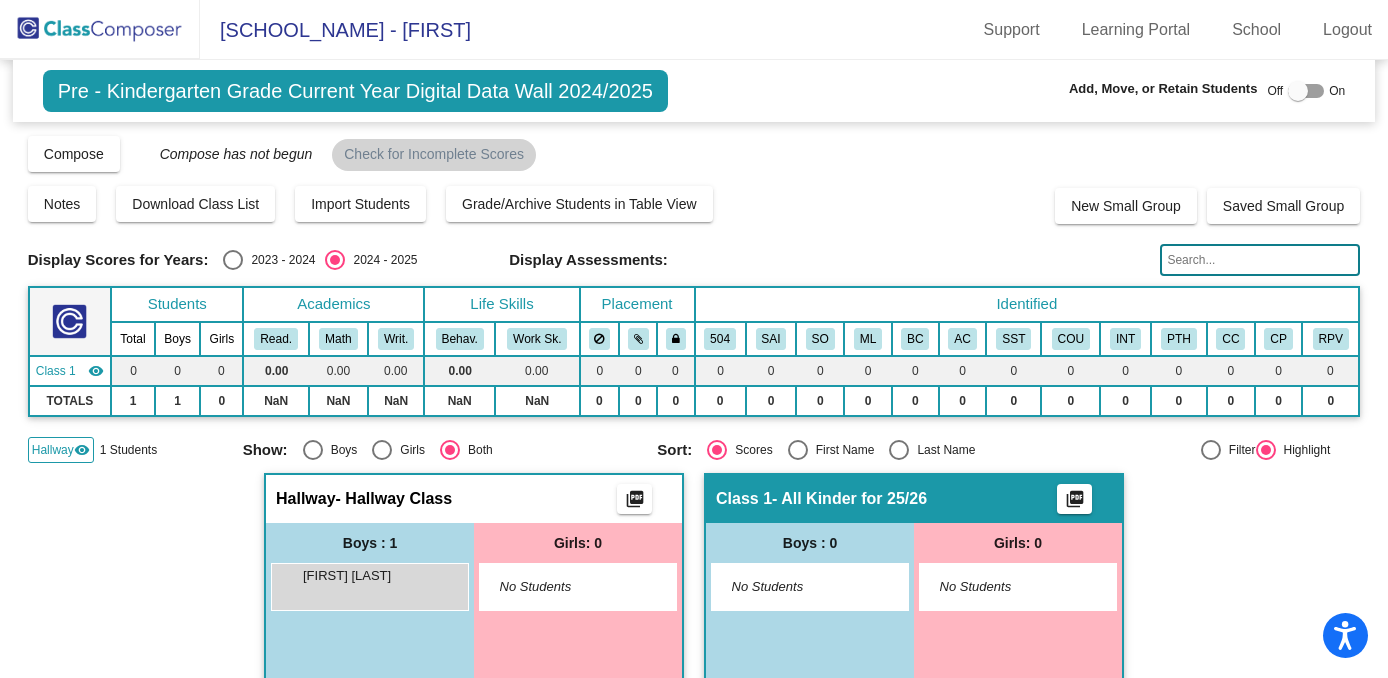 scroll, scrollTop: 23, scrollLeft: 0, axis: vertical 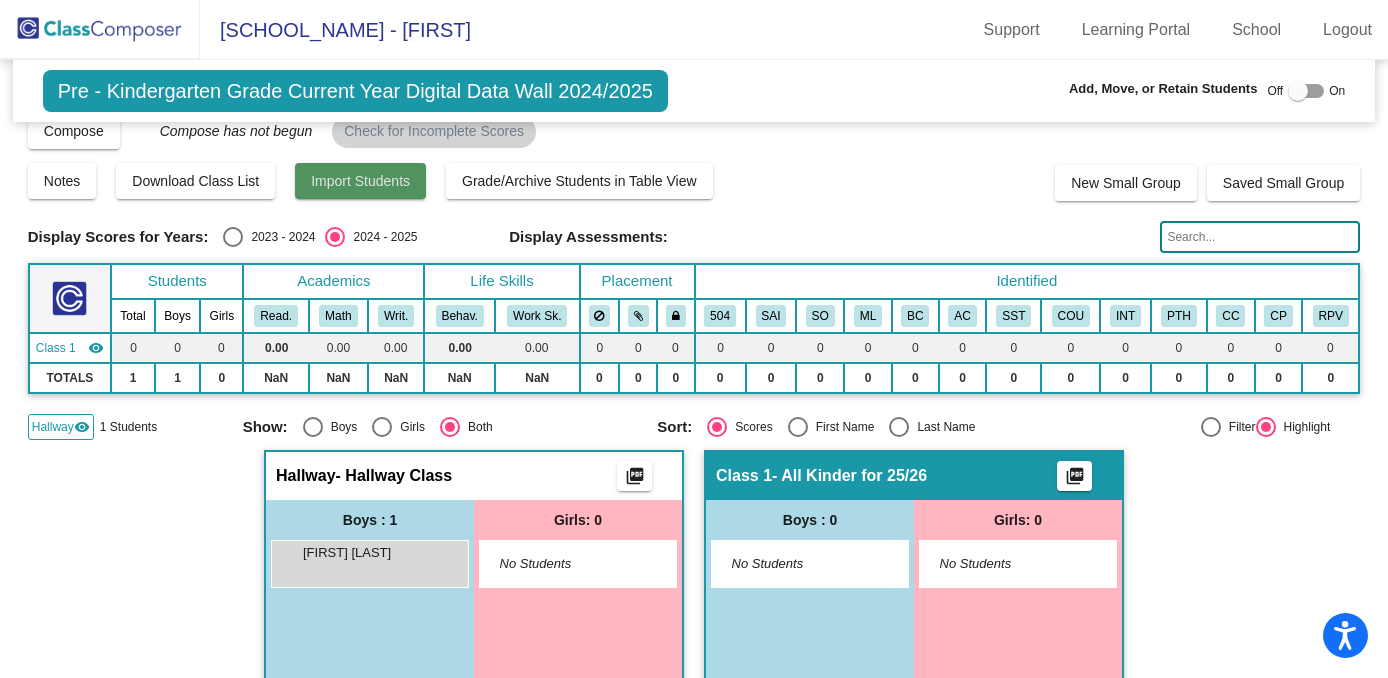 click on "Import Students" 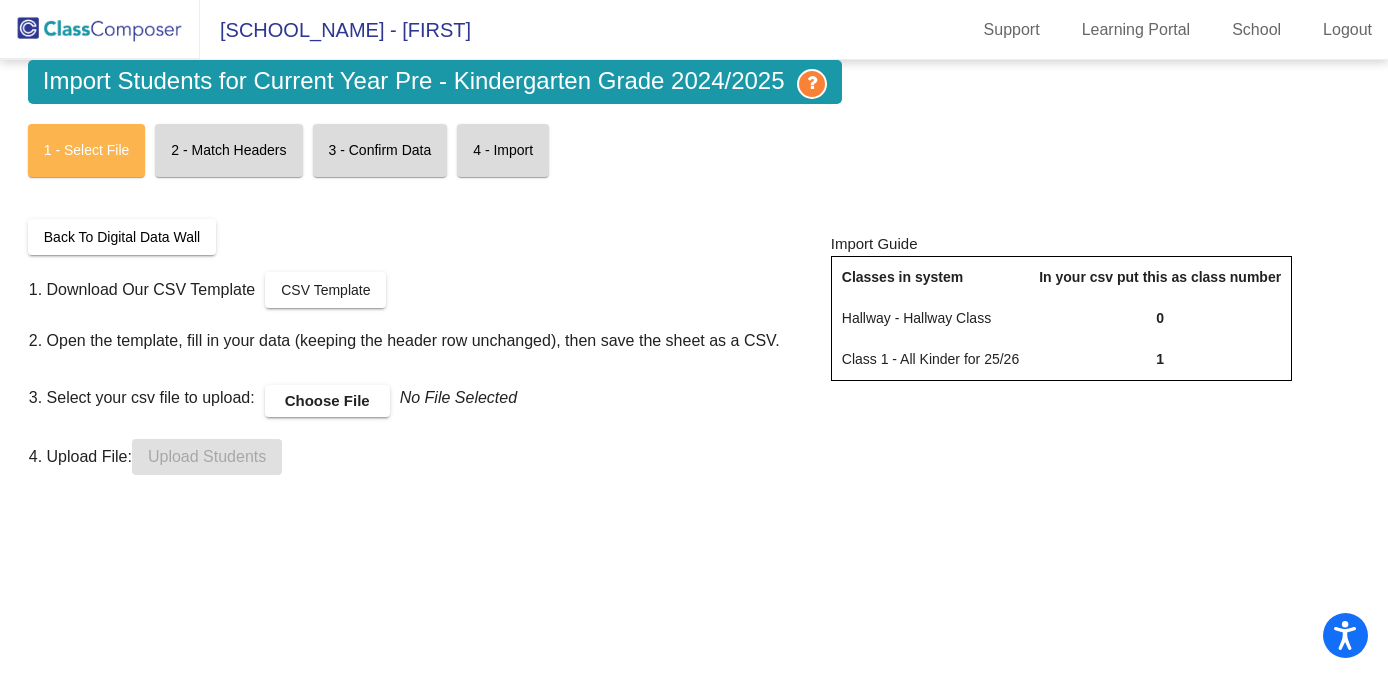 click on "Choose File" at bounding box center (327, 401) 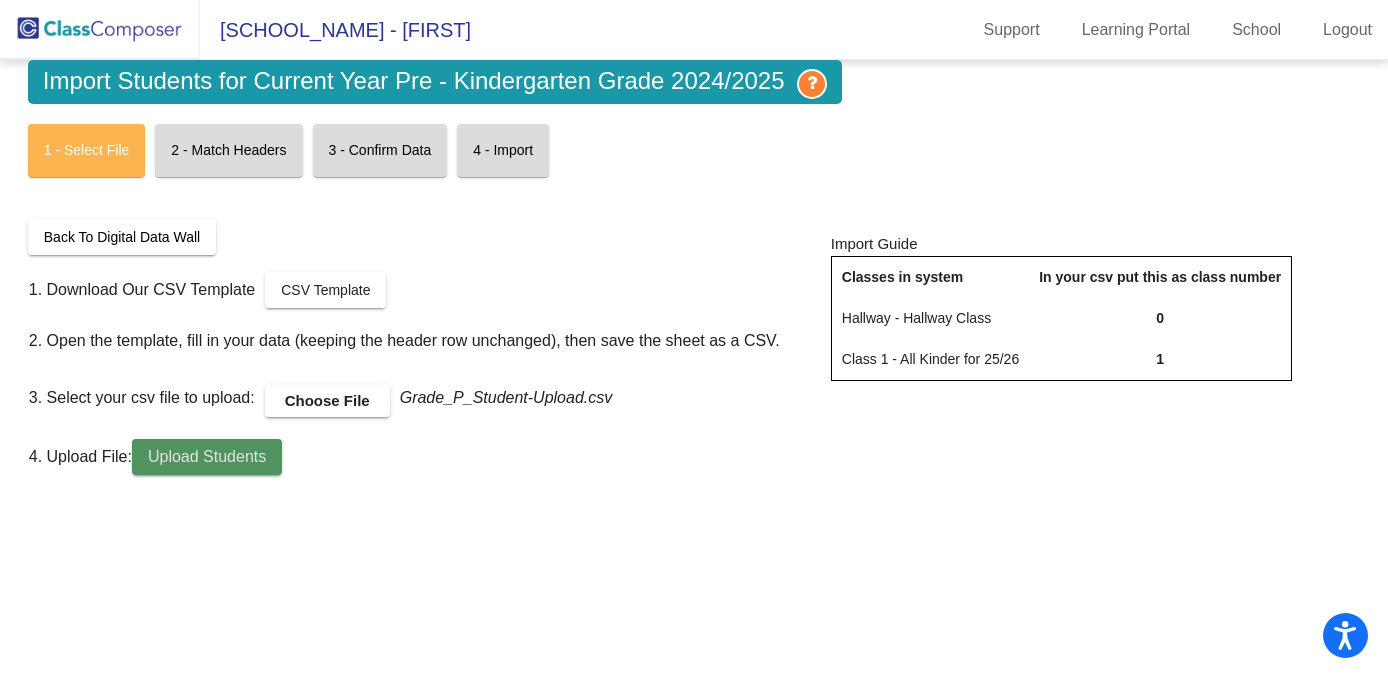 click on "Upload Students" at bounding box center (207, 456) 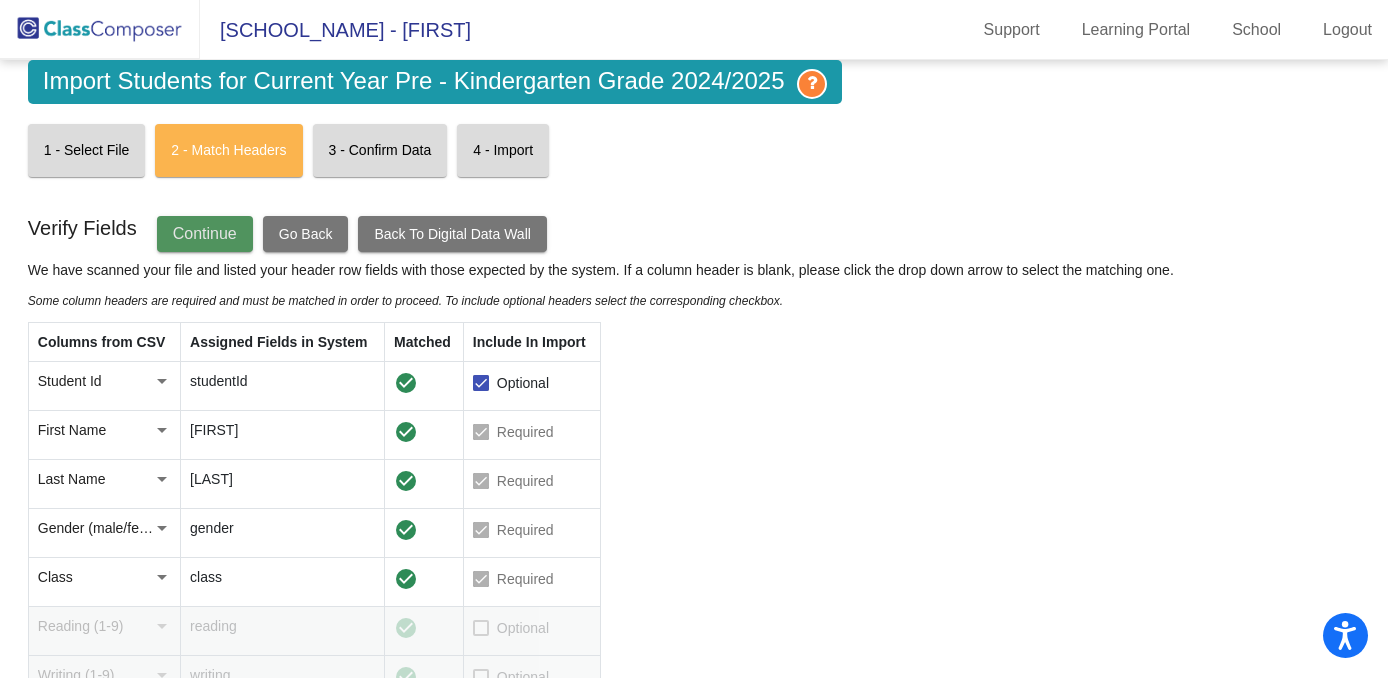 click on "Continue" 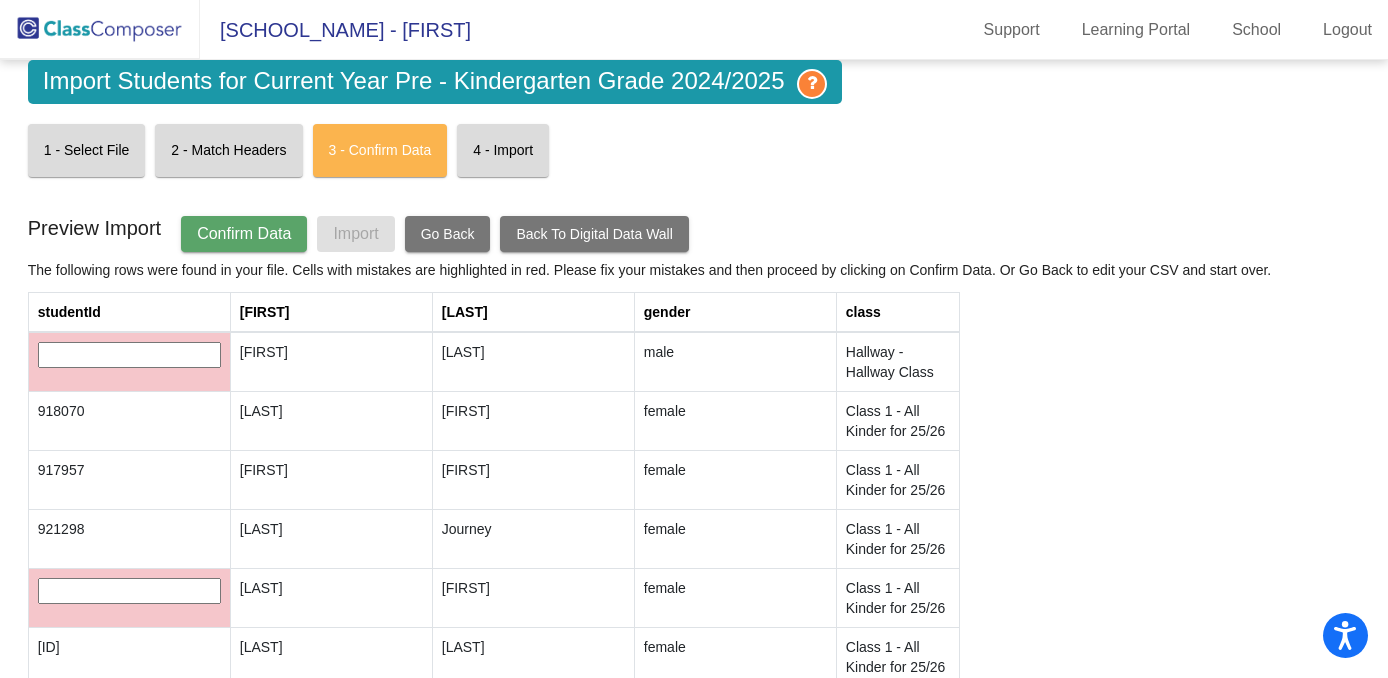 scroll, scrollTop: 5, scrollLeft: 0, axis: vertical 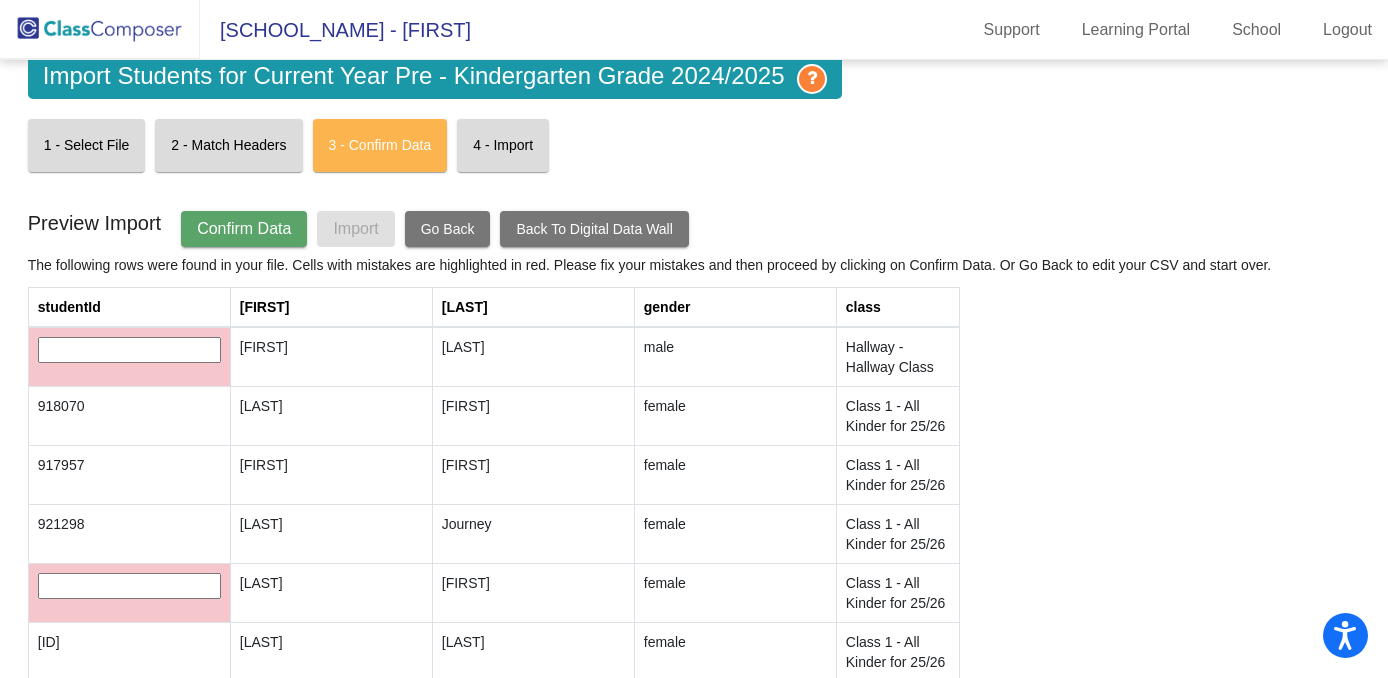 click on "Go Back" 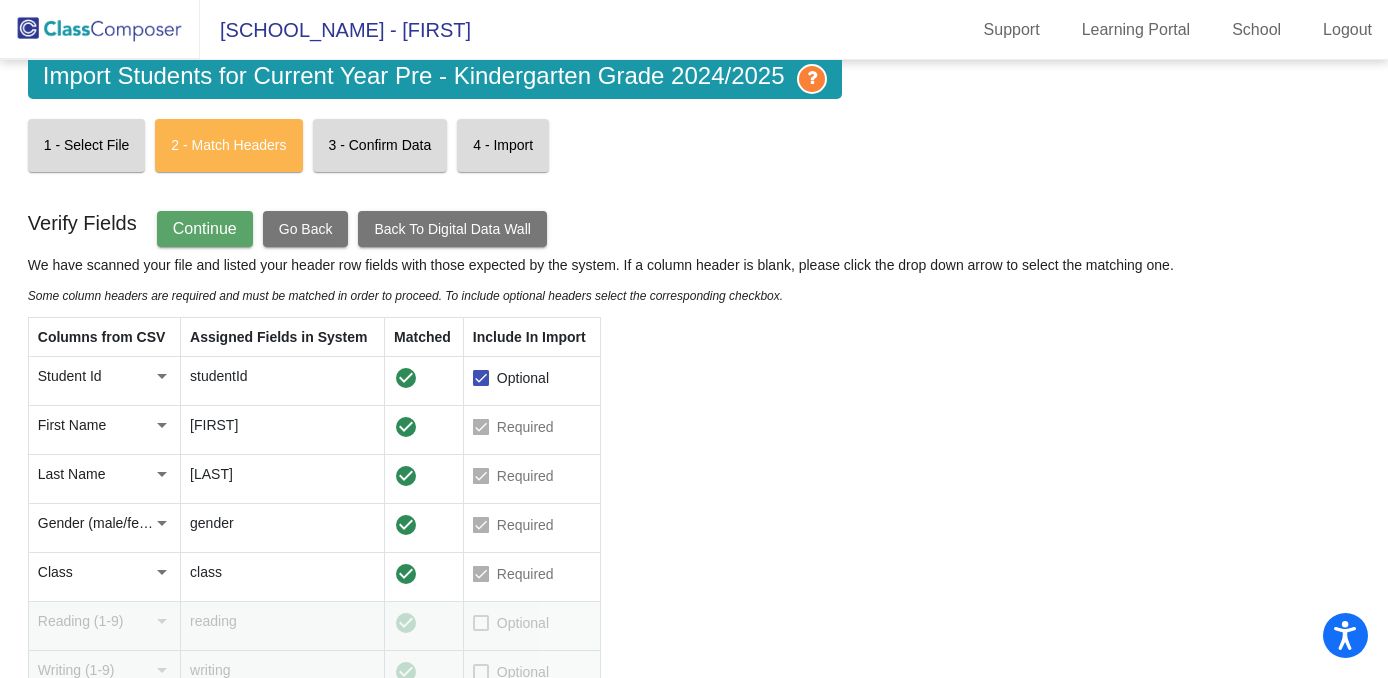 click on "Continue" 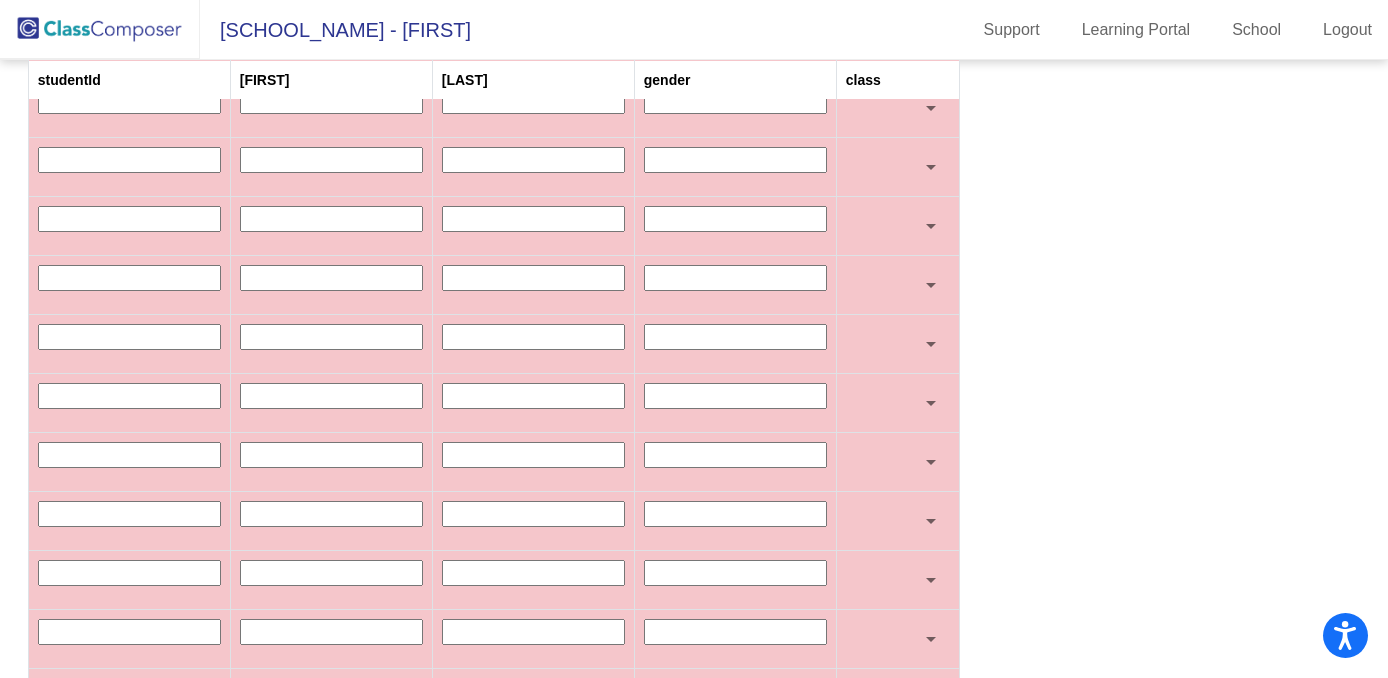 scroll, scrollTop: 5309, scrollLeft: 0, axis: vertical 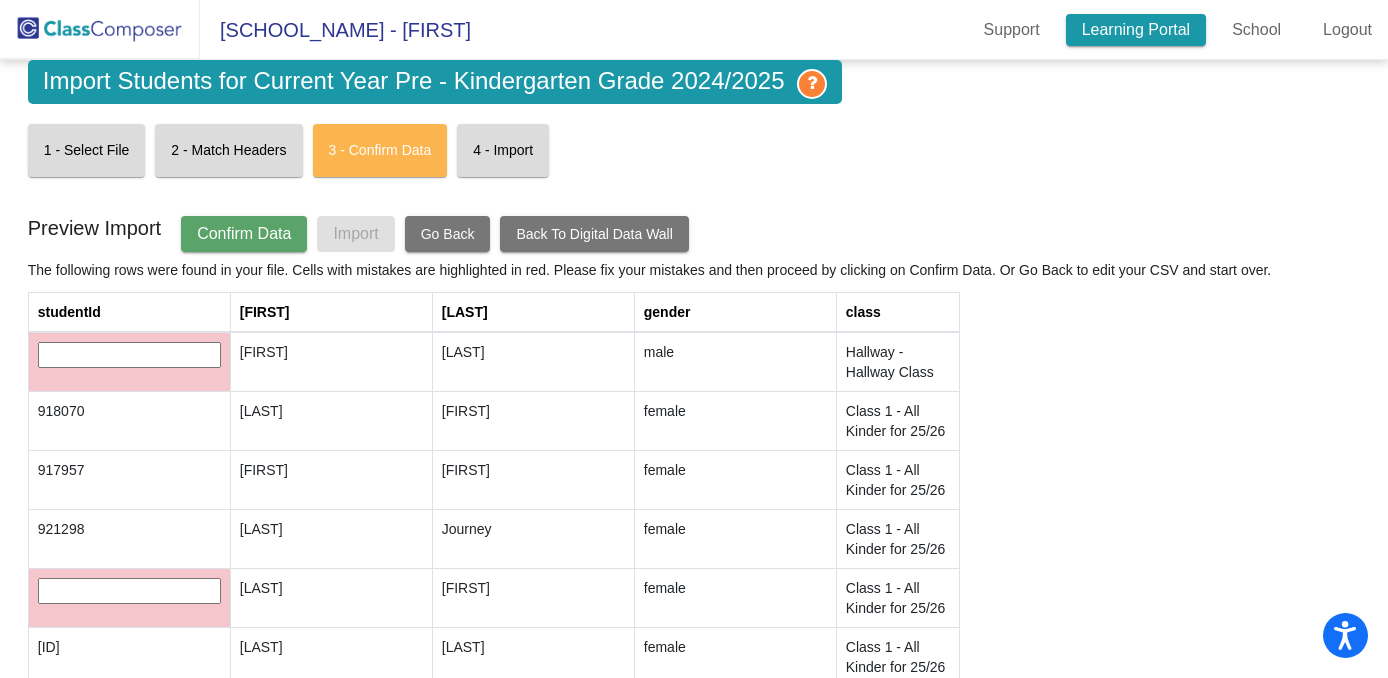 click on "Learning Portal" 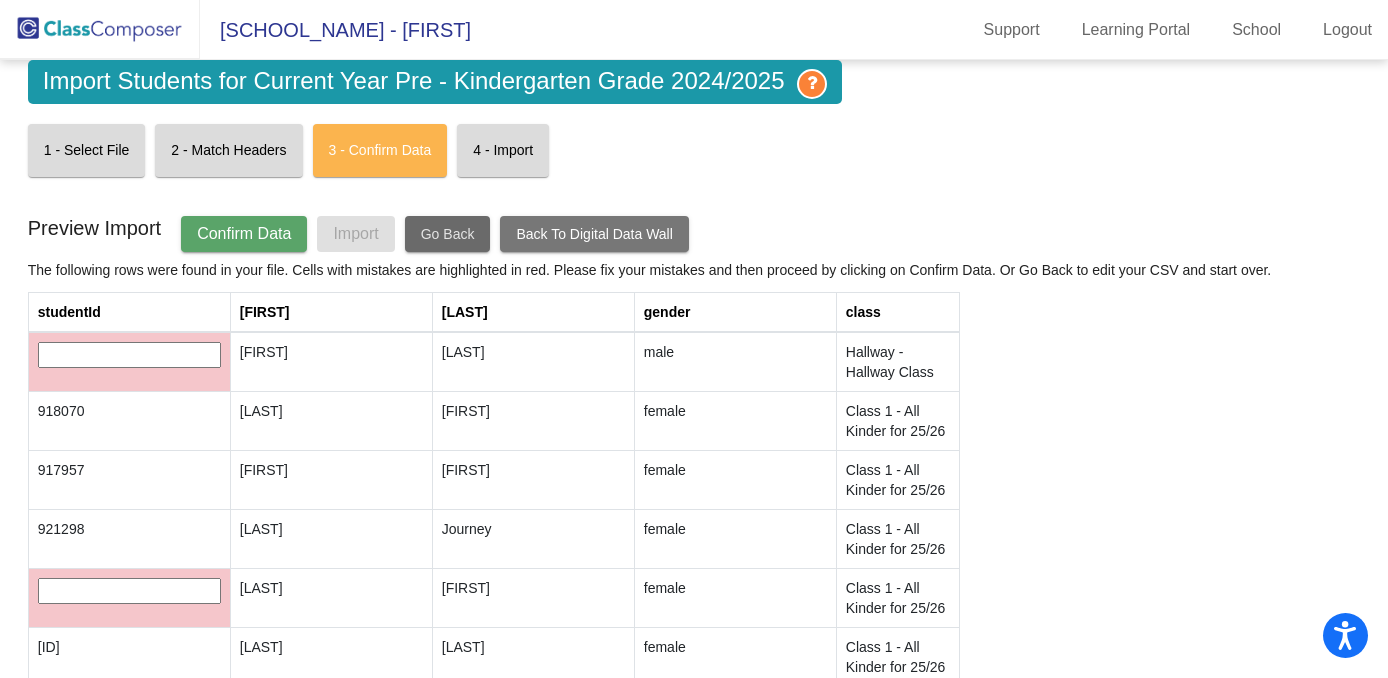 click on "Go Back" 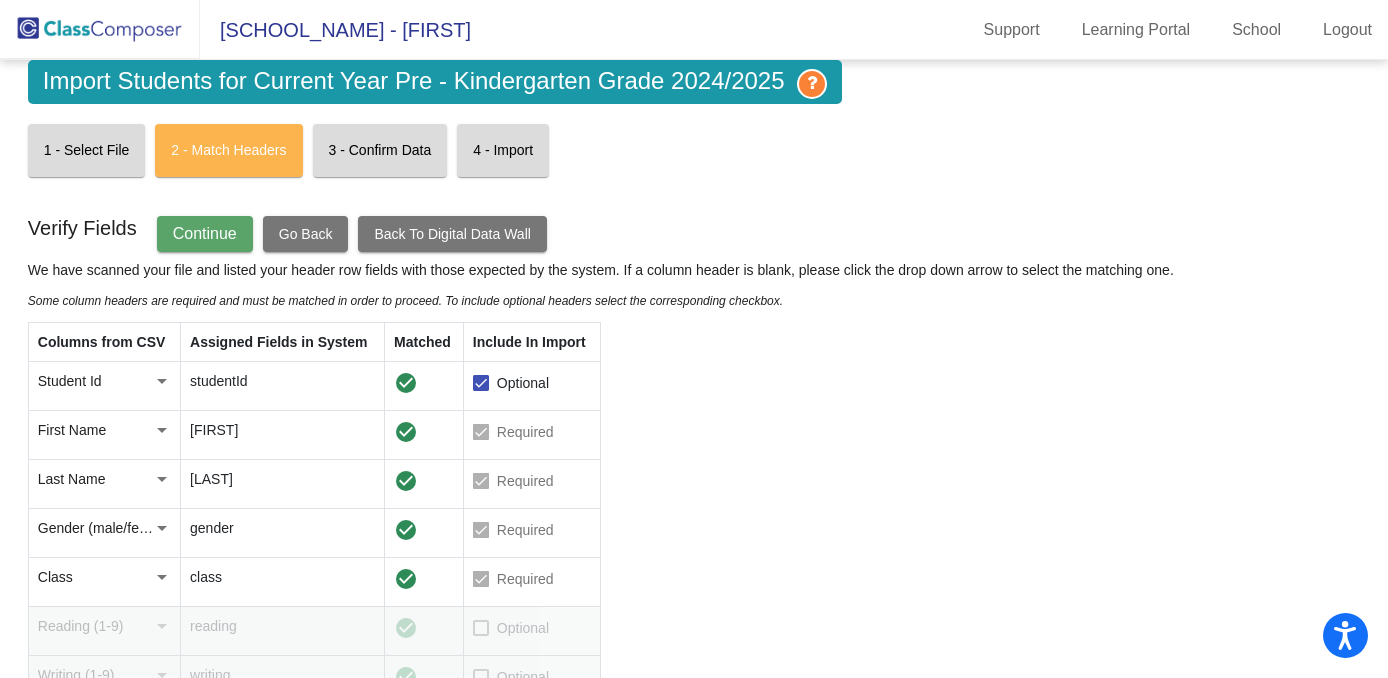click on "Go Back" 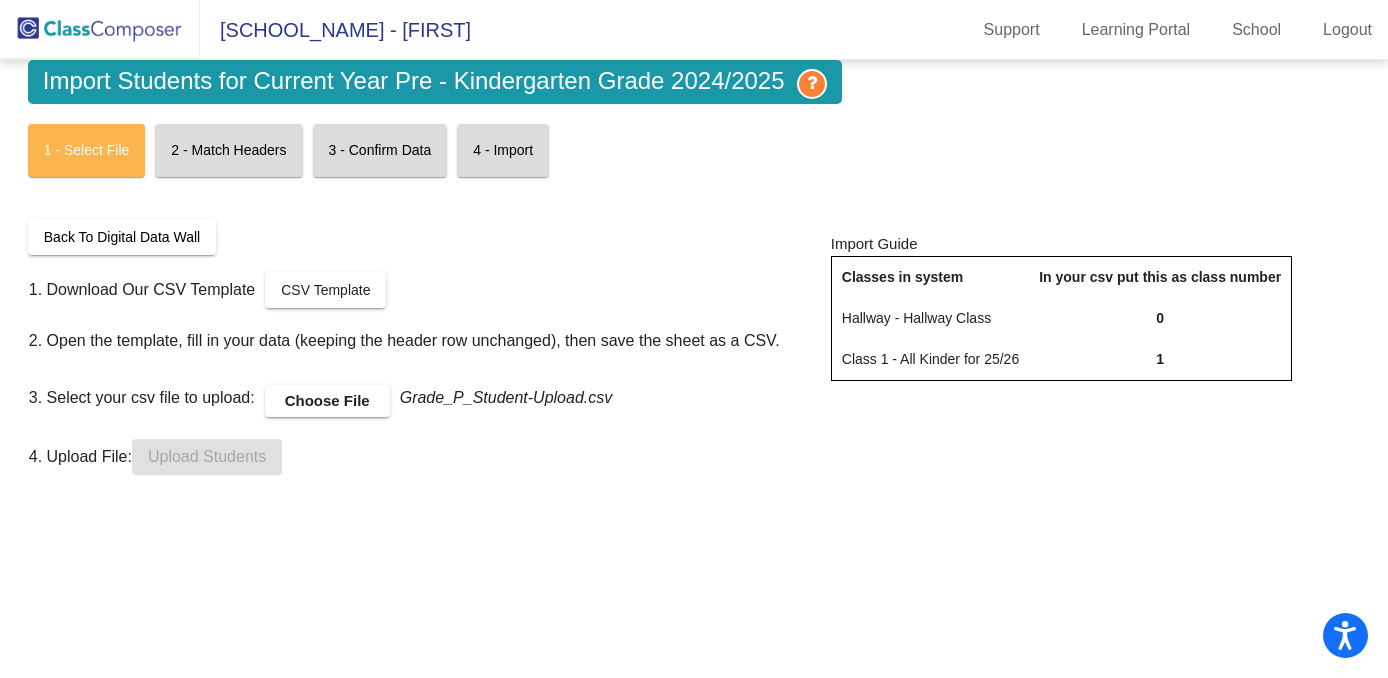 click 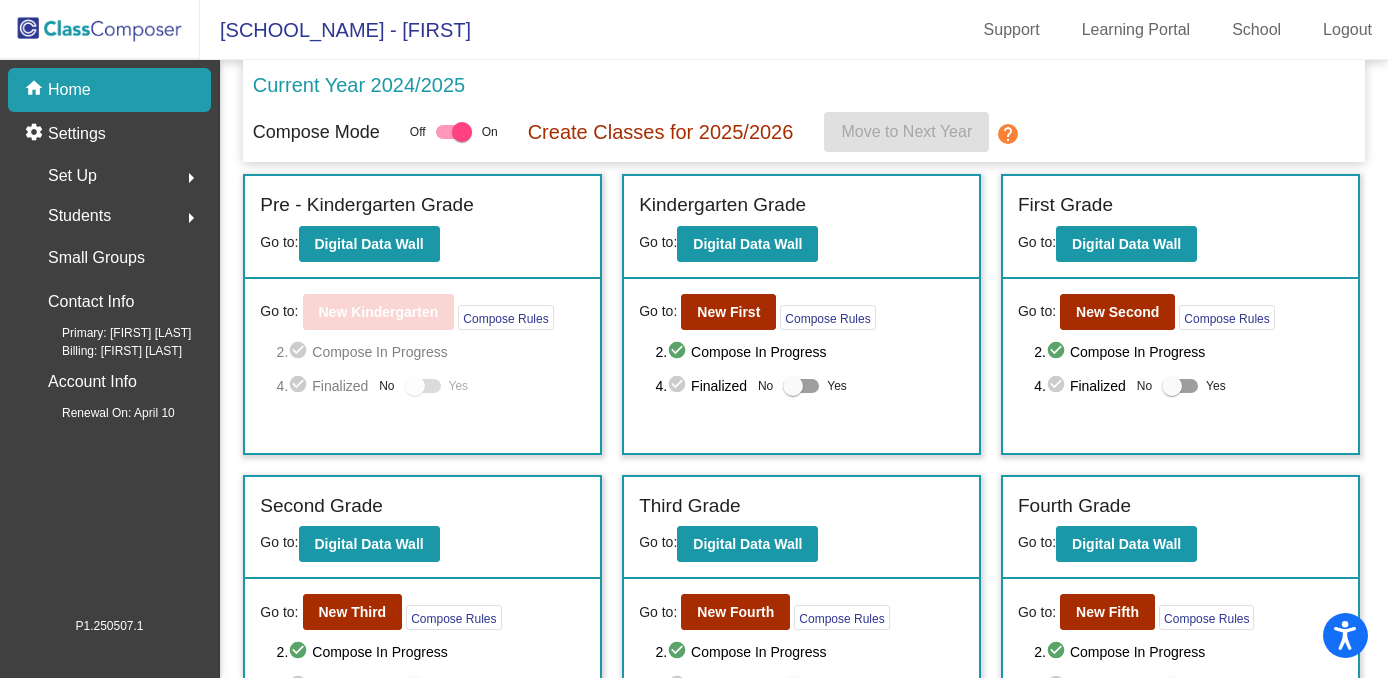 click on "Students  arrow_right" 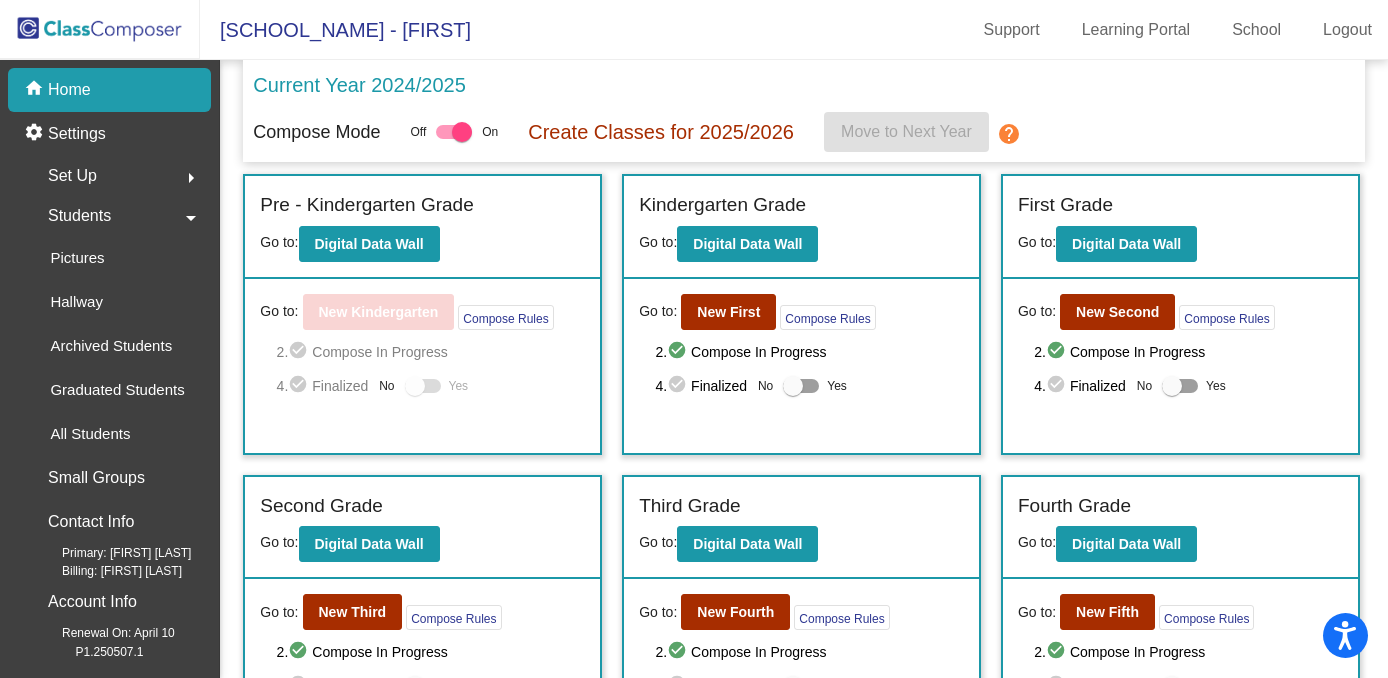 click on "Set Up" 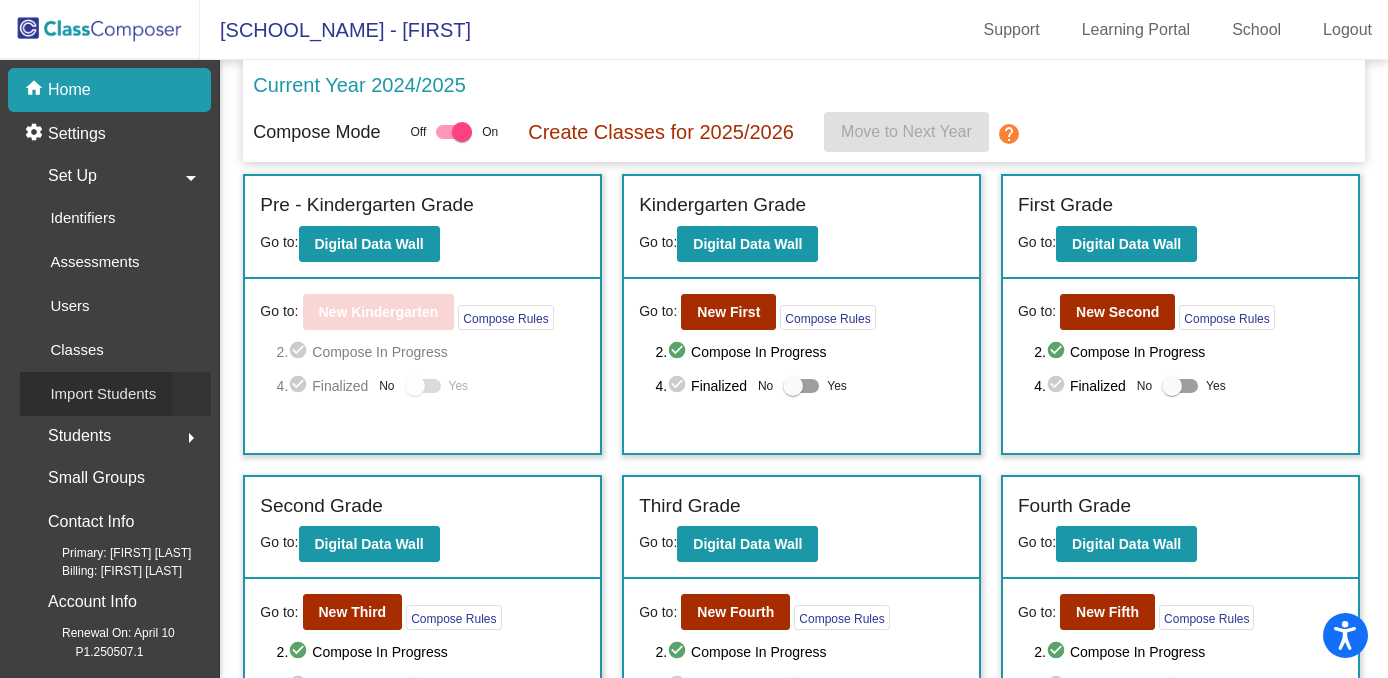 click on "Import Students" 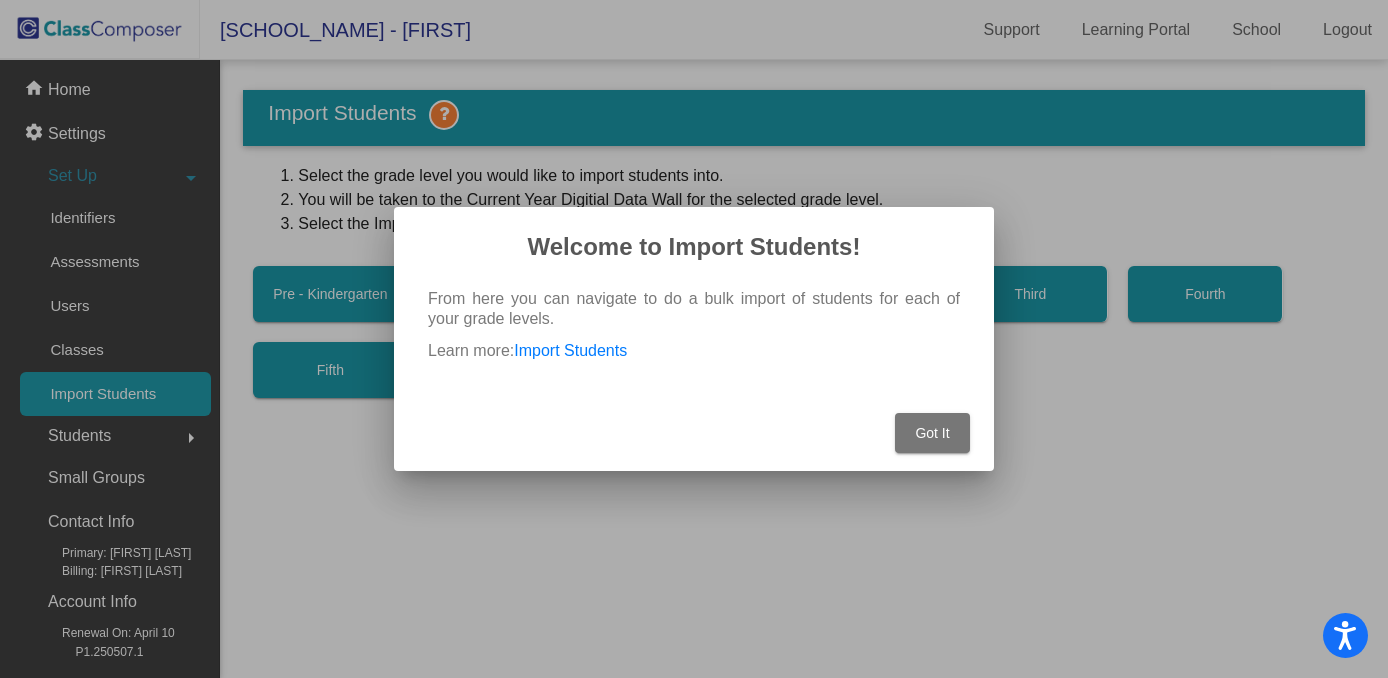 click on "Got It" at bounding box center [932, 433] 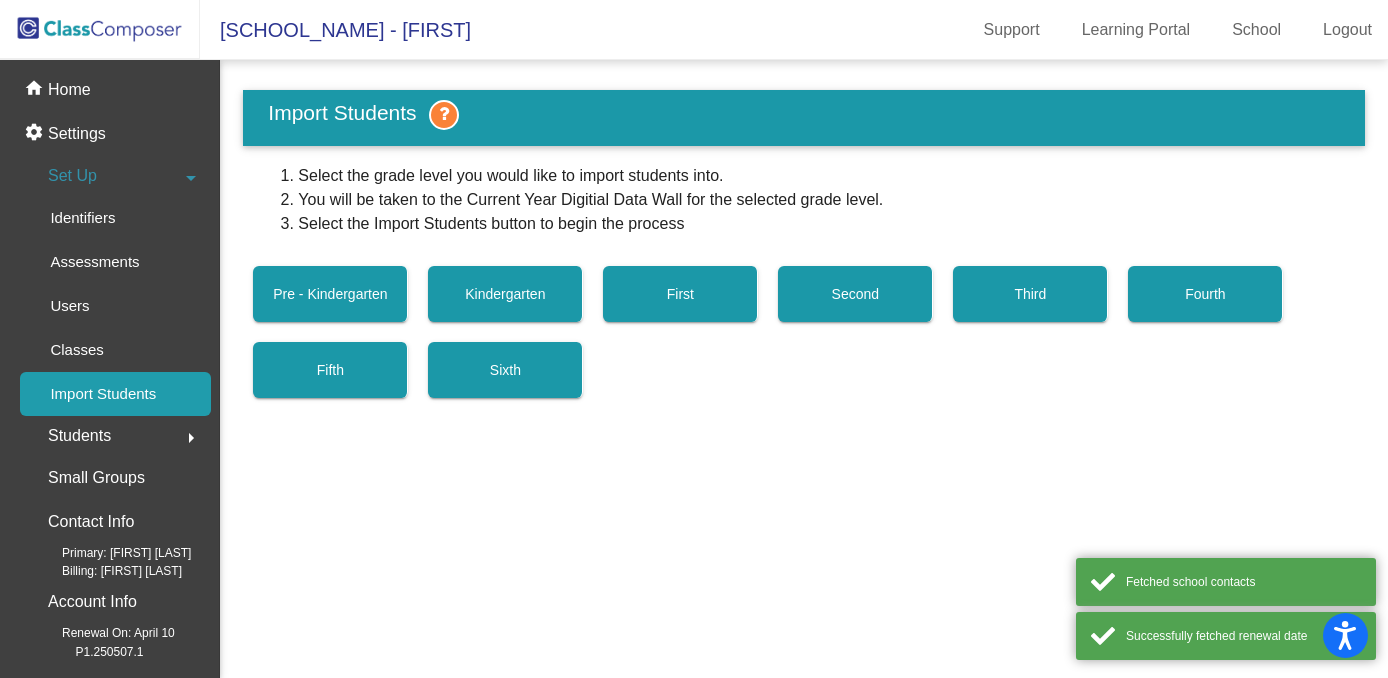 click on "Pre - Kindergarten" at bounding box center [330, 294] 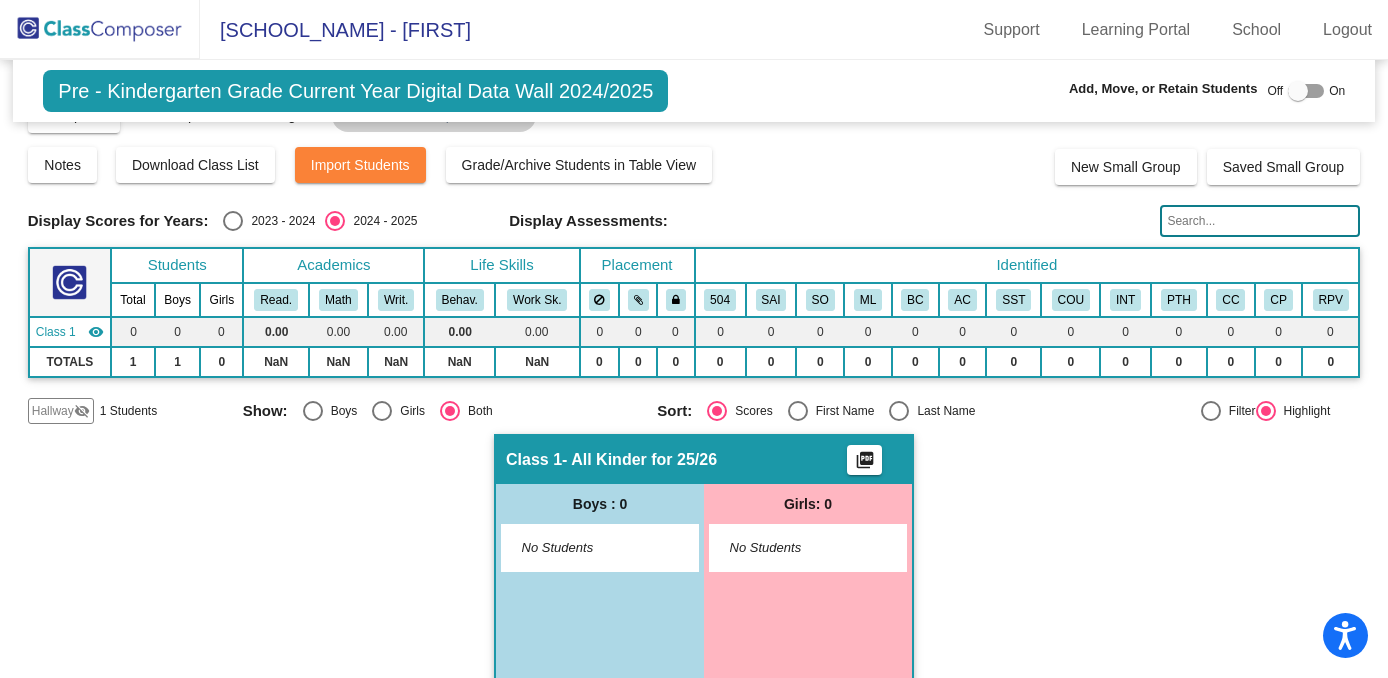 scroll, scrollTop: 41, scrollLeft: 0, axis: vertical 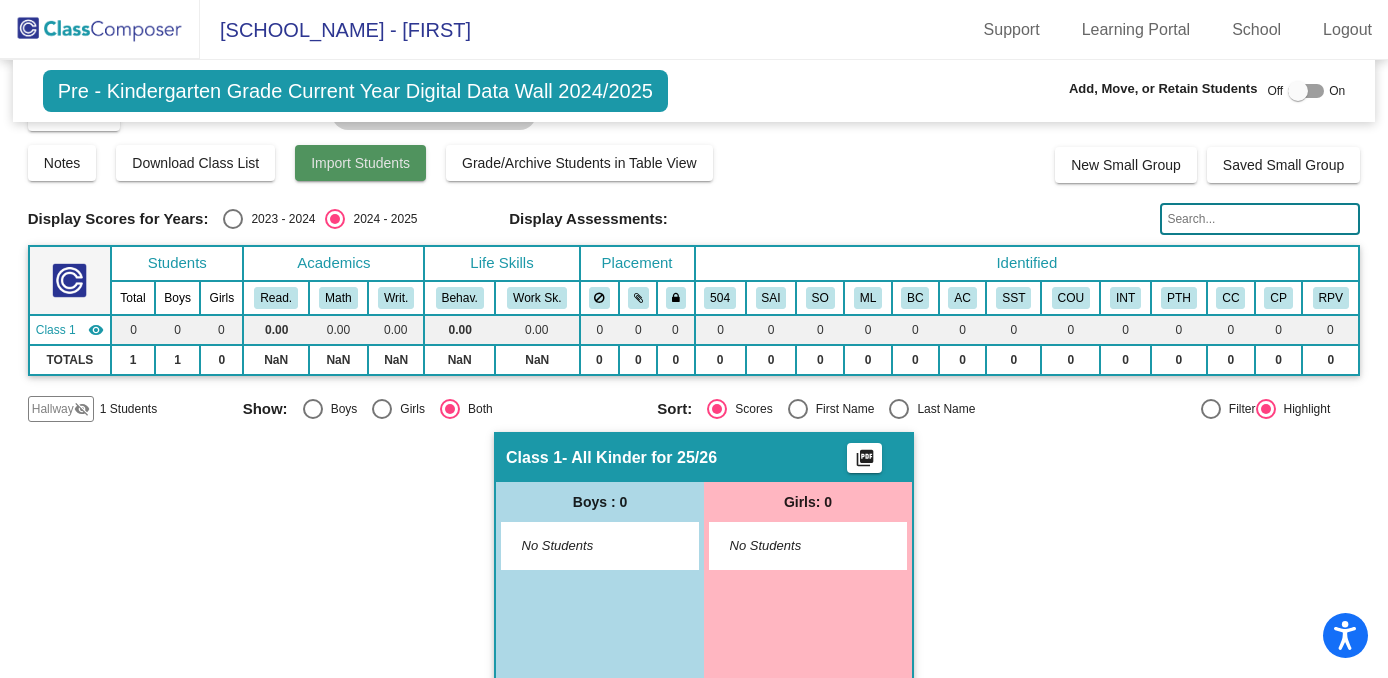 click on "Import Students" 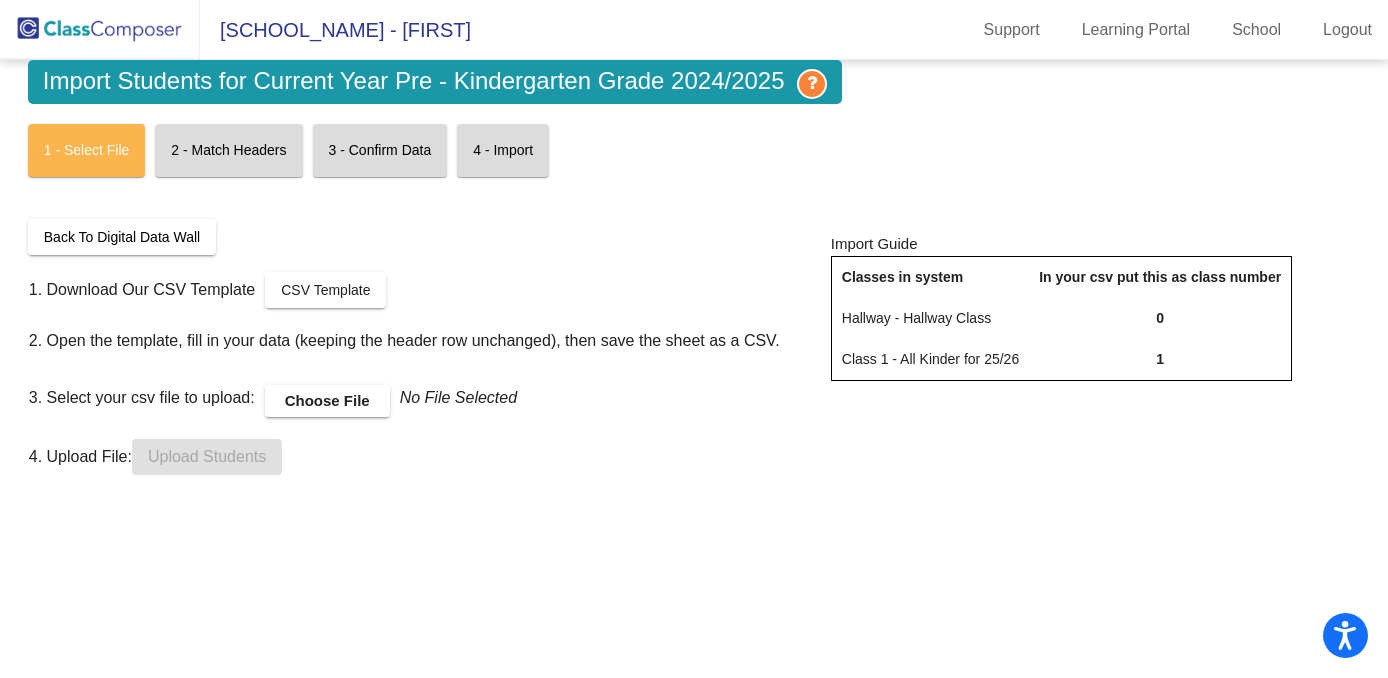 click on "Choose File" at bounding box center [327, 401] 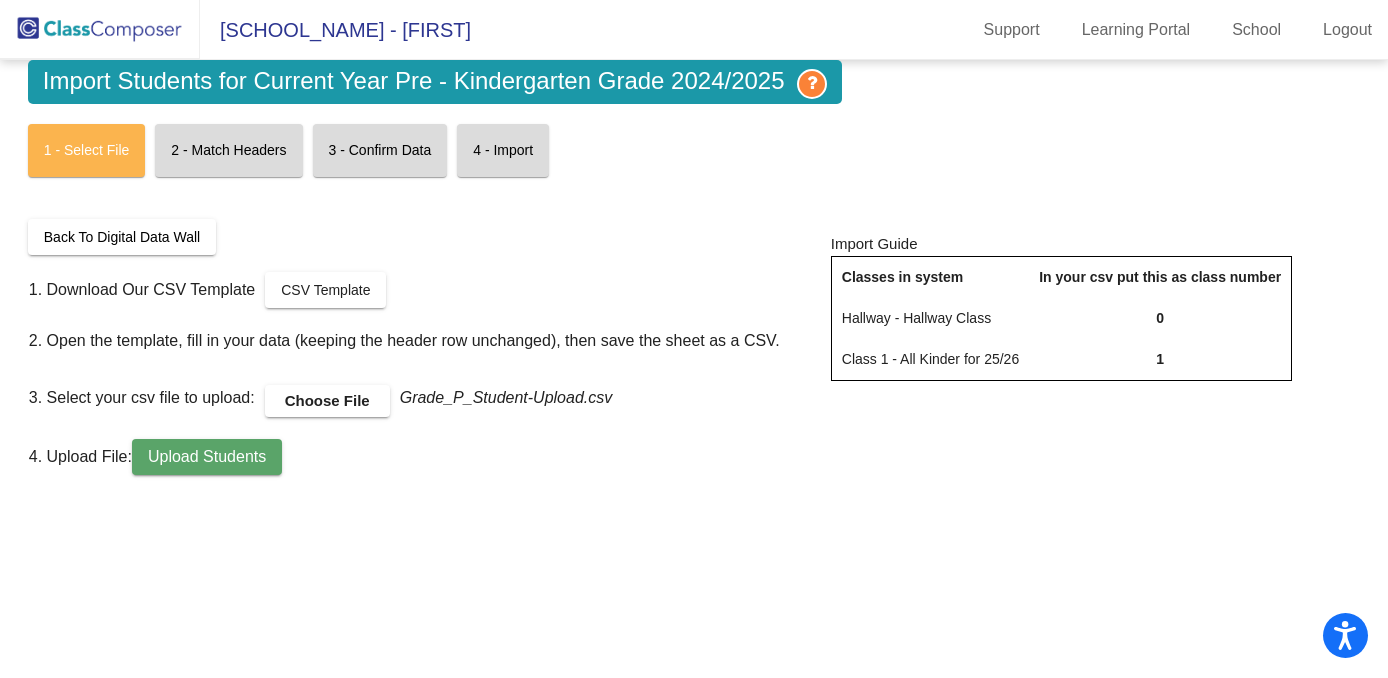 click on "Upload Students" at bounding box center [207, 456] 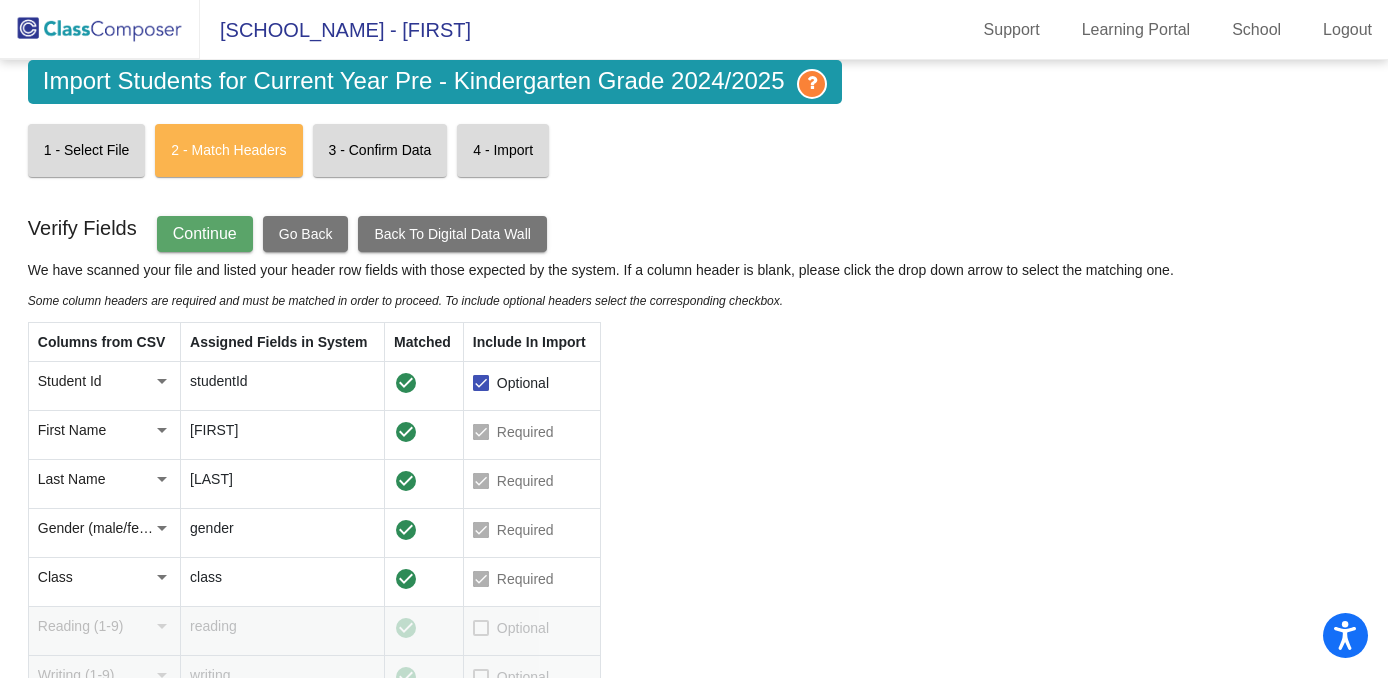 scroll, scrollTop: 0, scrollLeft: 0, axis: both 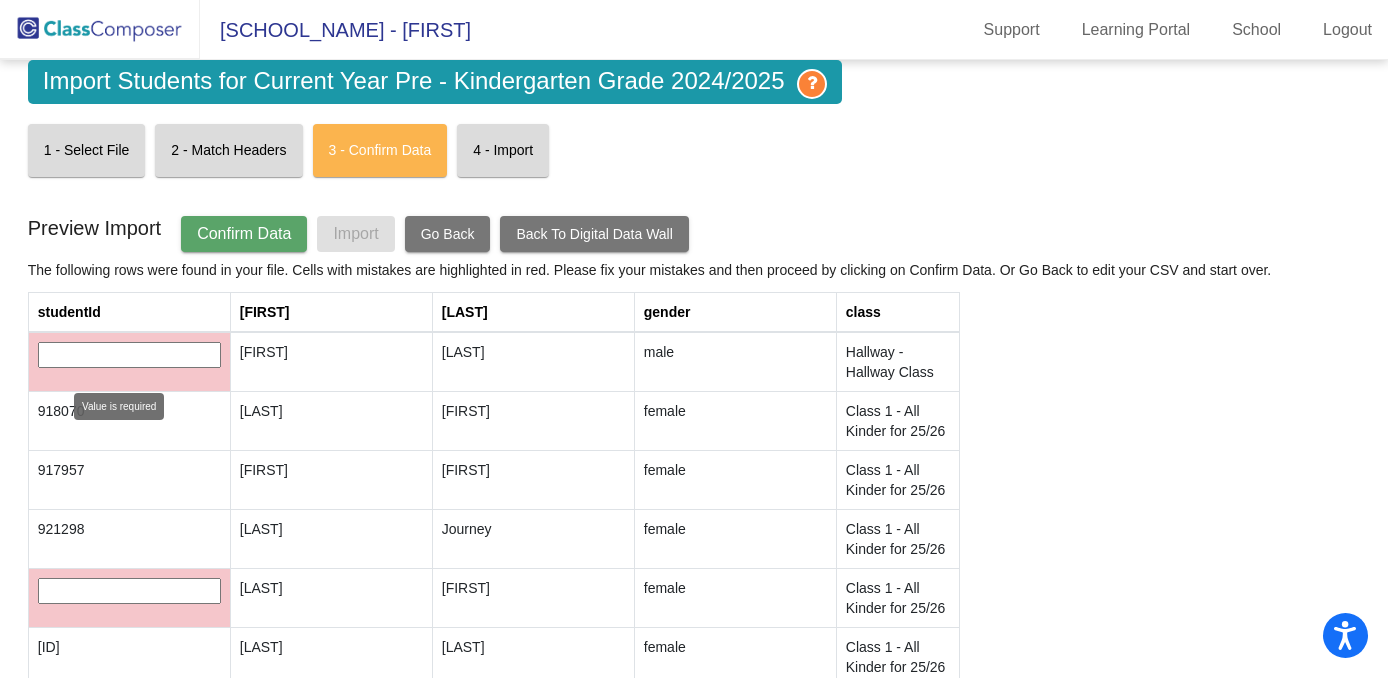 click 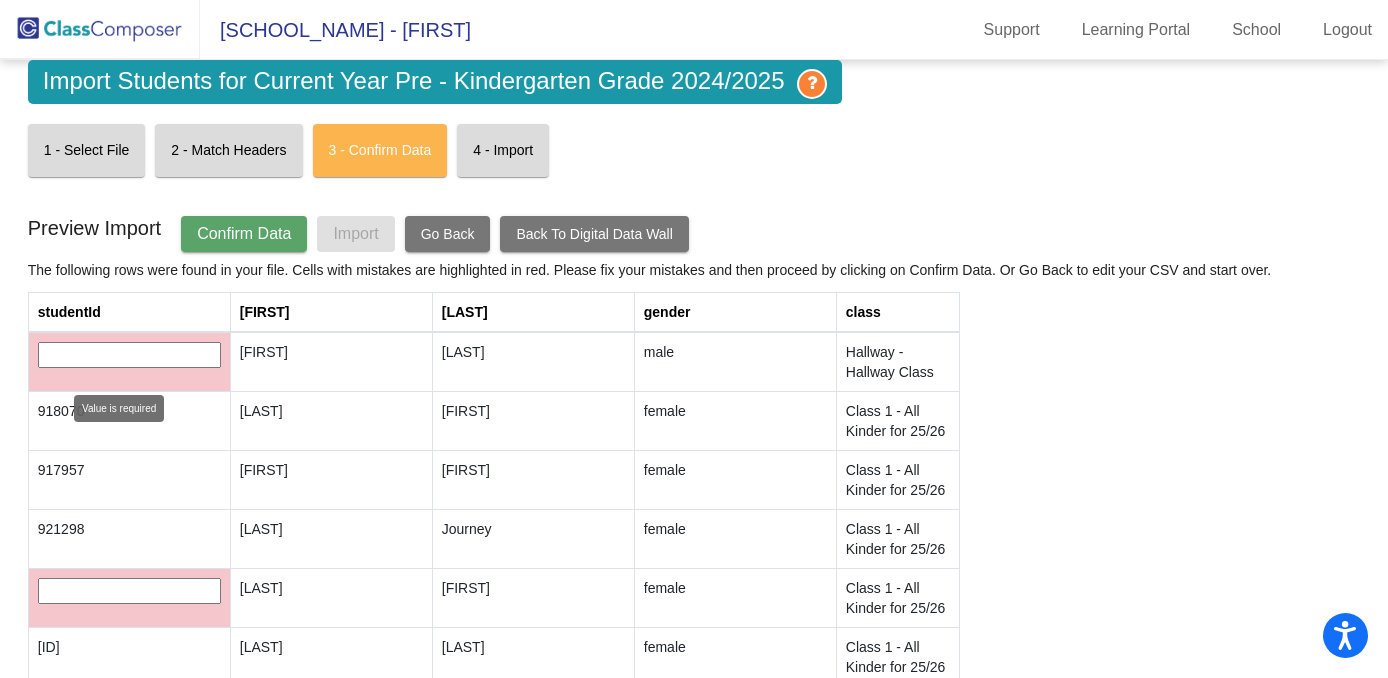 scroll, scrollTop: 0, scrollLeft: 0, axis: both 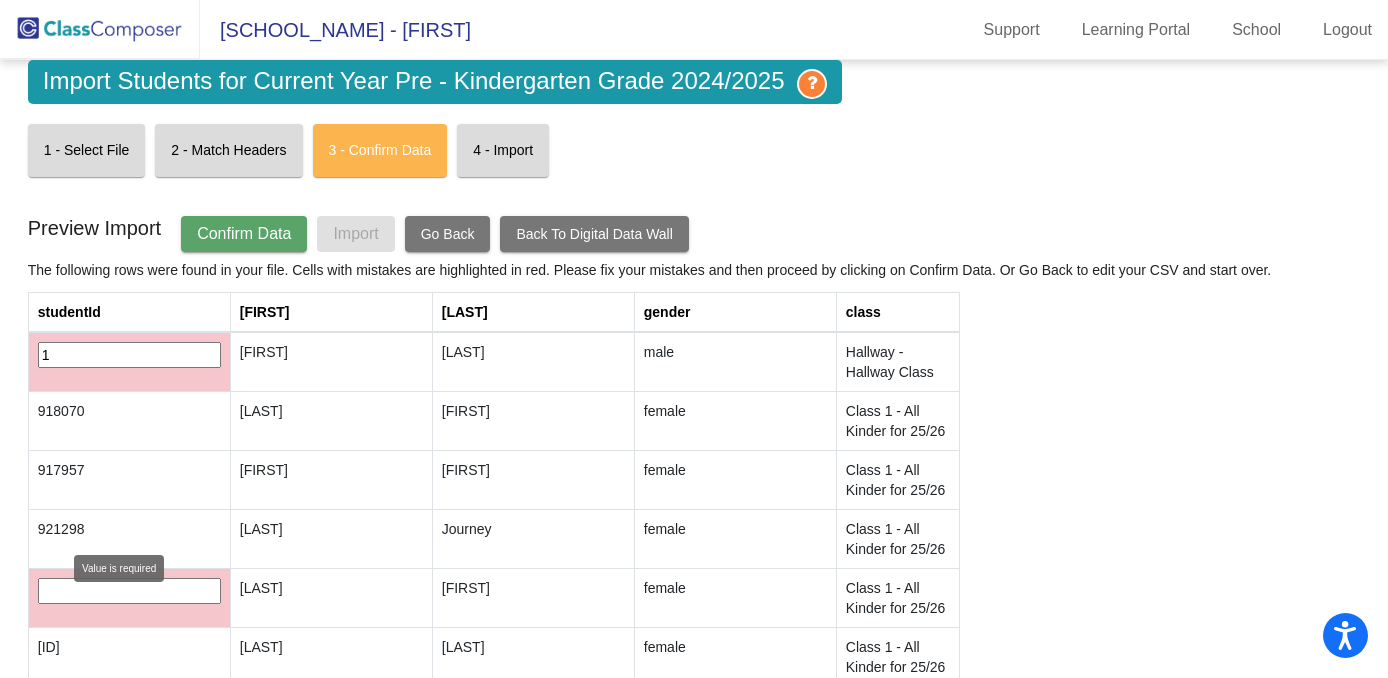 type on "1" 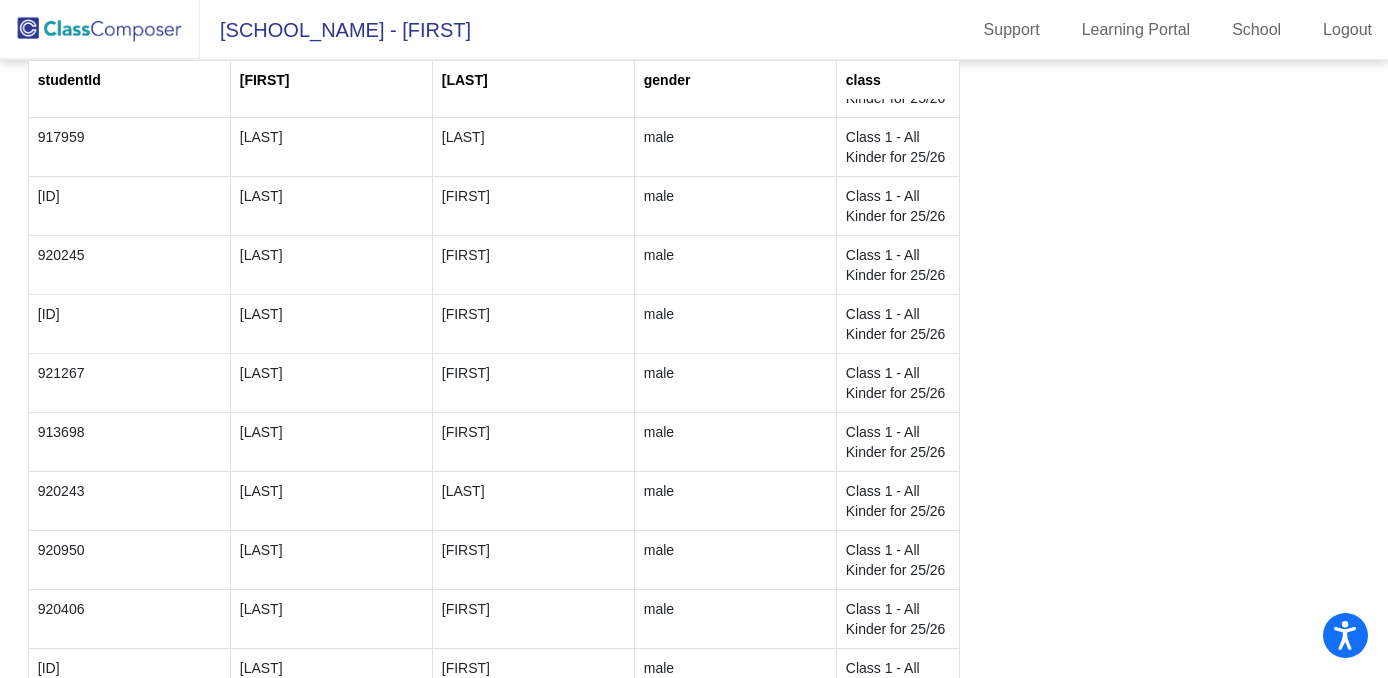 scroll, scrollTop: 1351, scrollLeft: 0, axis: vertical 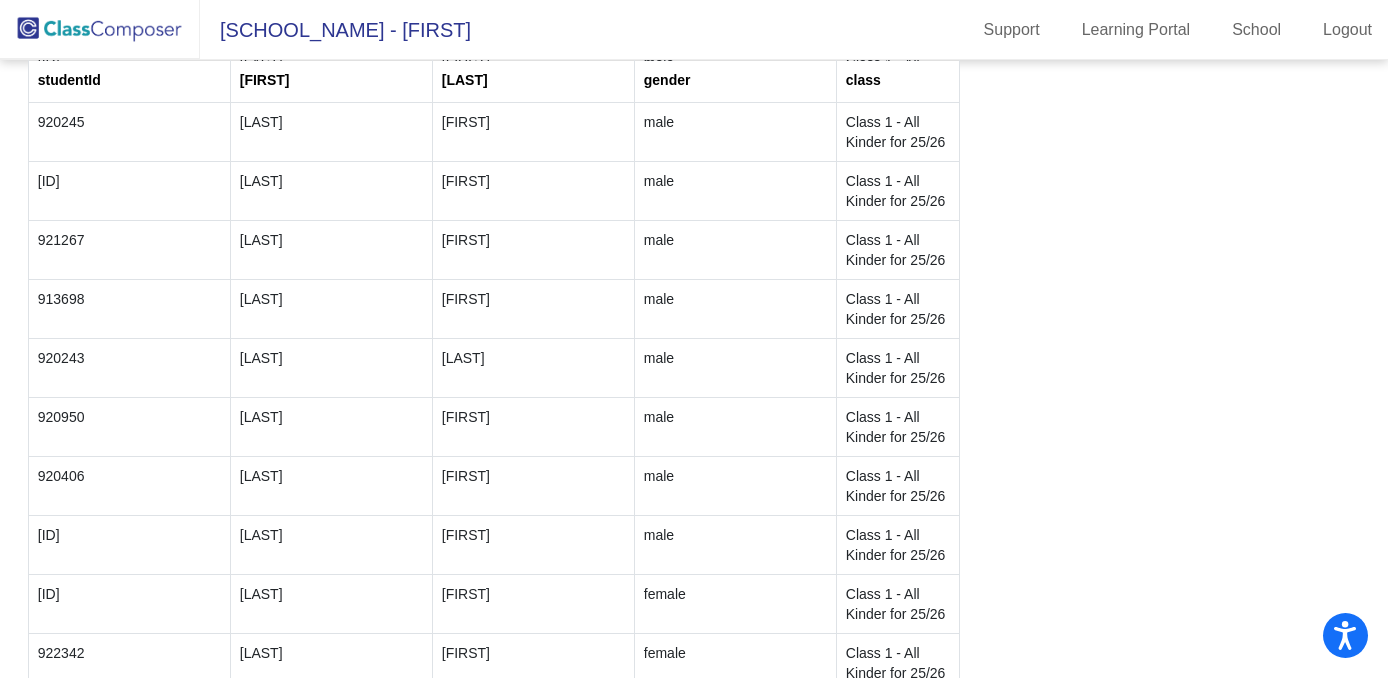 type on "2" 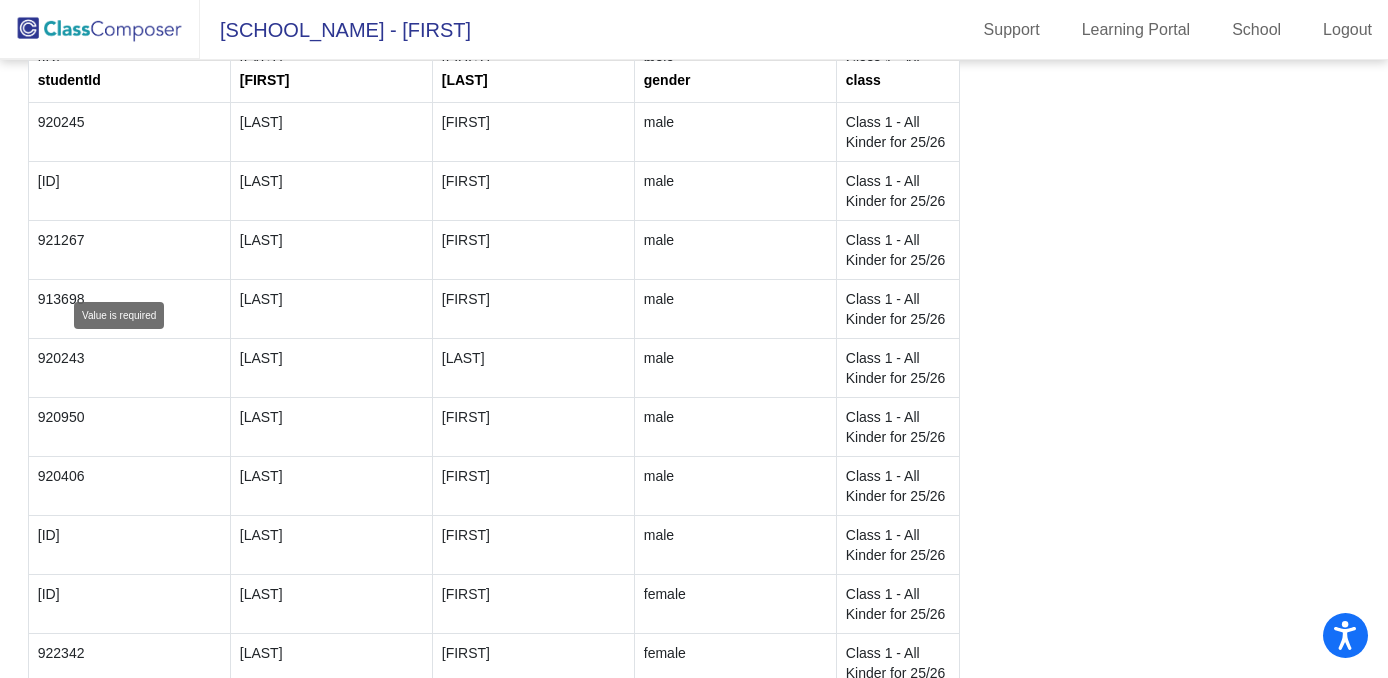 click 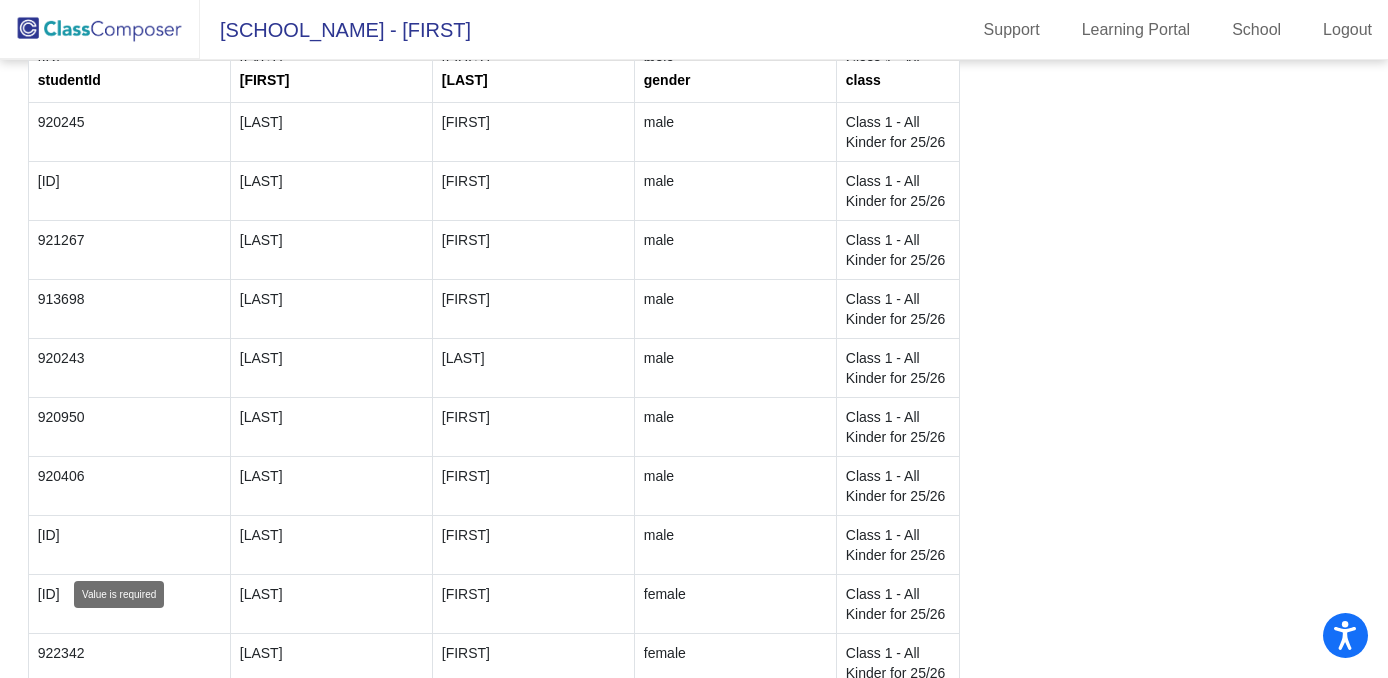 type on "3" 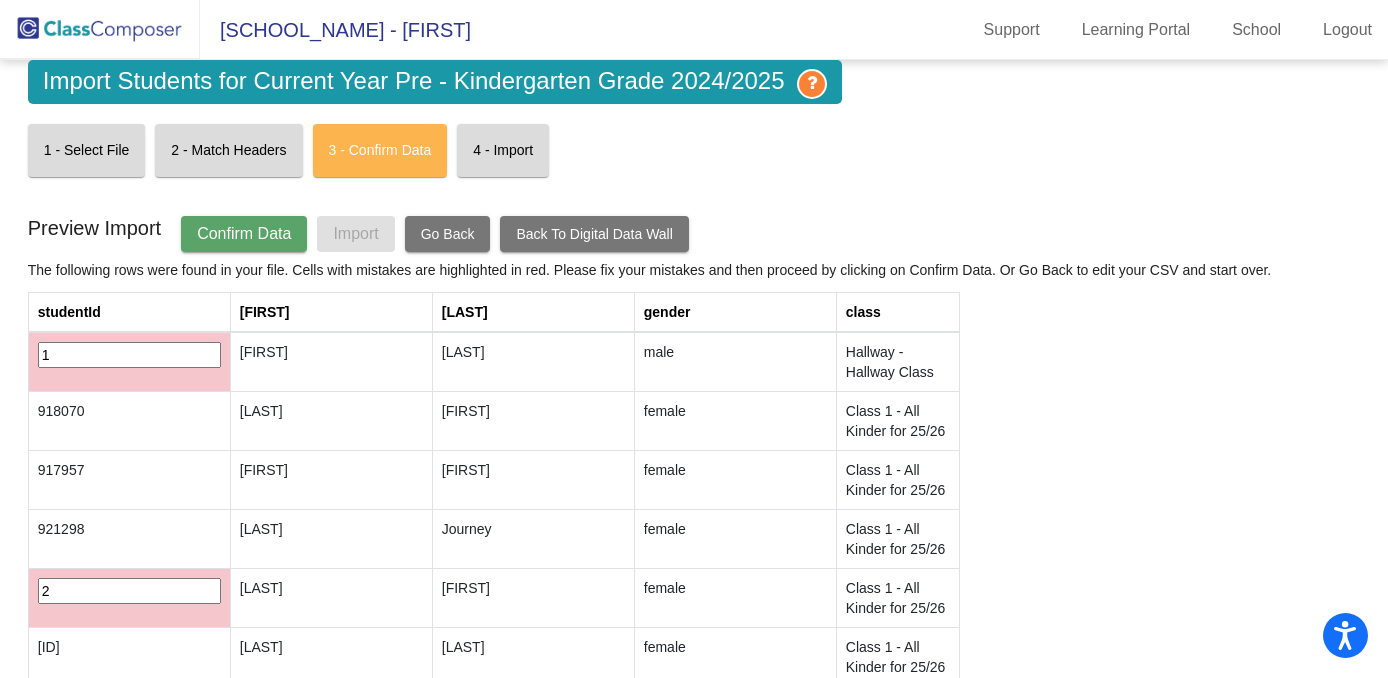 scroll, scrollTop: 0, scrollLeft: 0, axis: both 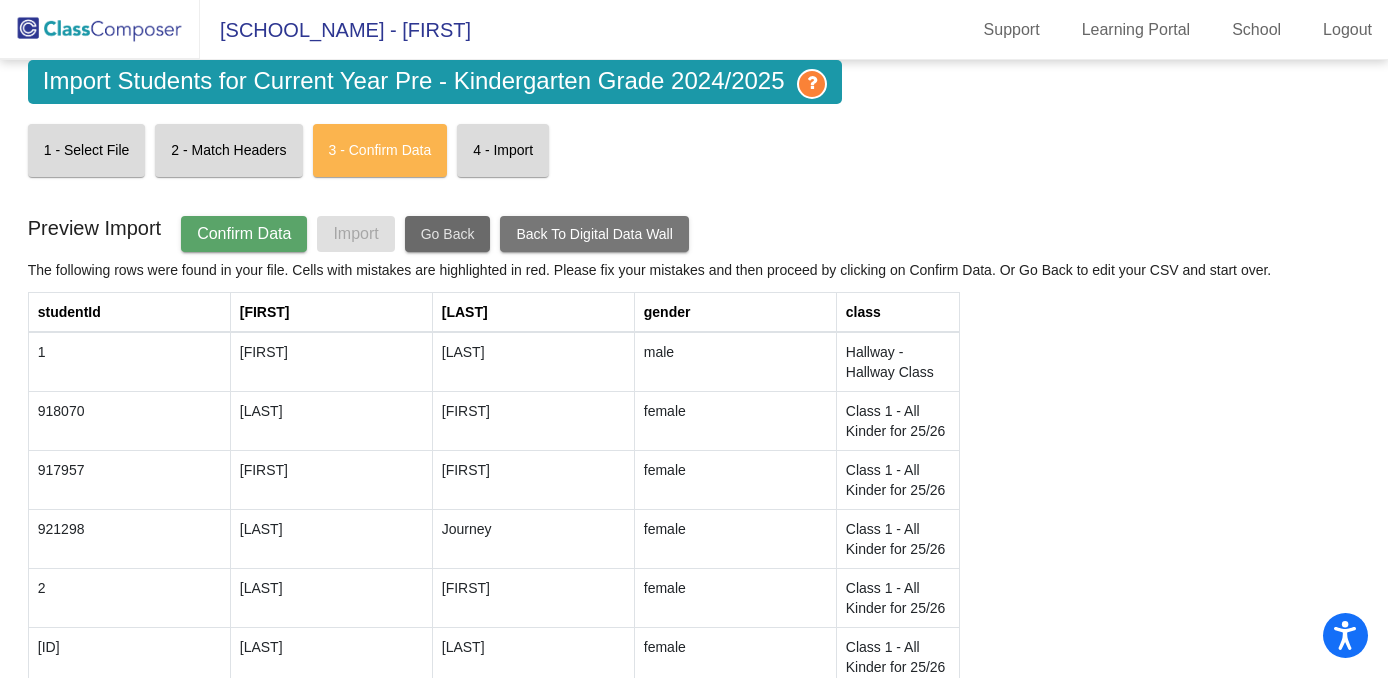 click on "Go Back" 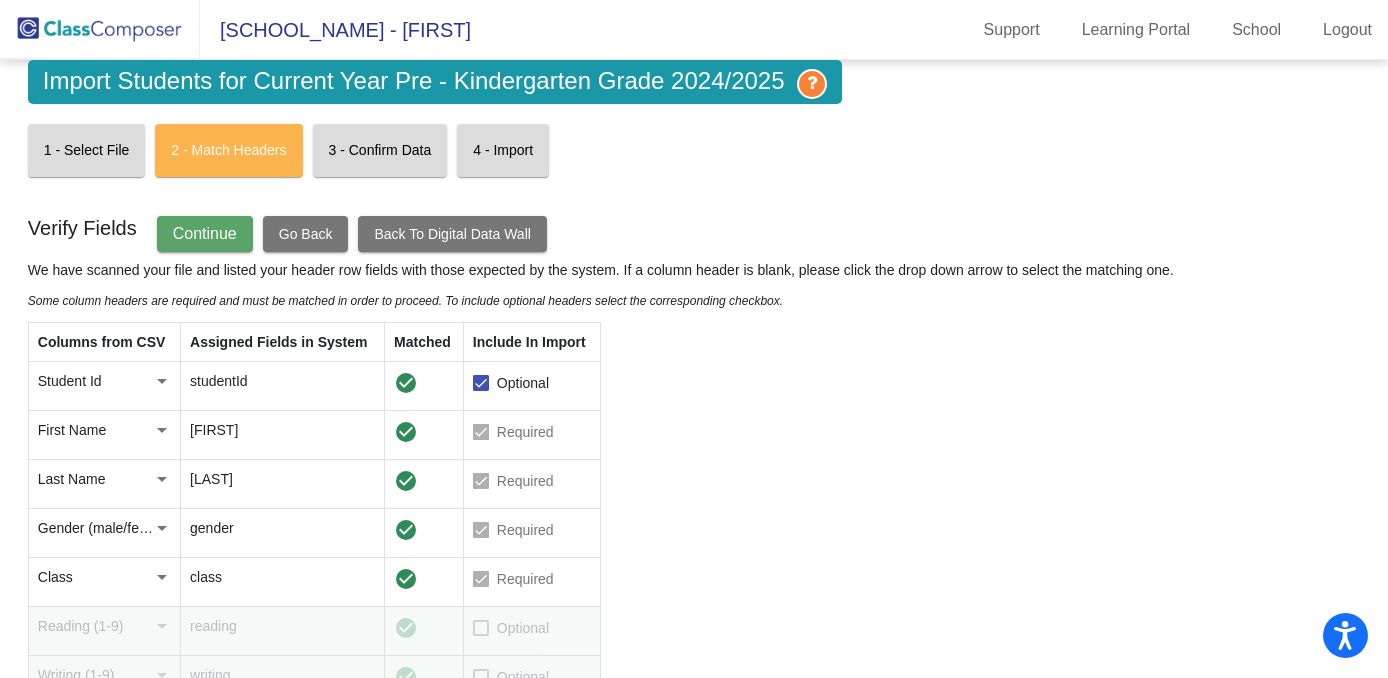 click on "Continue" 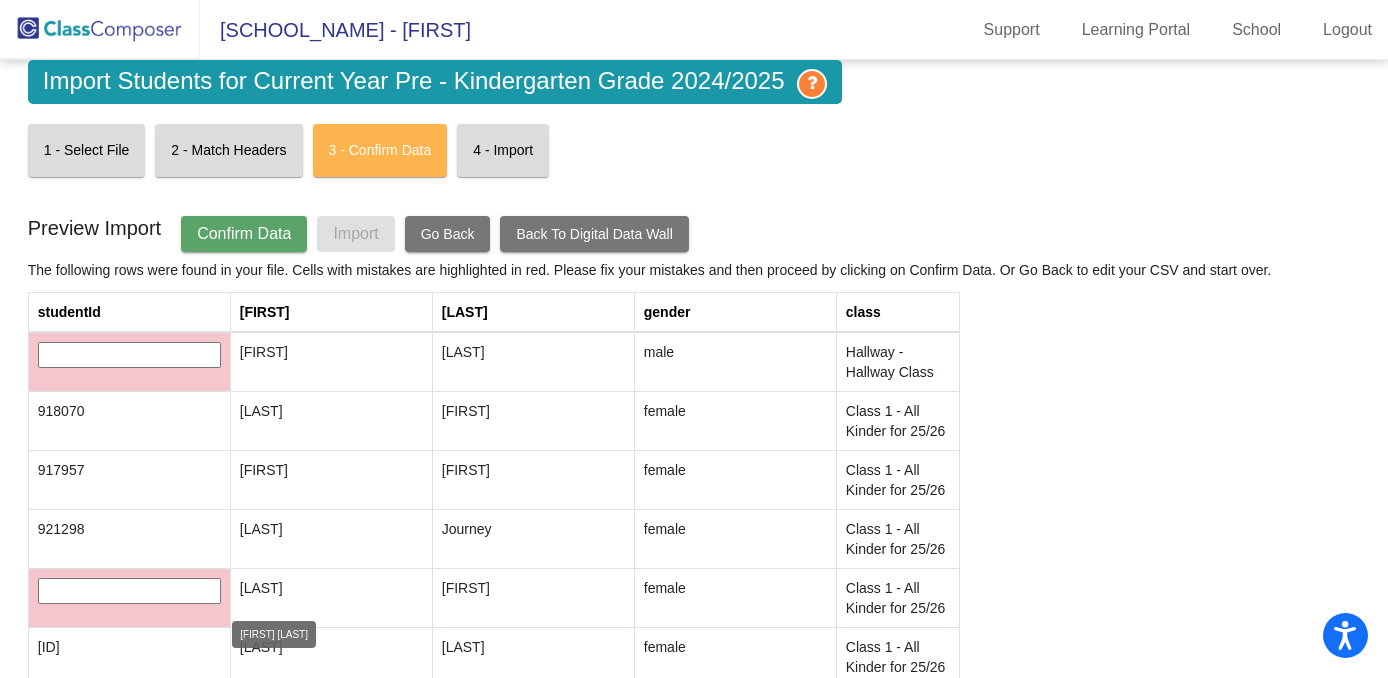 scroll, scrollTop: 0, scrollLeft: 0, axis: both 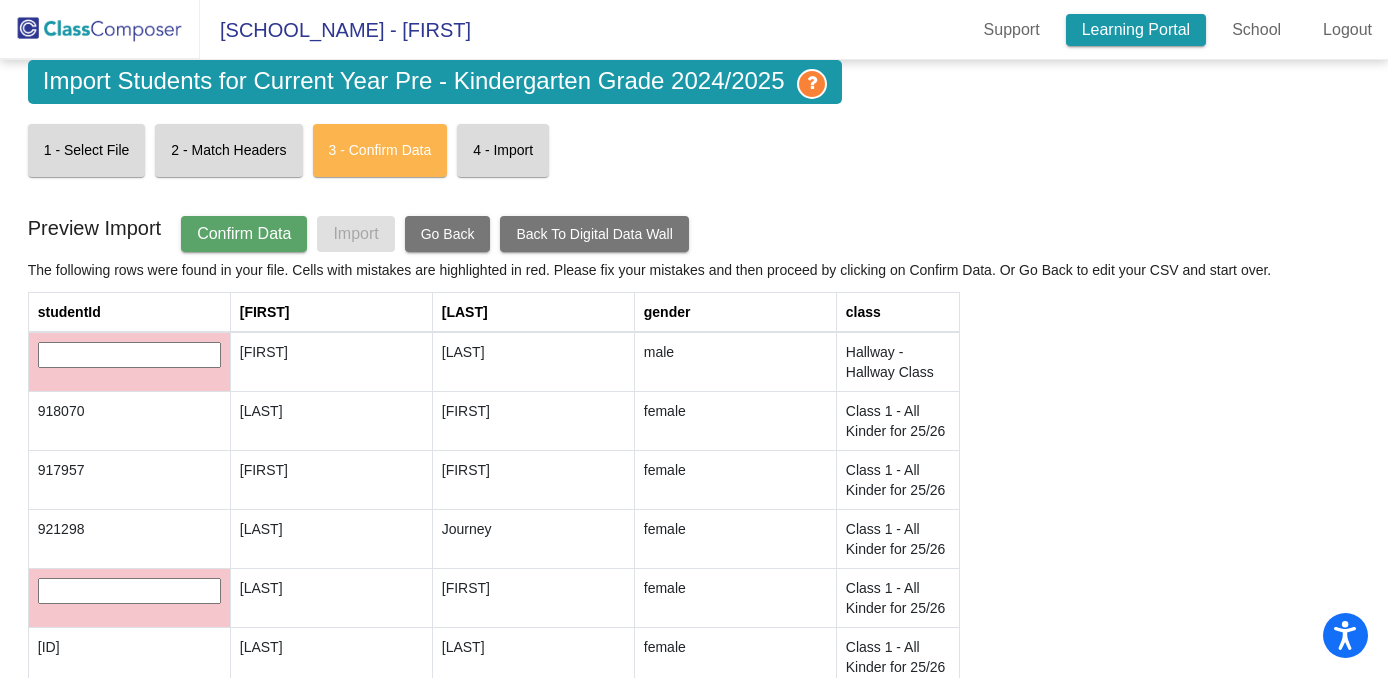 click on "Learning Portal" 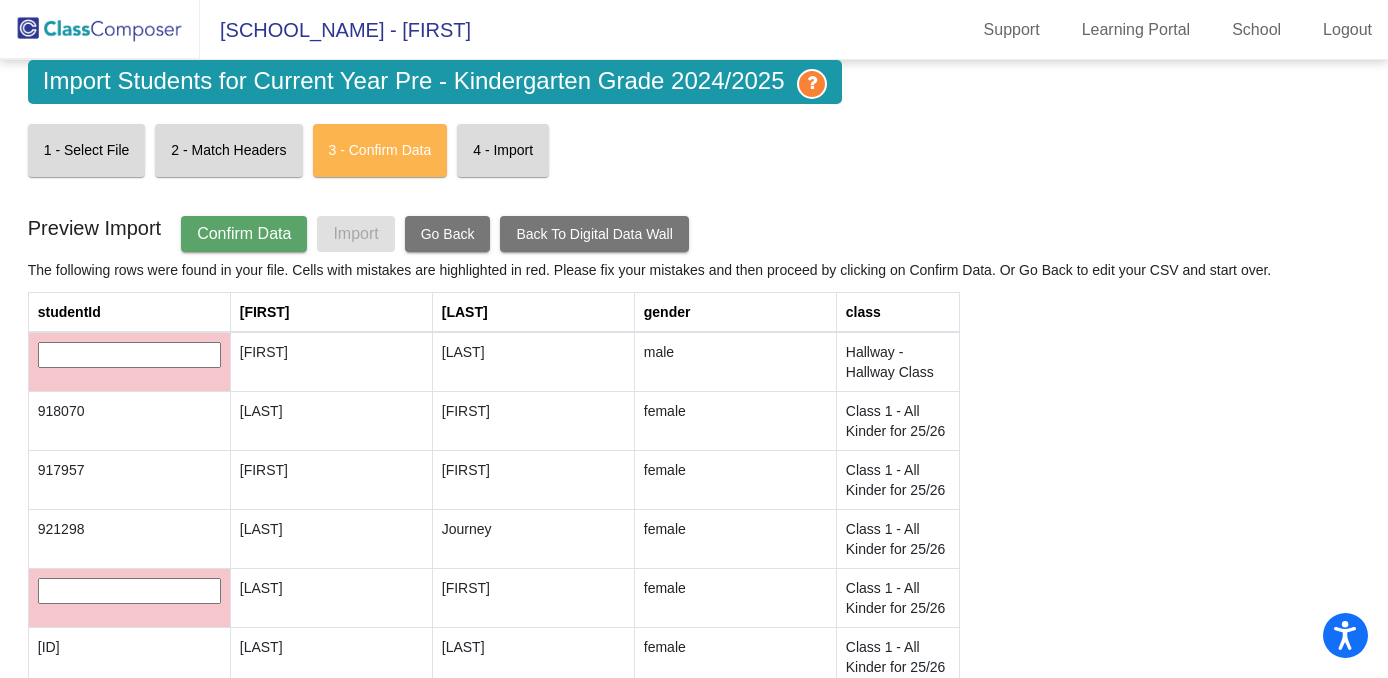 click on "Go Back" 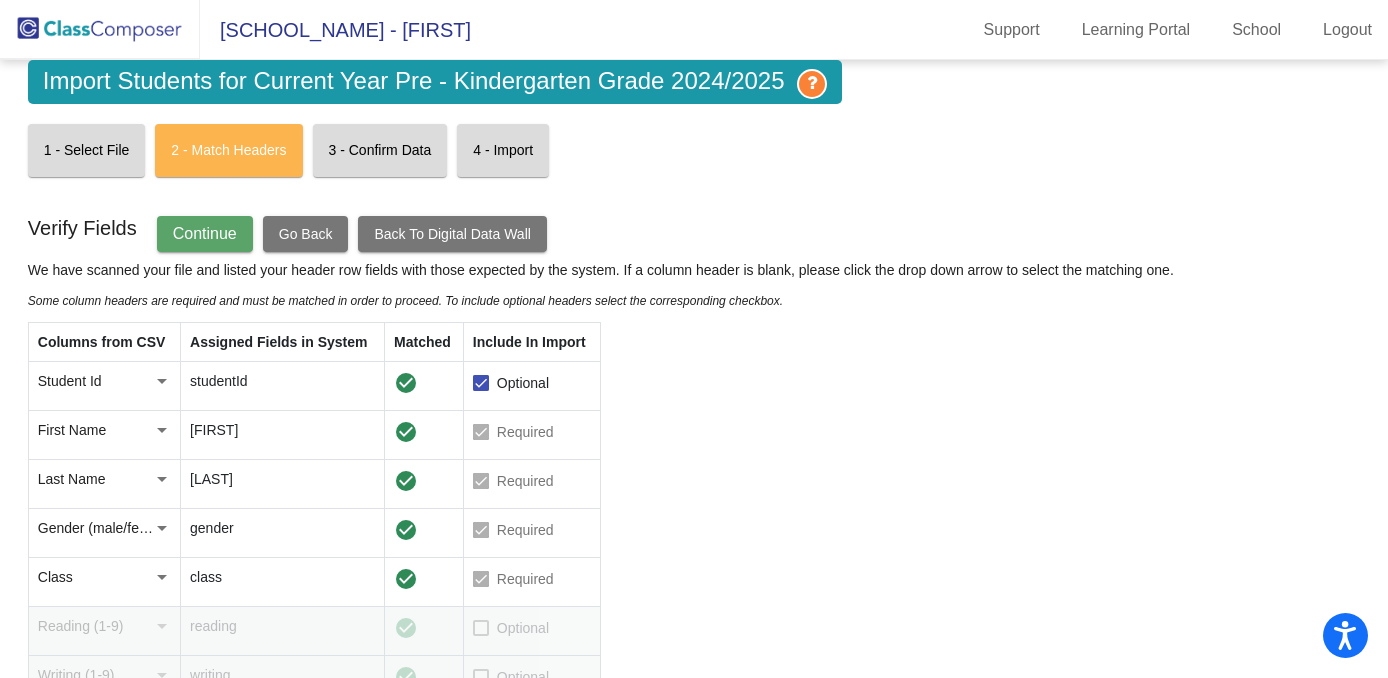 scroll, scrollTop: 0, scrollLeft: 0, axis: both 